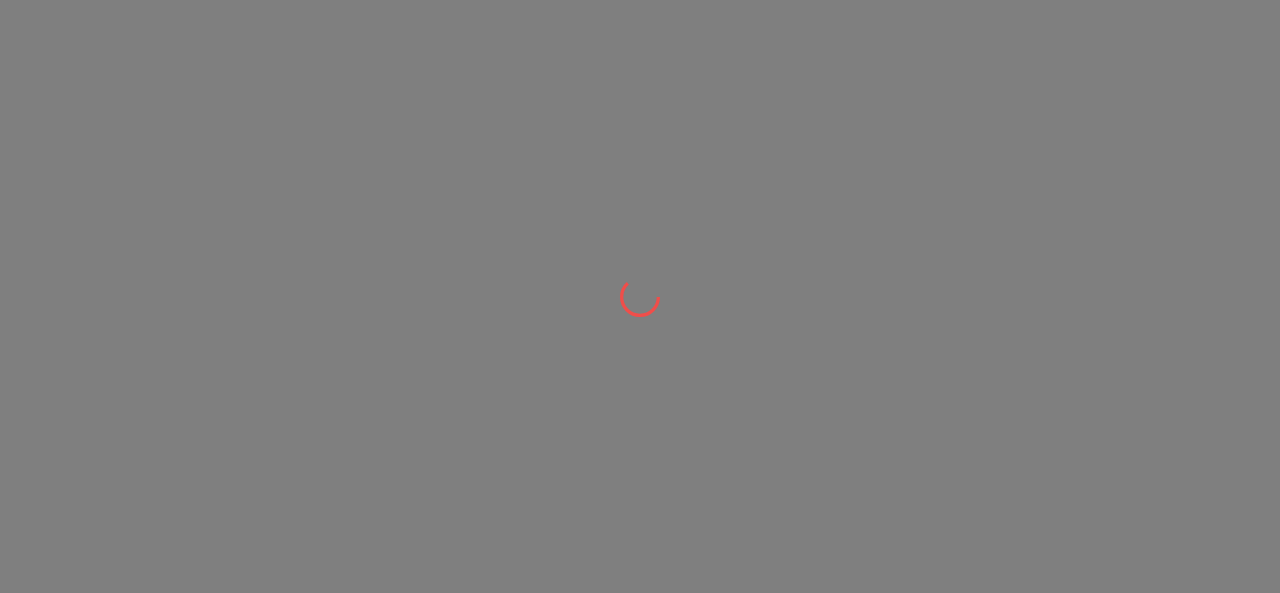 scroll, scrollTop: 0, scrollLeft: 0, axis: both 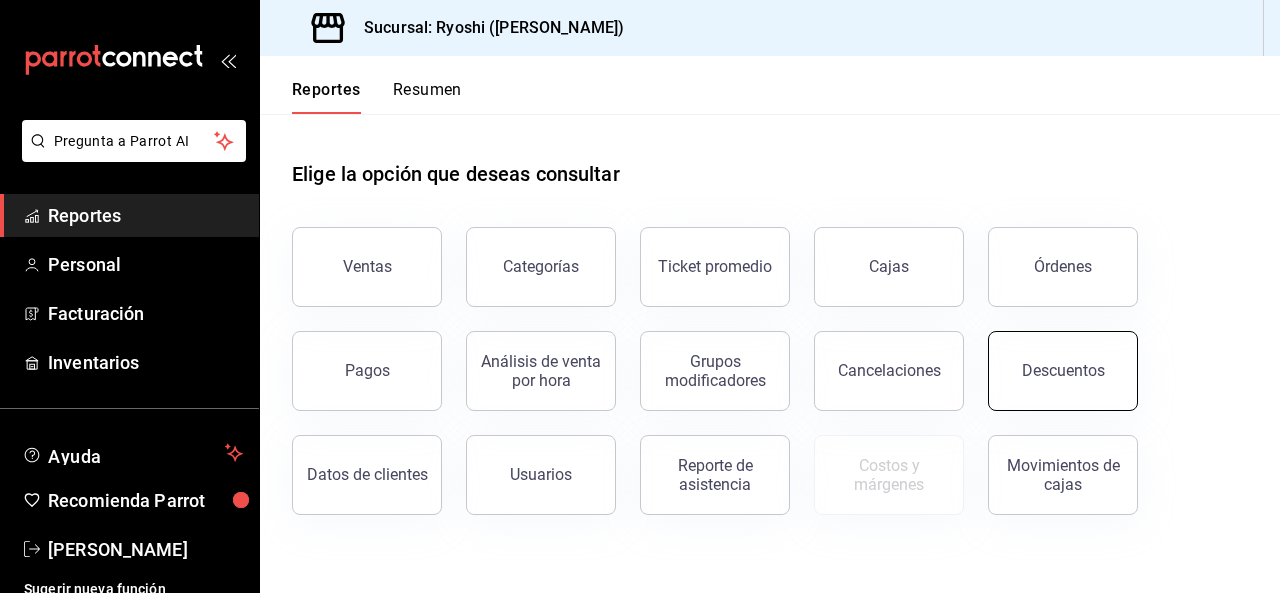 click on "Descuentos" at bounding box center [1063, 370] 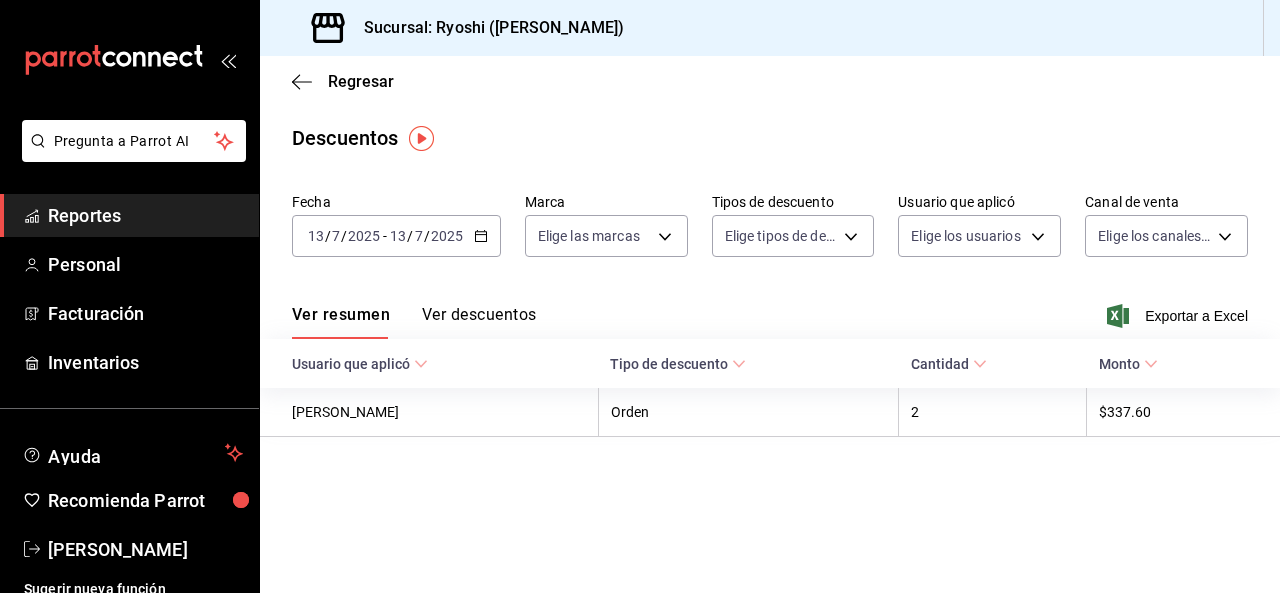 click 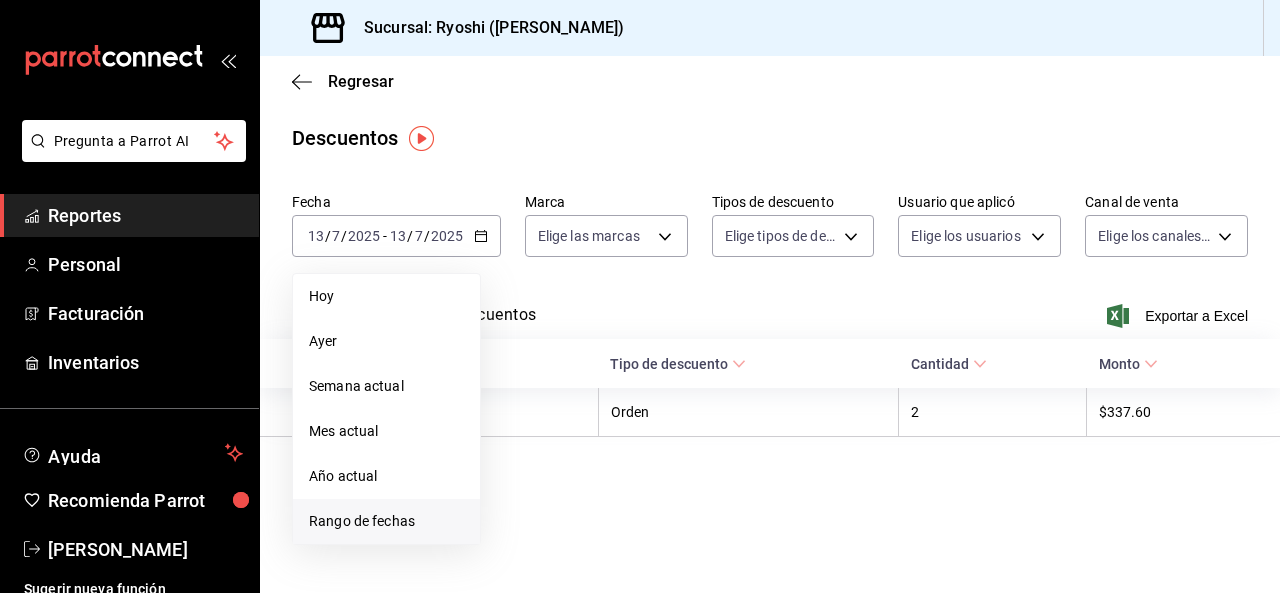 click on "Rango de fechas" at bounding box center (386, 521) 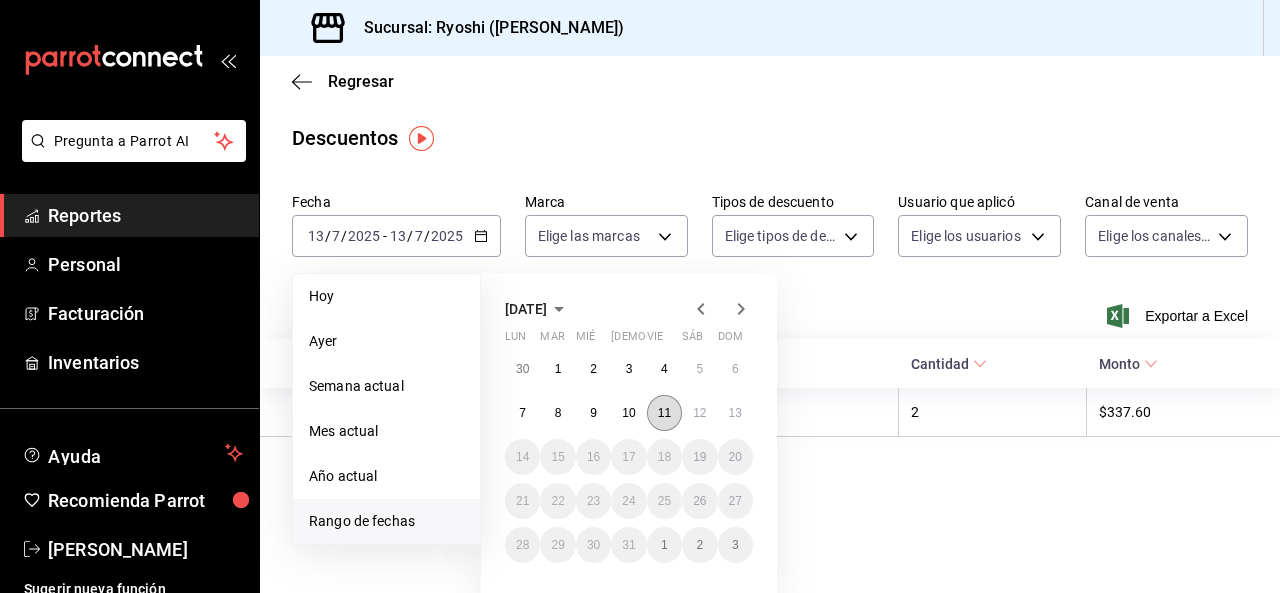 click on "11" at bounding box center [664, 413] 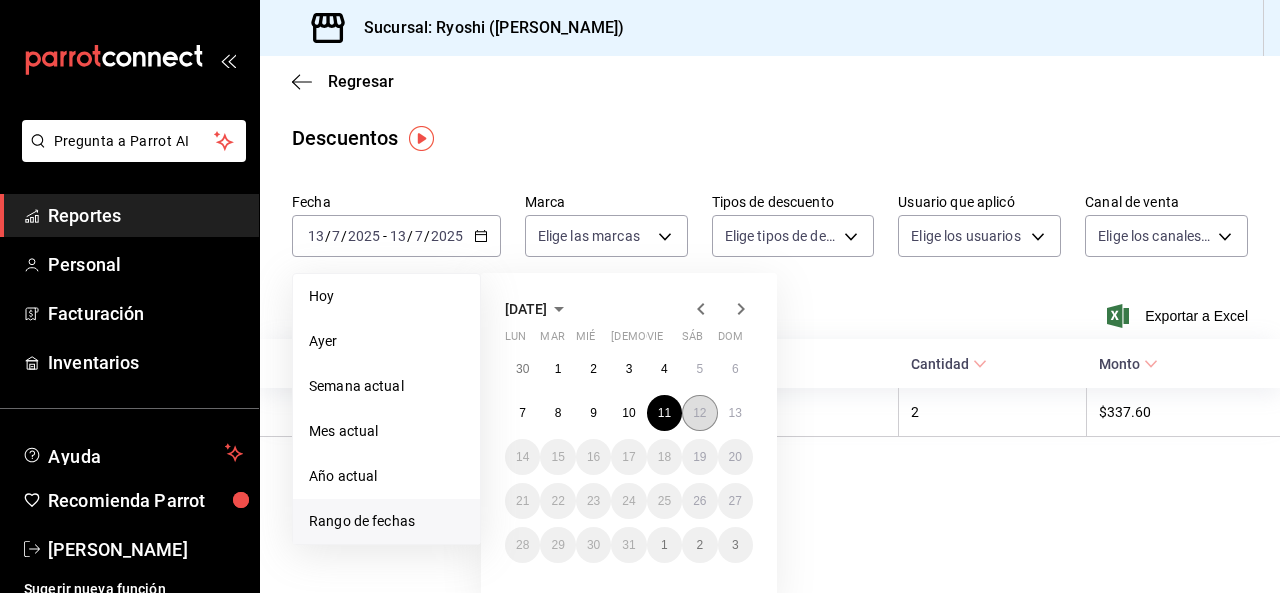 click on "12" at bounding box center [699, 413] 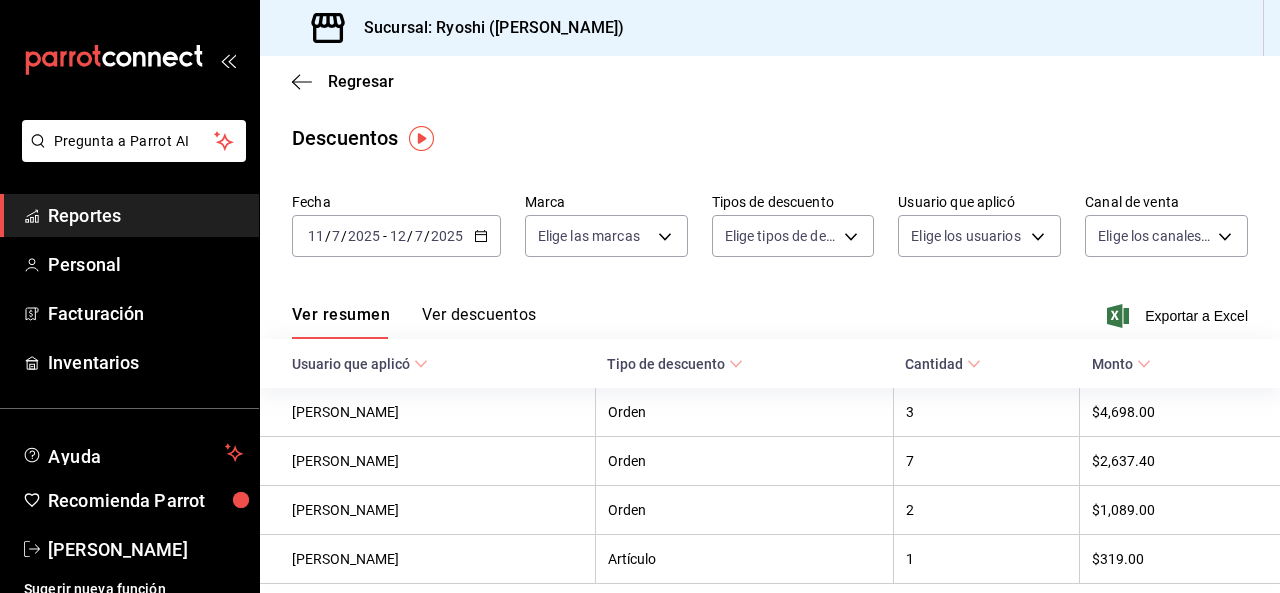 click 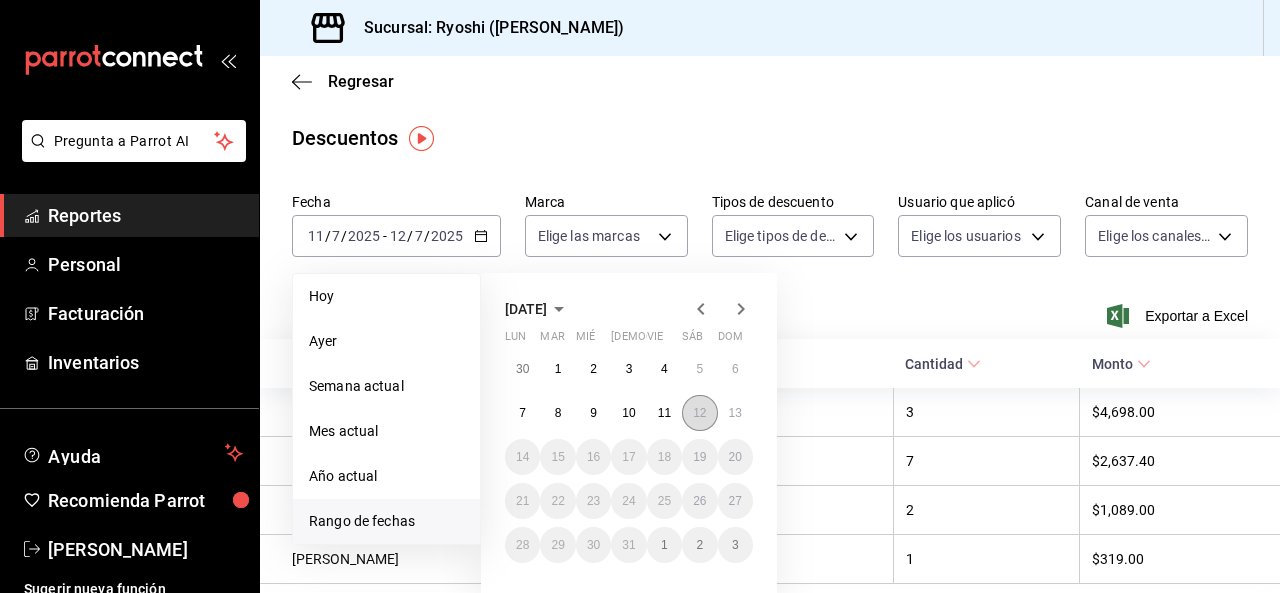 click on "12" at bounding box center [699, 413] 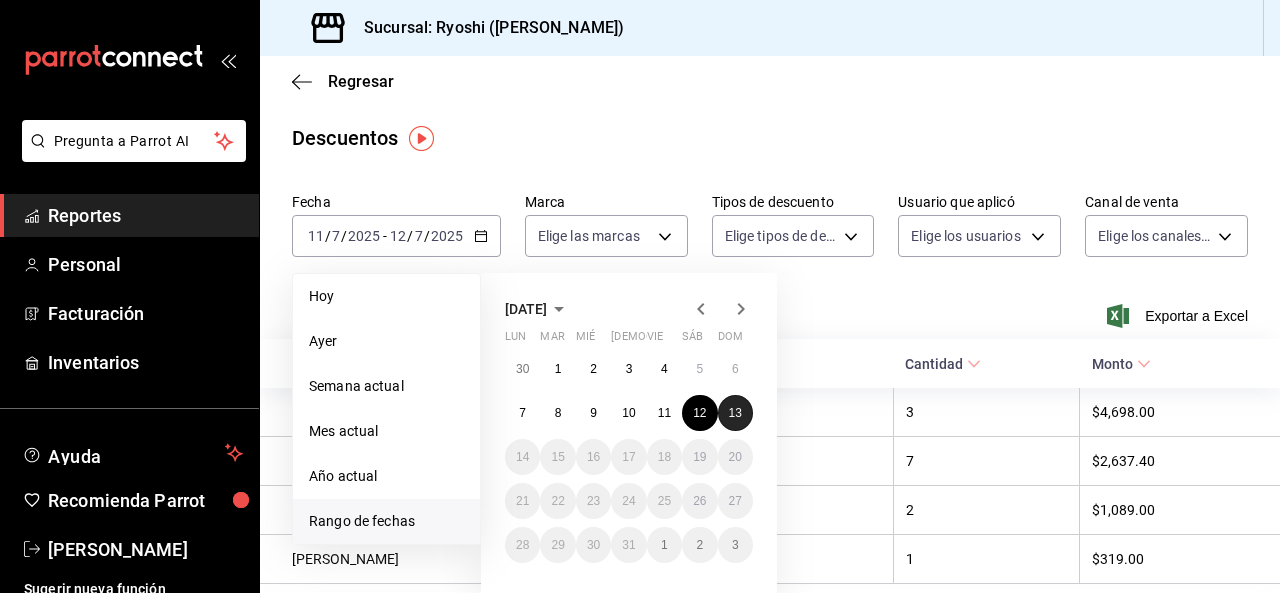 click on "13" at bounding box center (735, 413) 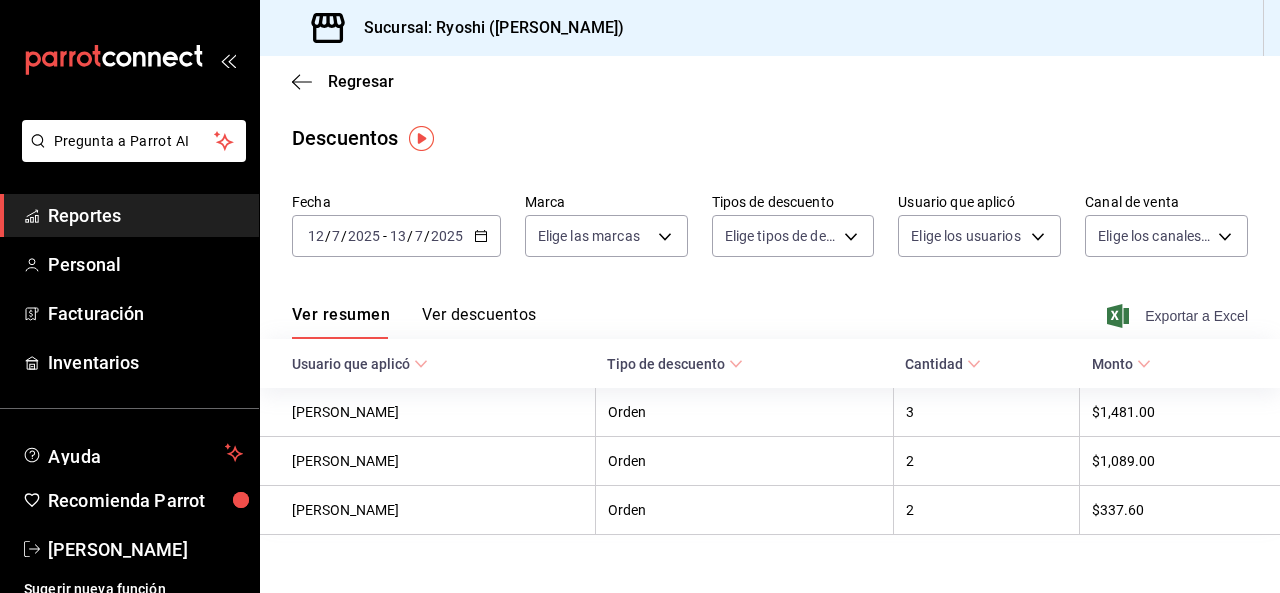 click on "Exportar a Excel" at bounding box center (1179, 316) 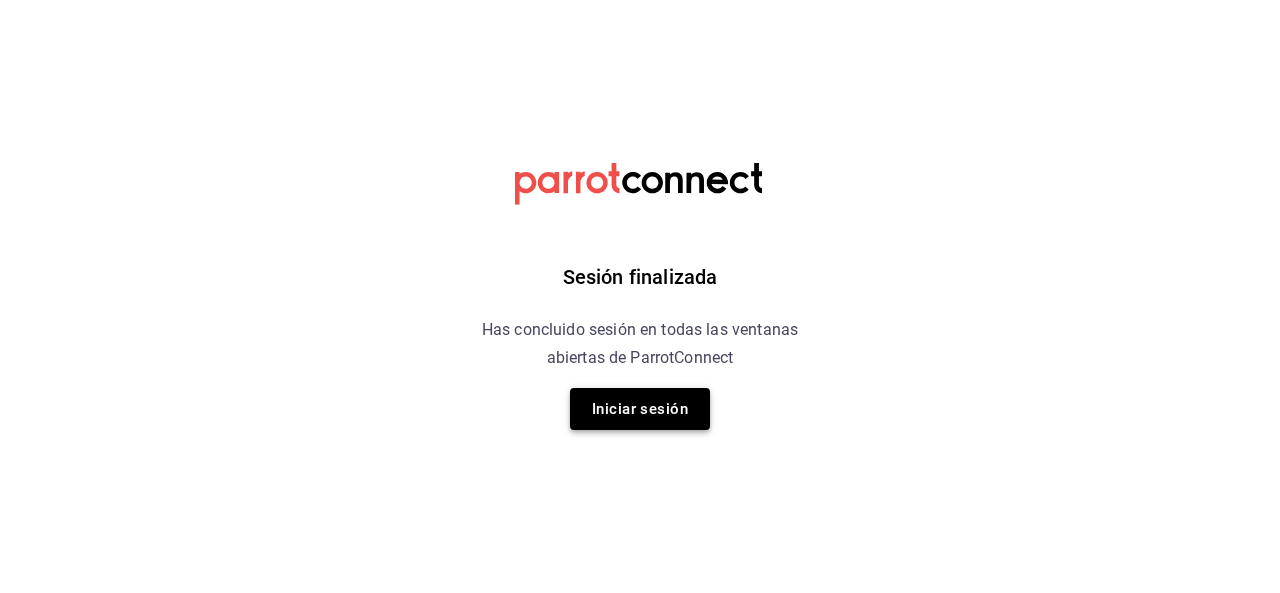 click on "Iniciar sesión" at bounding box center (640, 409) 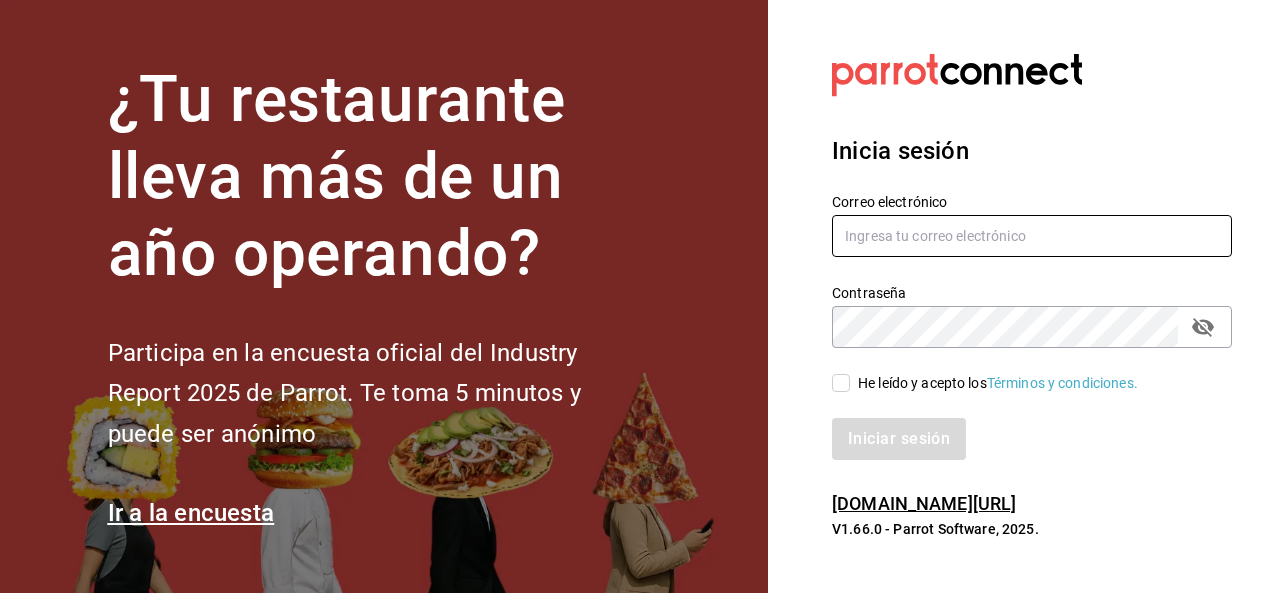 type on "[EMAIL_ADDRESS][DOMAIN_NAME]" 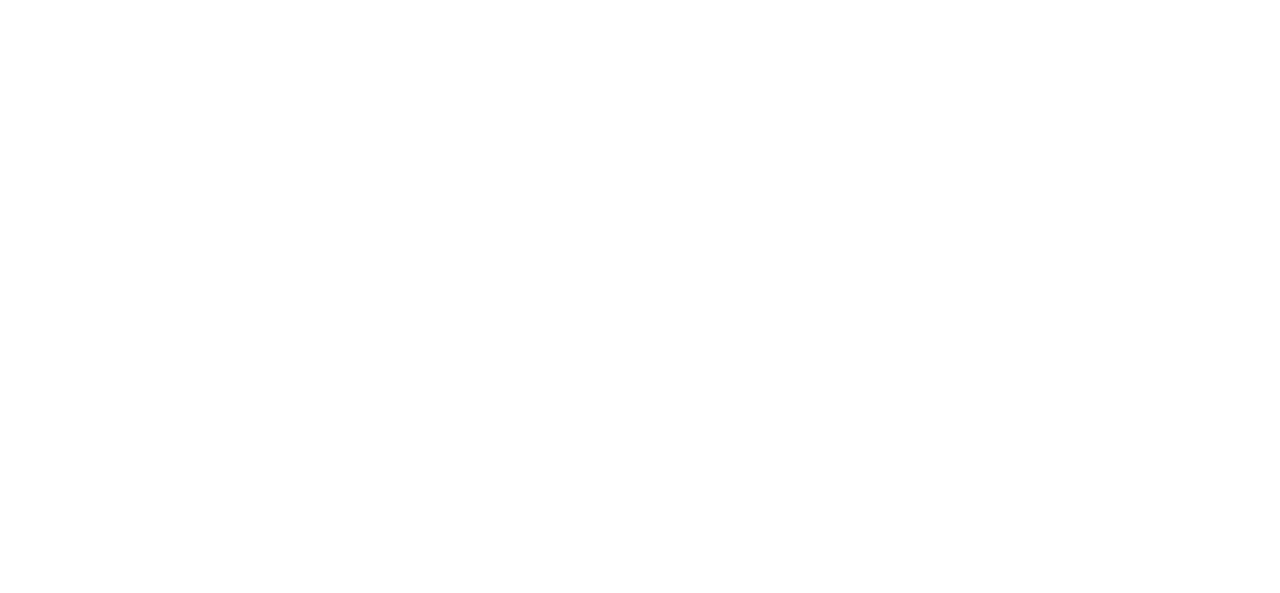 scroll, scrollTop: 0, scrollLeft: 0, axis: both 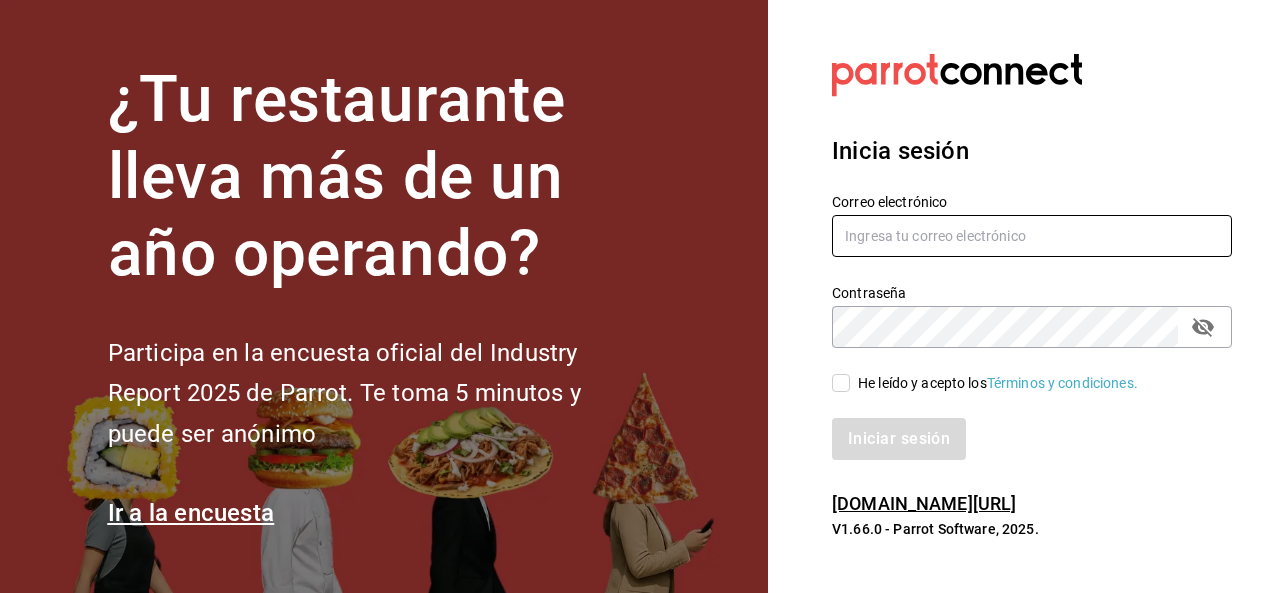 type on "[EMAIL_ADDRESS][DOMAIN_NAME]" 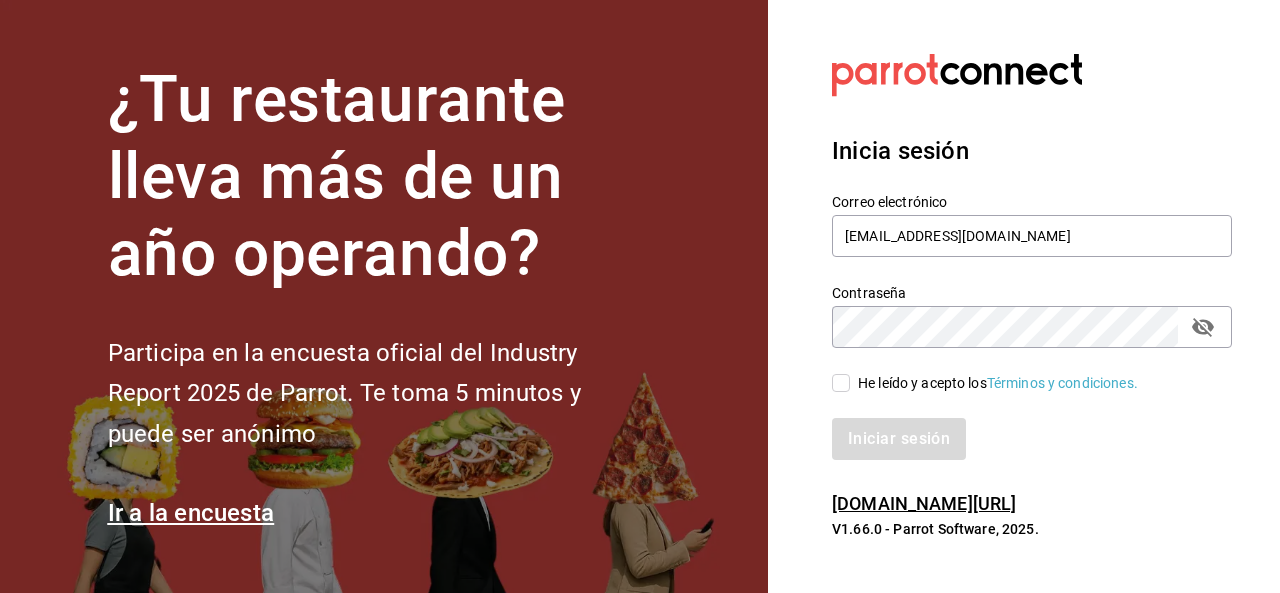 click on "Iniciar sesión" at bounding box center [1032, 439] 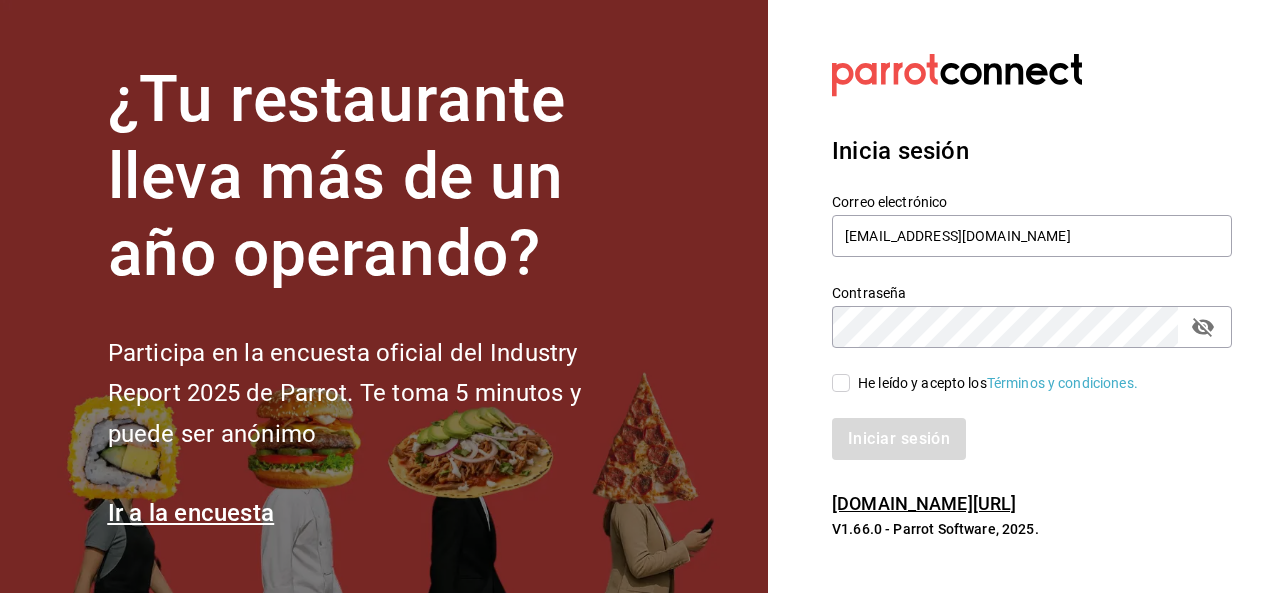 click on "He leído y acepto los  Términos y condiciones." at bounding box center (841, 383) 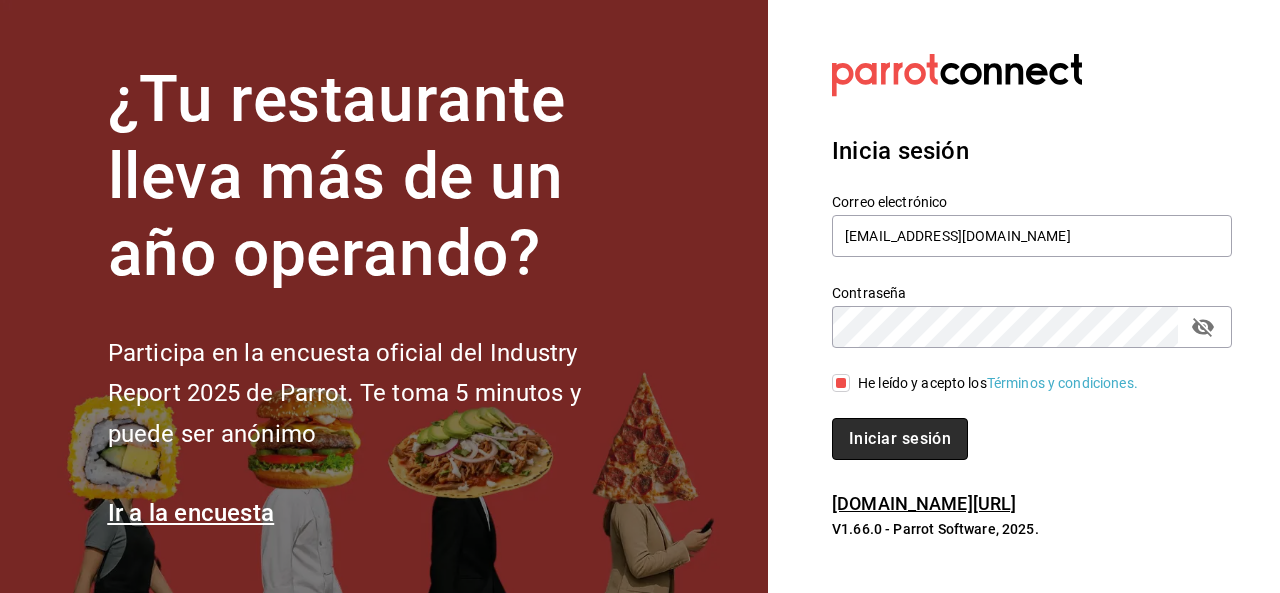 click on "Iniciar sesión" at bounding box center [900, 439] 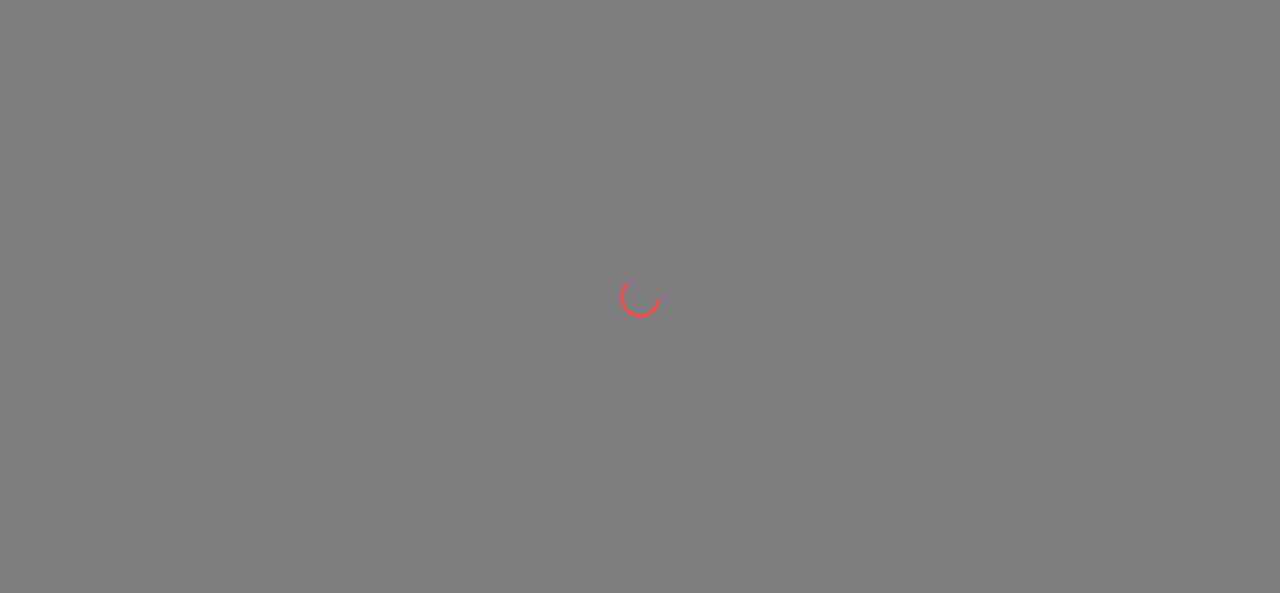 scroll, scrollTop: 0, scrollLeft: 0, axis: both 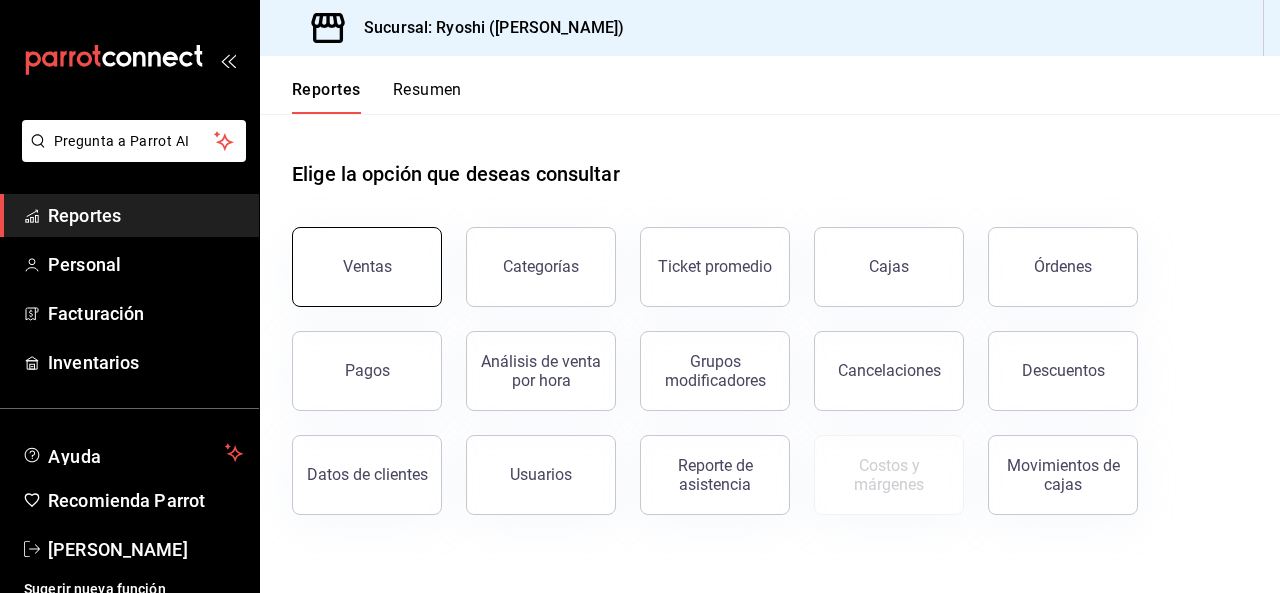 click on "Ventas" at bounding box center (367, 267) 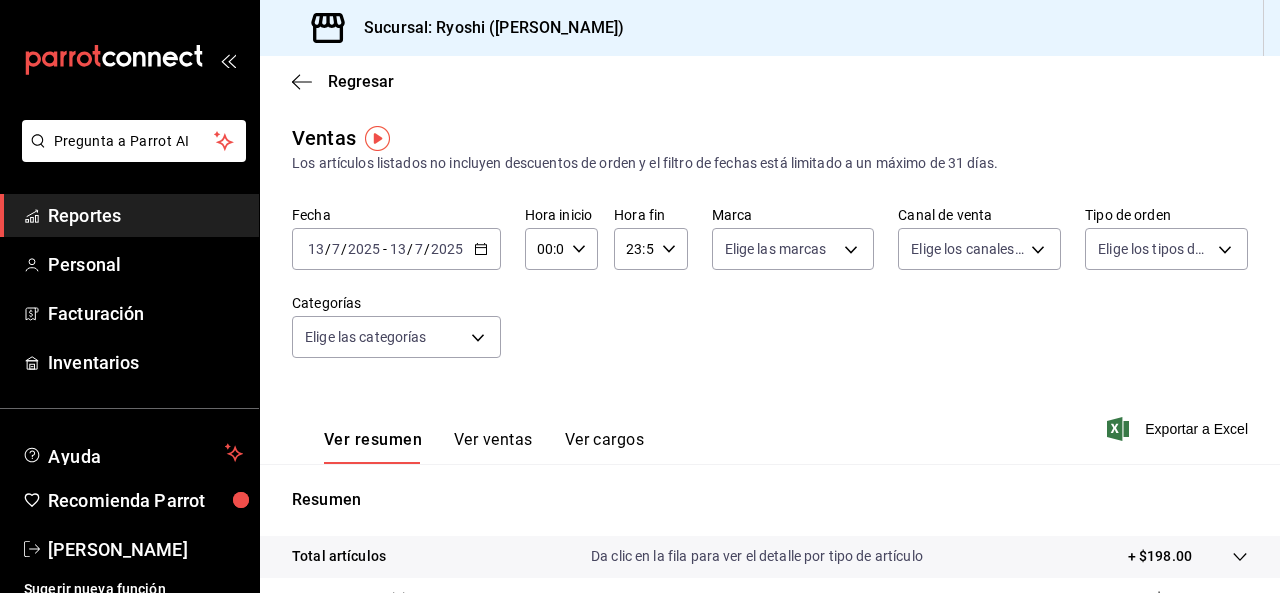 click 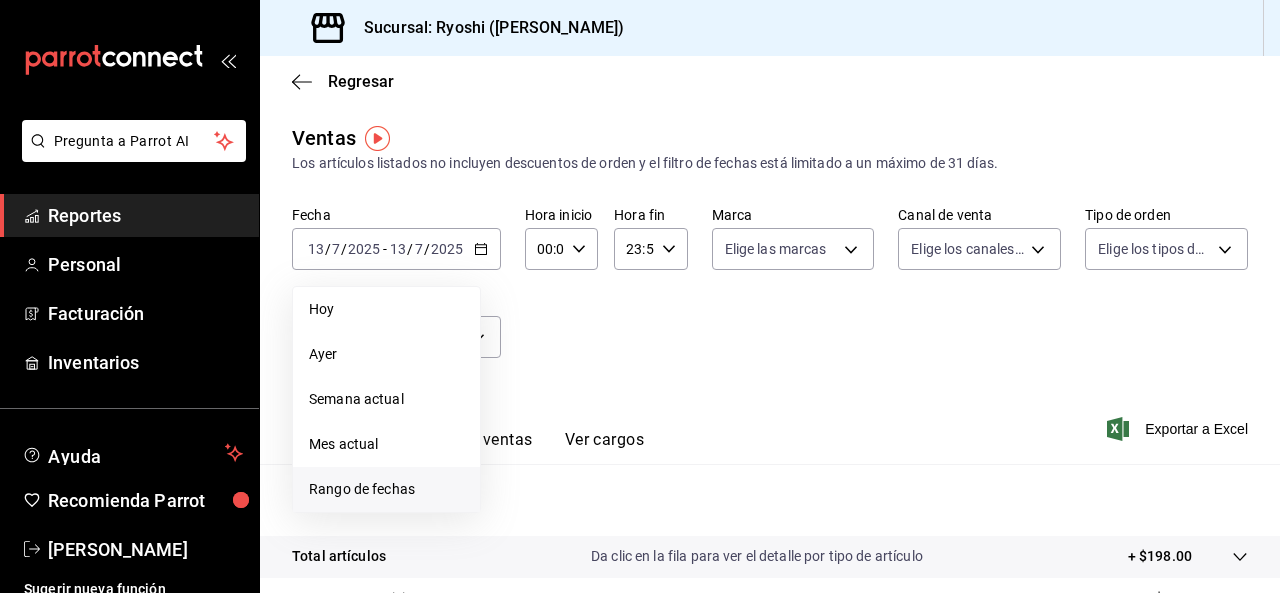 click on "Rango de fechas" at bounding box center [386, 489] 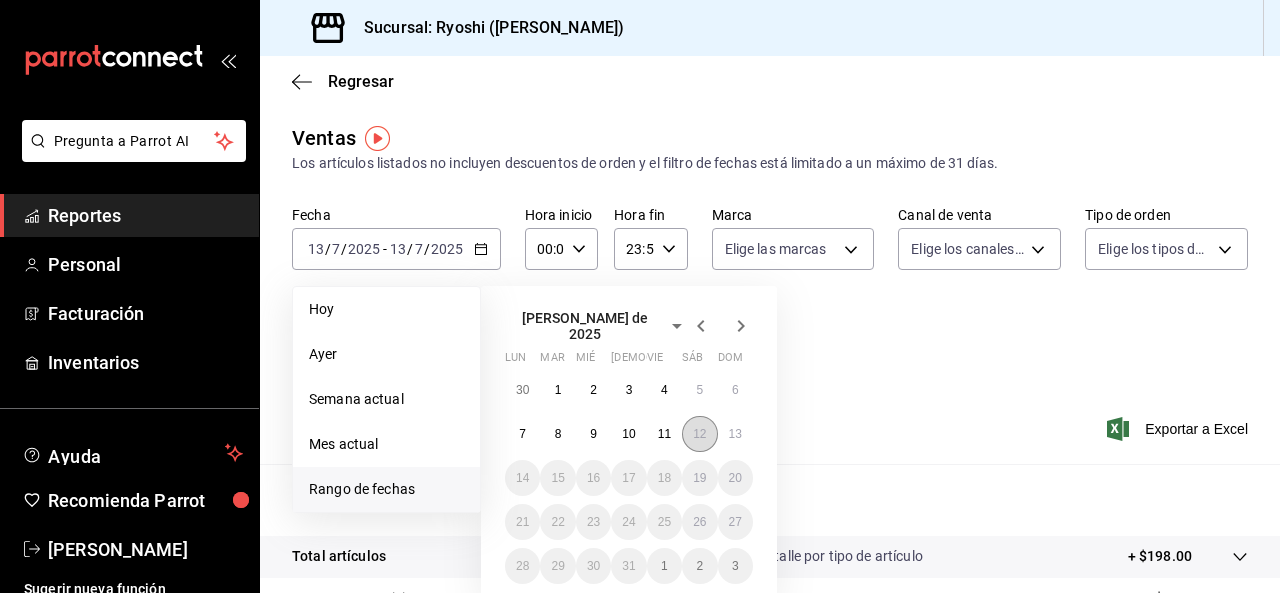click on "12" at bounding box center [699, 434] 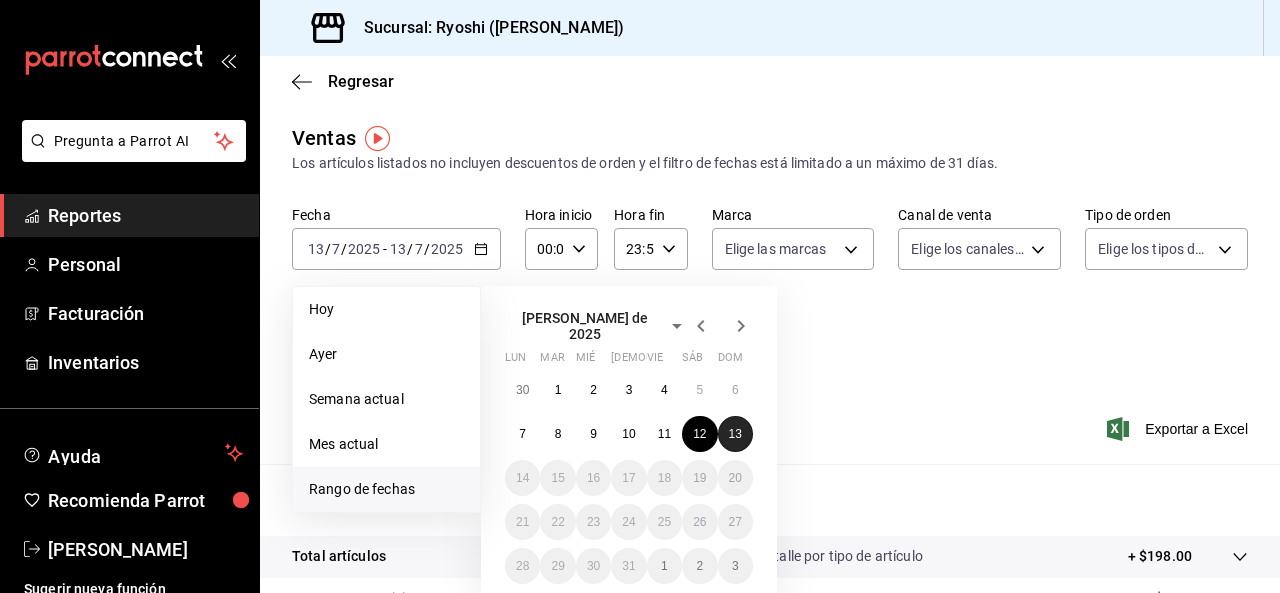 click on "13" at bounding box center (735, 434) 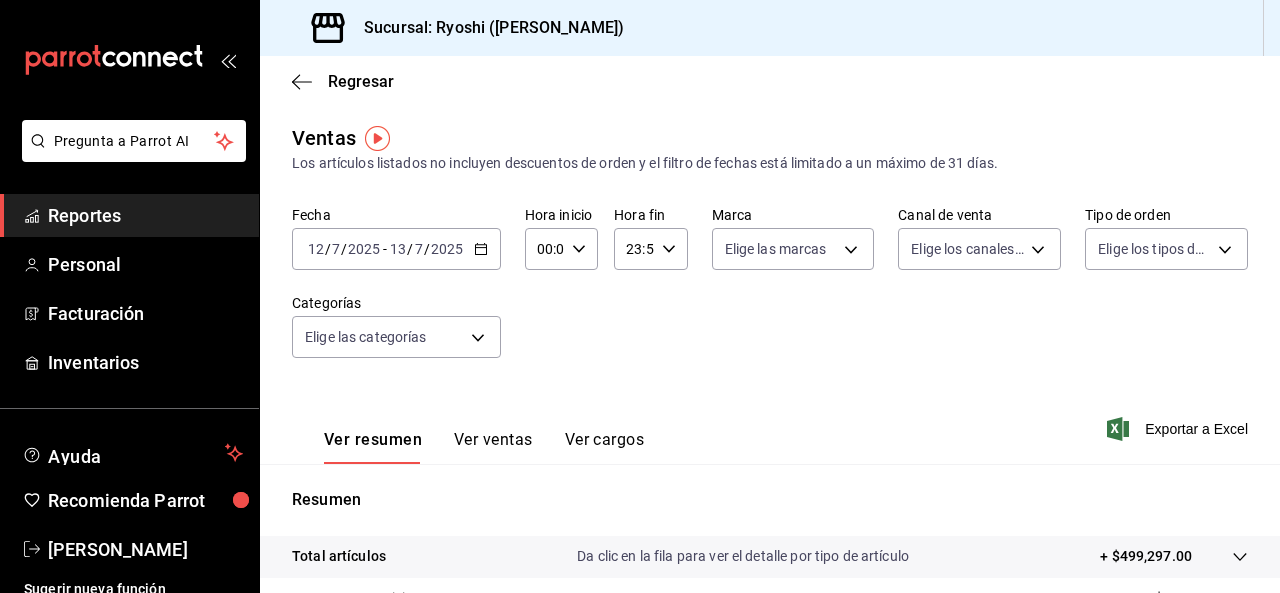 click on "00:00 Hora inicio" at bounding box center [561, 249] 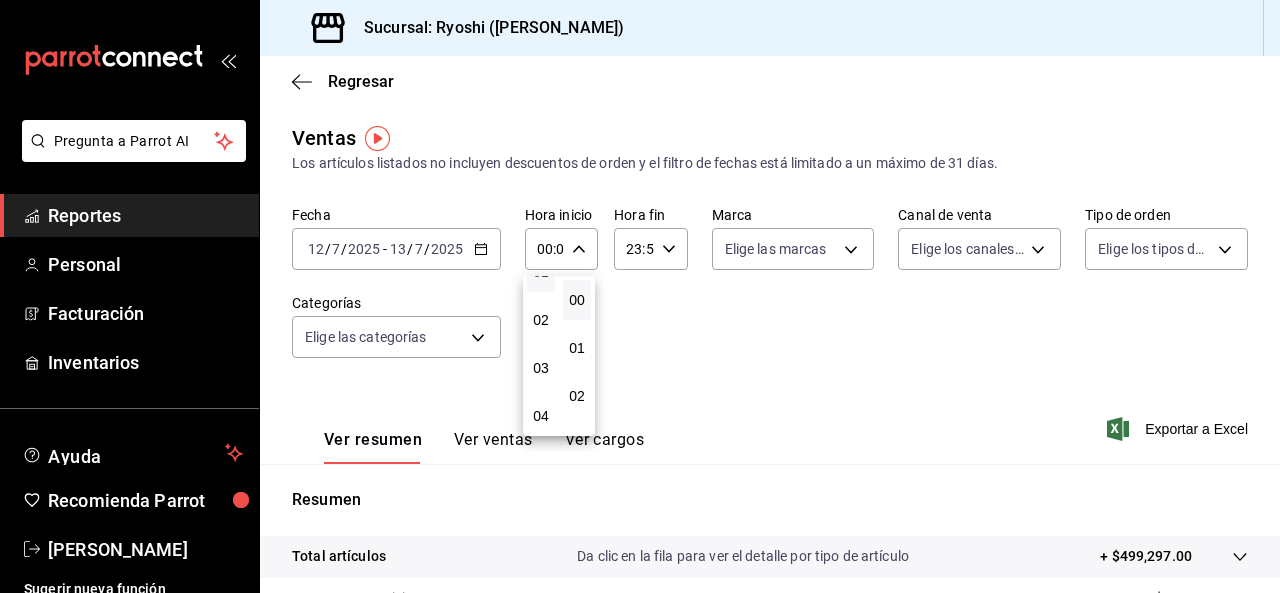 scroll, scrollTop: 132, scrollLeft: 0, axis: vertical 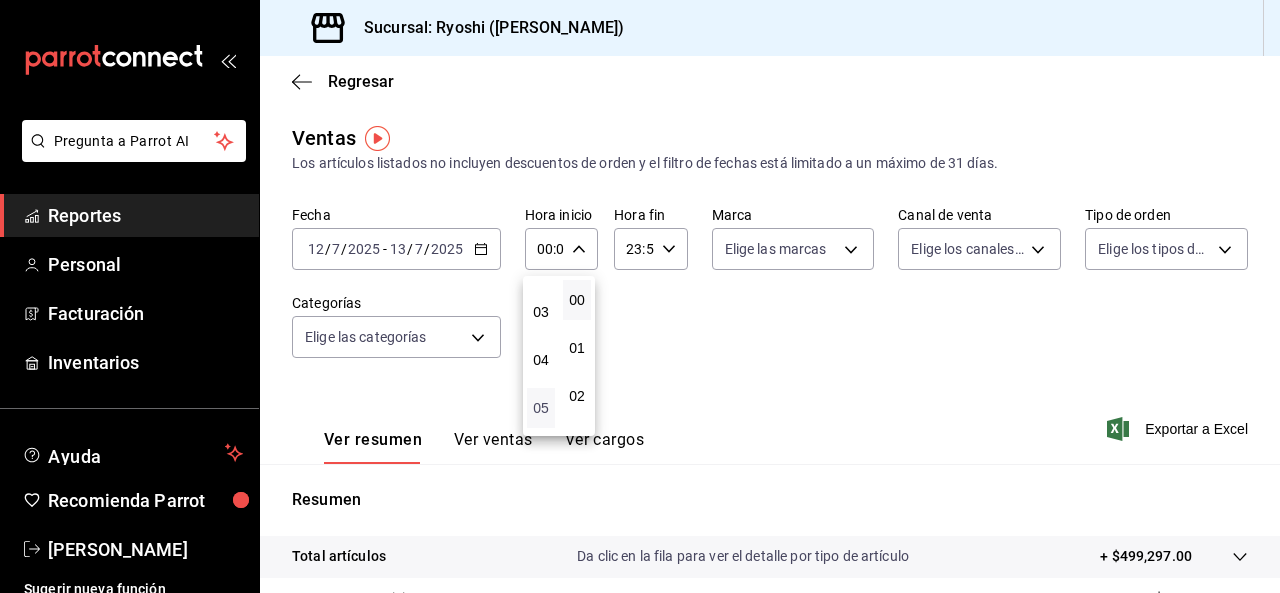 click on "05" at bounding box center [541, 408] 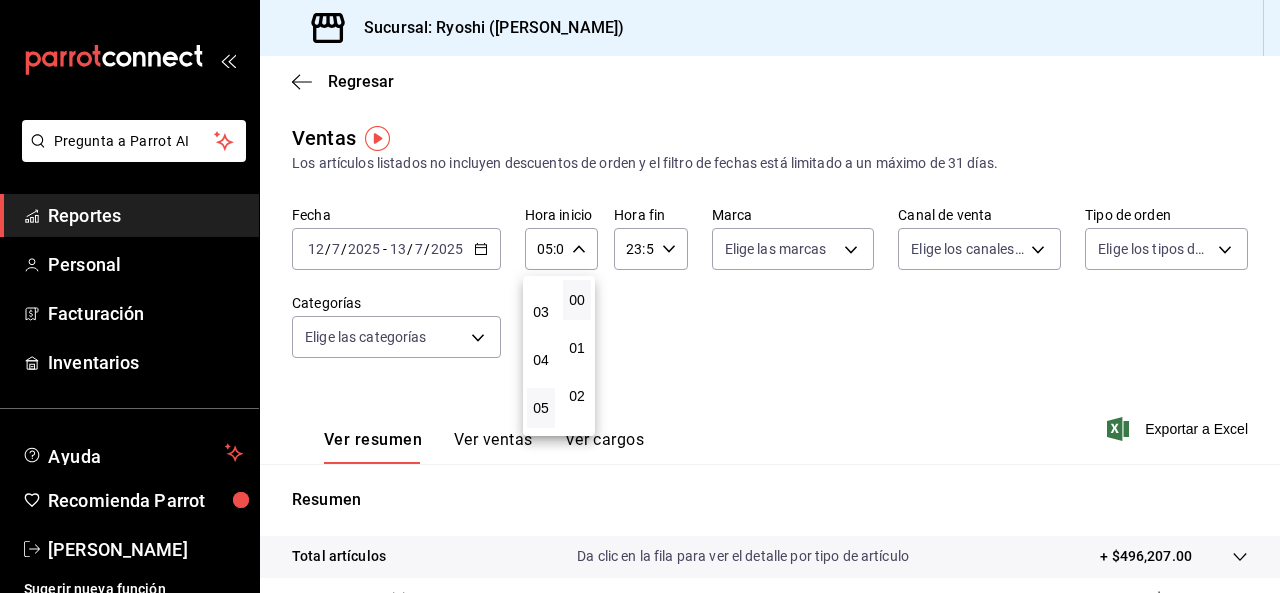 click on "00" at bounding box center (577, 300) 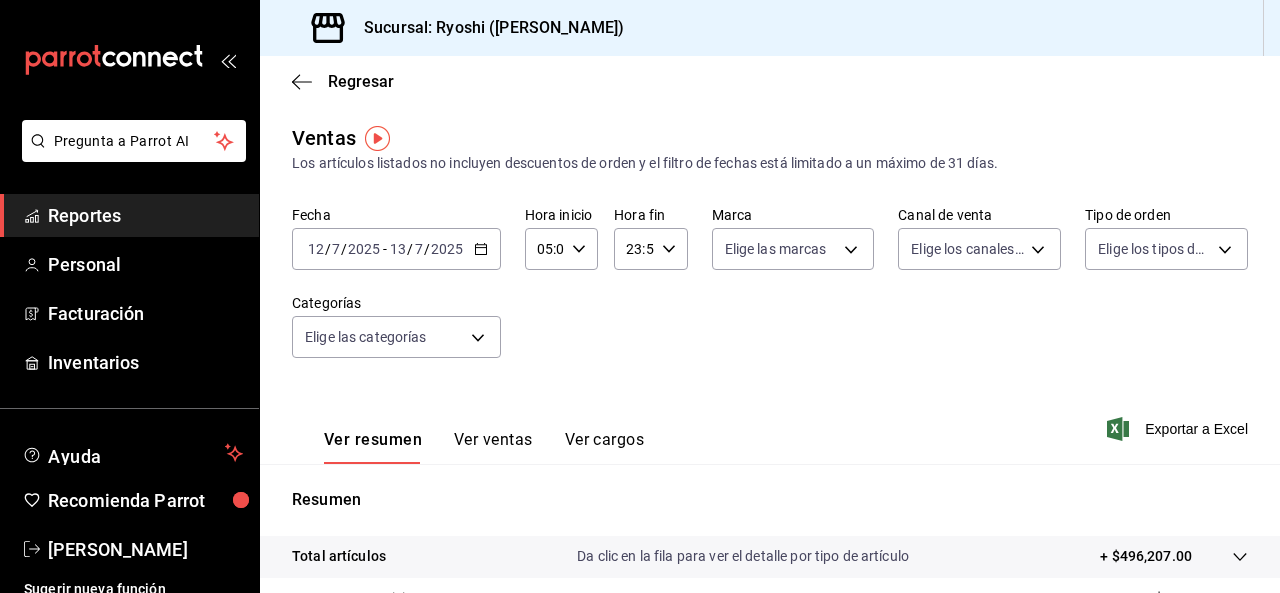 click 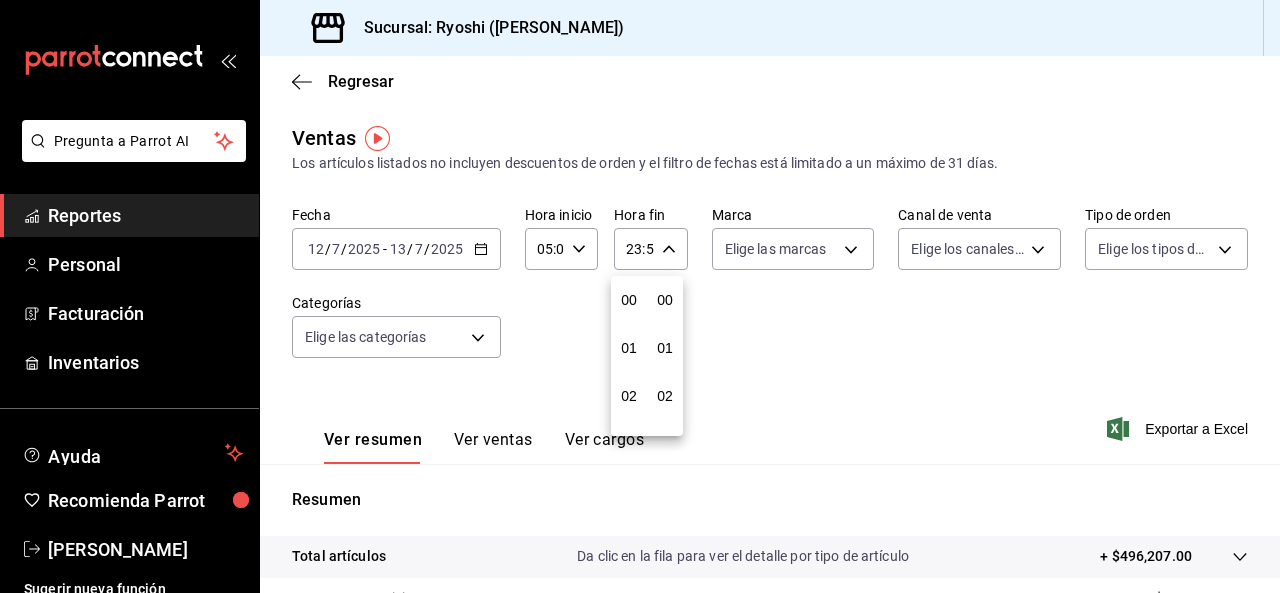 scroll, scrollTop: 992, scrollLeft: 0, axis: vertical 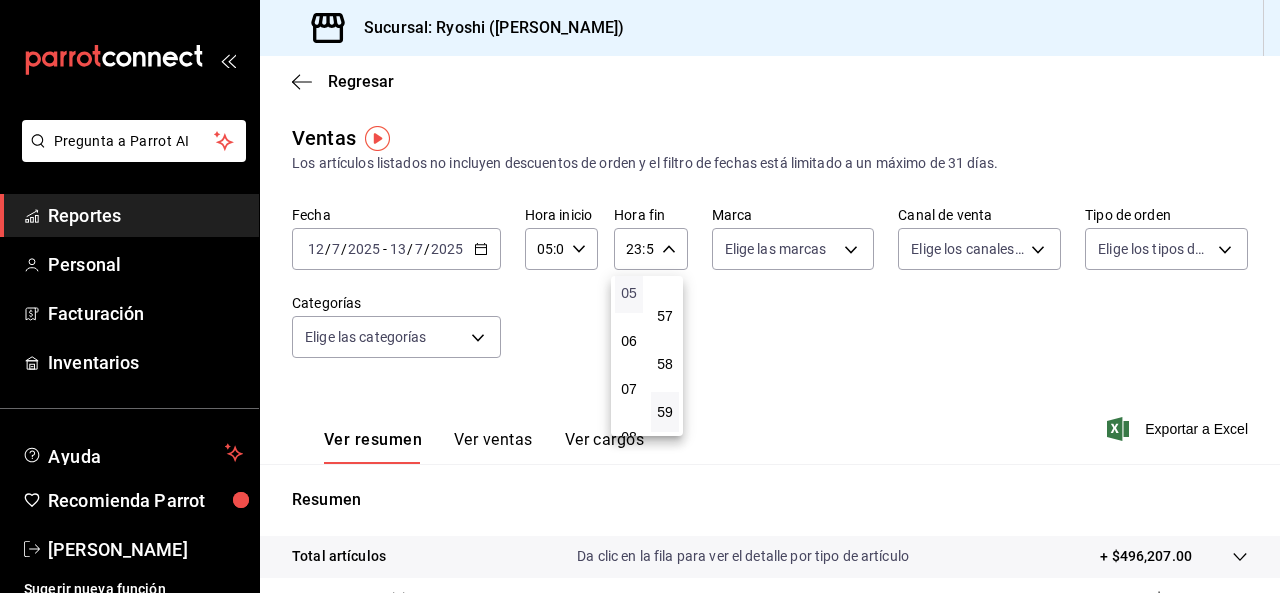 click on "05" at bounding box center [629, 293] 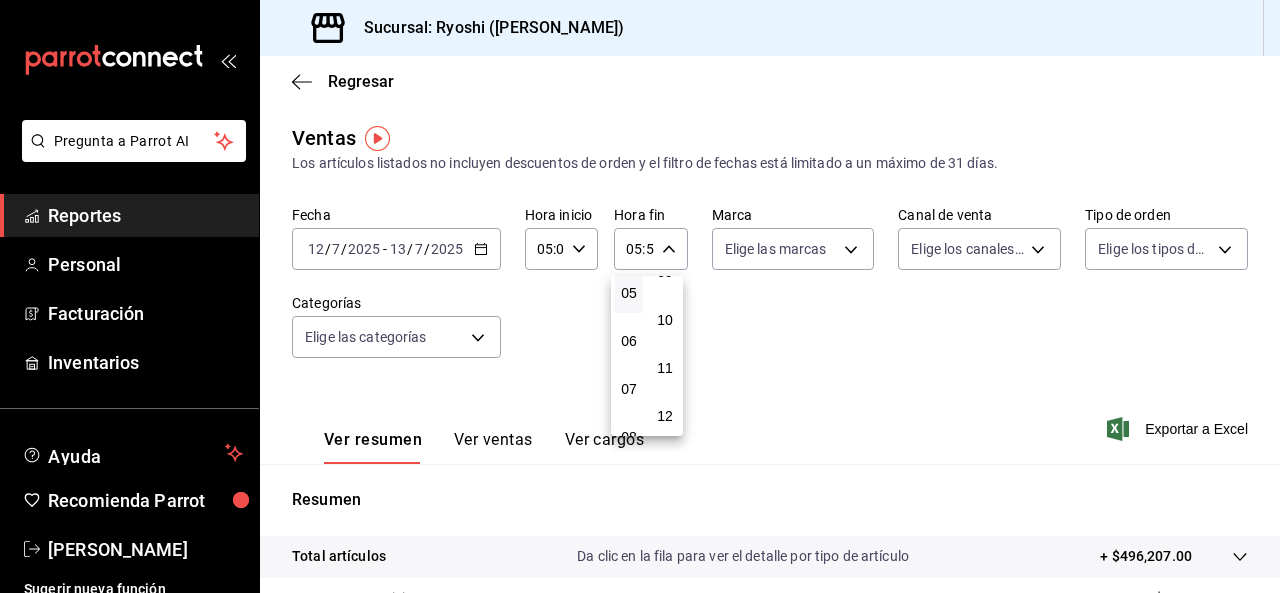 scroll, scrollTop: 448, scrollLeft: 0, axis: vertical 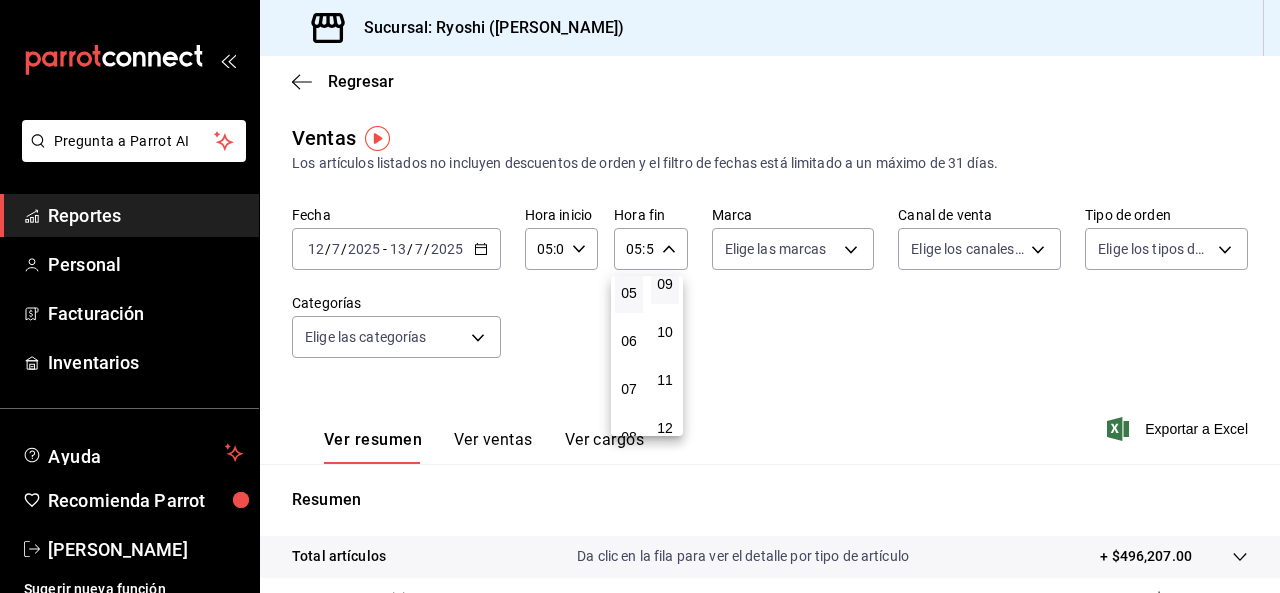 click on "09" at bounding box center [665, 284] 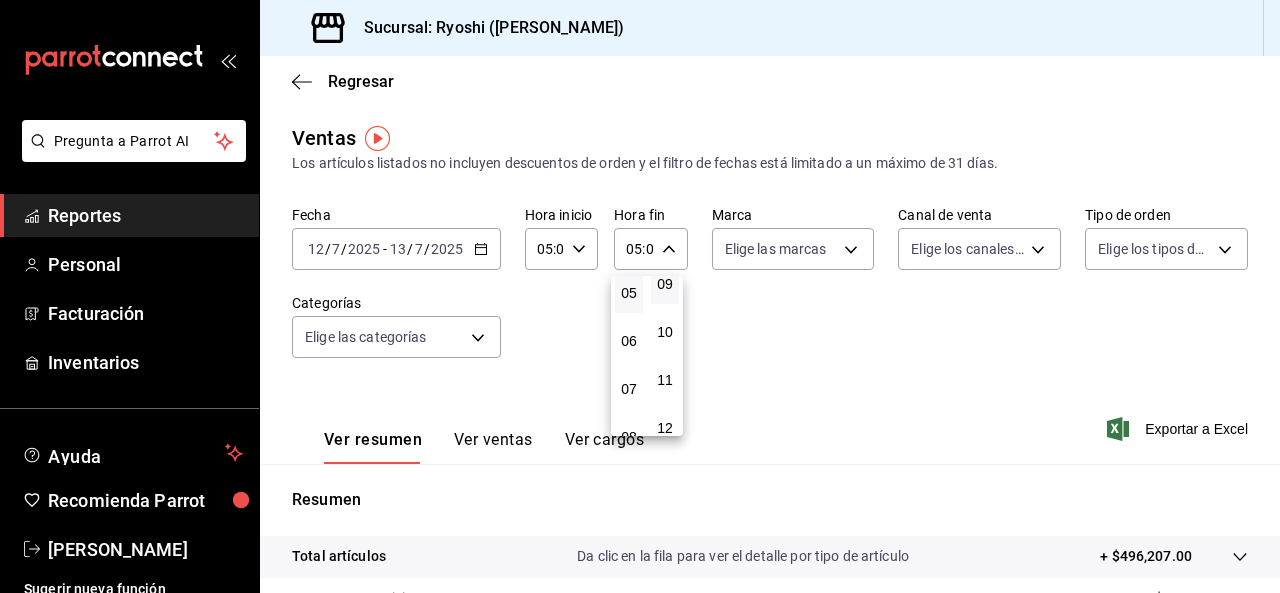 click at bounding box center (640, 296) 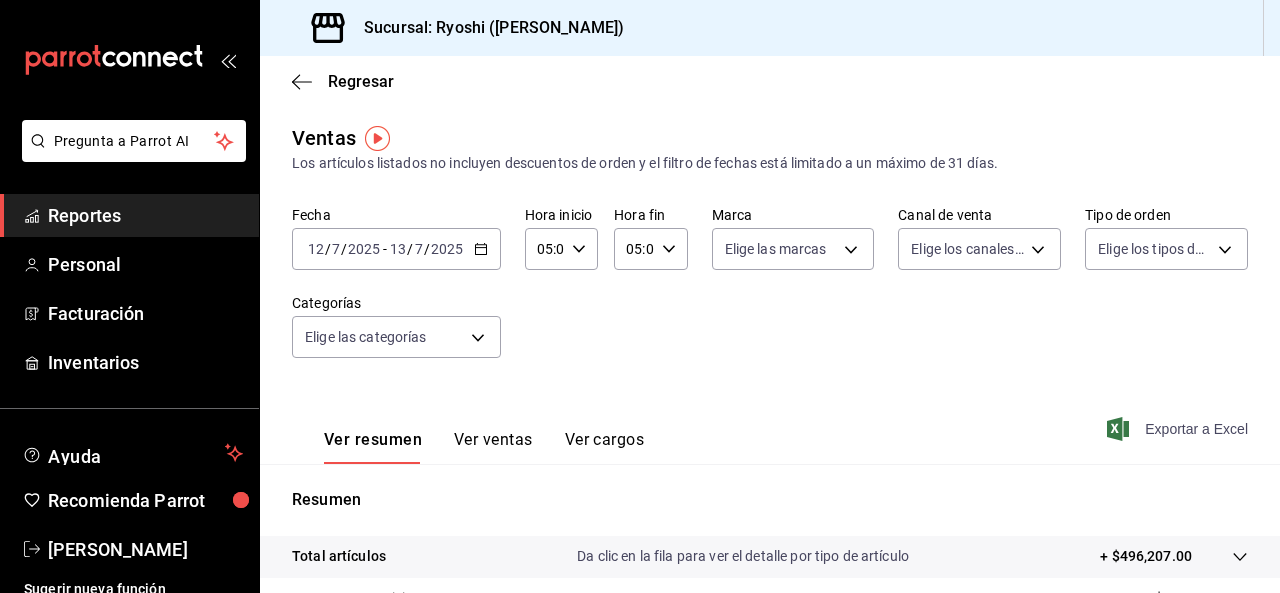 click on "Exportar a Excel" at bounding box center (1179, 429) 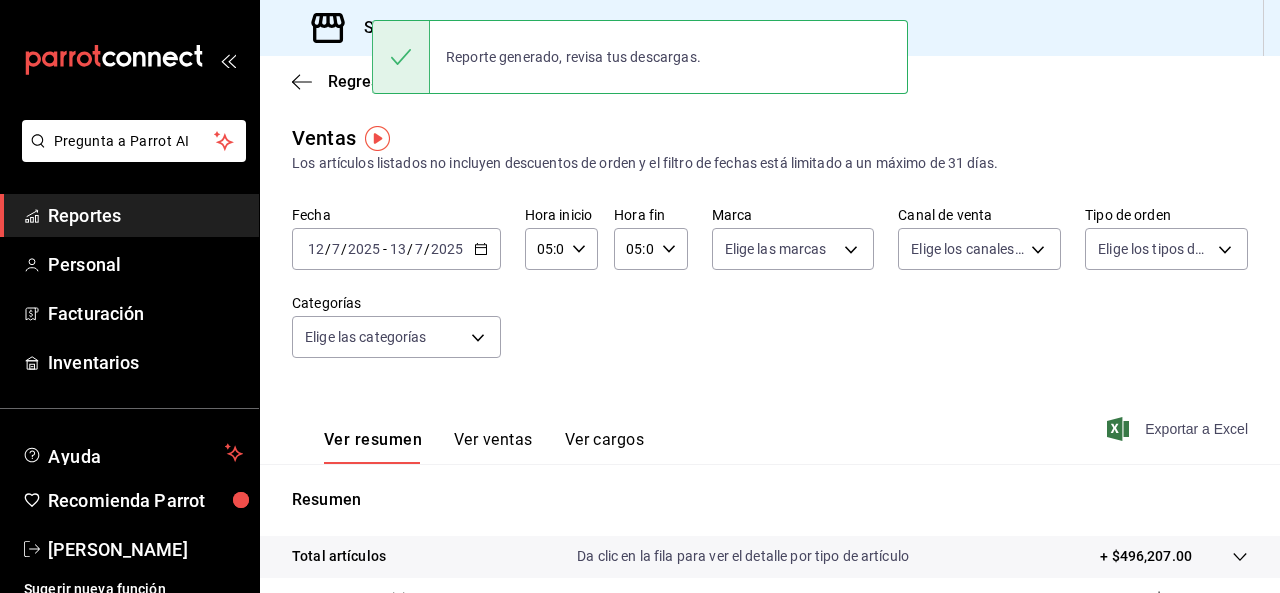 click on "Exportar a Excel" at bounding box center (1179, 429) 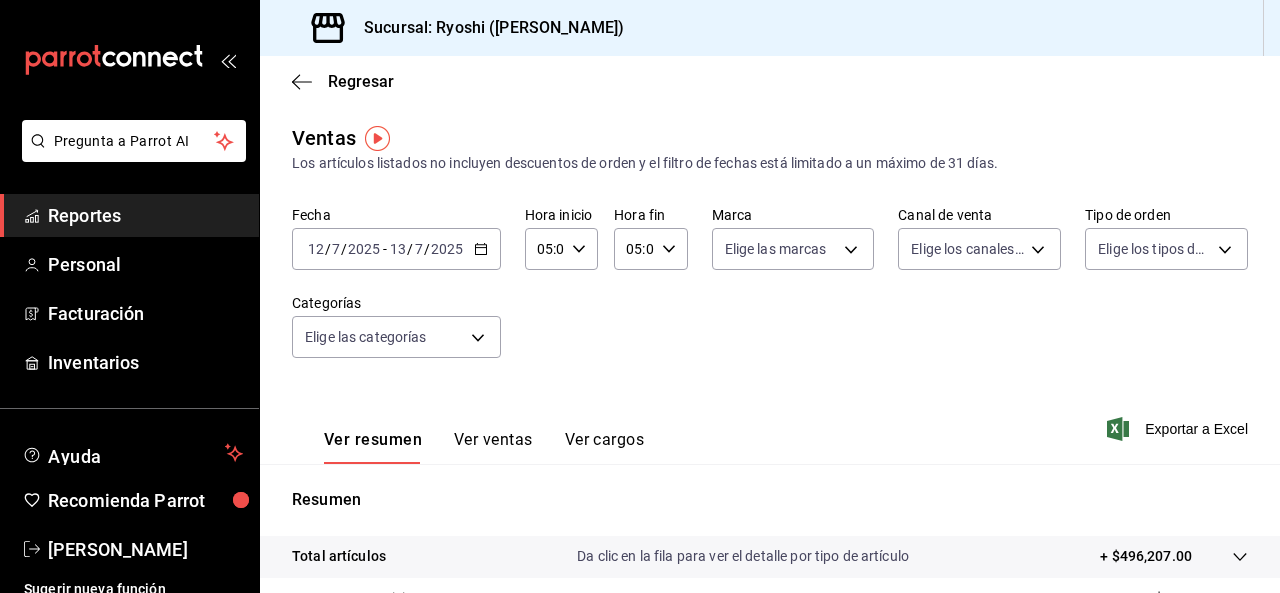 click on "Fecha 2025-07-12 12 / 7 / 2025 - 2025-07-13 13 / 7 / 2025 Hora inicio 05:00 Hora inicio Hora fin 05:09 Hora fin Marca Elige las marcas Canal de venta Elige los canales de venta Tipo de orden Elige los tipos de orden Categorías Elige las categorías" at bounding box center [770, 294] 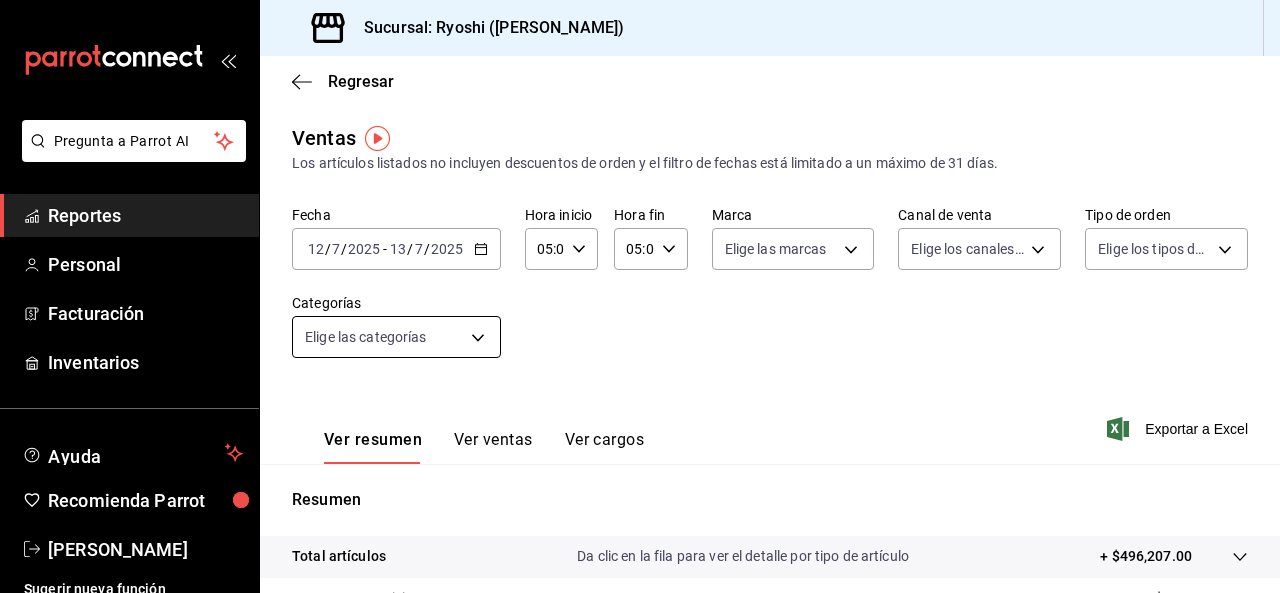 click on "Pregunta a Parrot AI Reportes   Personal   Facturación   Inventarios   Ayuda Recomienda Parrot   Ryoshi Masaryk   Sugerir nueva función   Sucursal: Ryoshi (Polanco) Regresar Ventas Los artículos listados no incluyen descuentos de orden y el filtro de fechas está limitado a un máximo de 31 días. Fecha 2025-07-12 12 / 7 / 2025 - 2025-07-13 13 / 7 / 2025 Hora inicio 05:00 Hora inicio Hora fin 05:09 Hora fin Marca Elige las marcas Canal de venta Elige los canales de venta Tipo de orden Elige los tipos de orden Categorías Elige las categorías Ver resumen Ver ventas Ver cargos Exportar a Excel Resumen Total artículos Da clic en la fila para ver el detalle por tipo de artículo + $496,207.00 Cargos por servicio + $0.00 Venta bruta = $496,207.00 Descuentos totales - $1,426.60 Certificados de regalo - $0.00 Venta total = $494,780.40 Impuestos - $68,245.57 Venta neta = $426,534.83 Pregunta a Parrot AI Reportes   Personal   Facturación   Inventarios   Ayuda Recomienda Parrot   Ryoshi Masaryk     Ir a video" at bounding box center [640, 296] 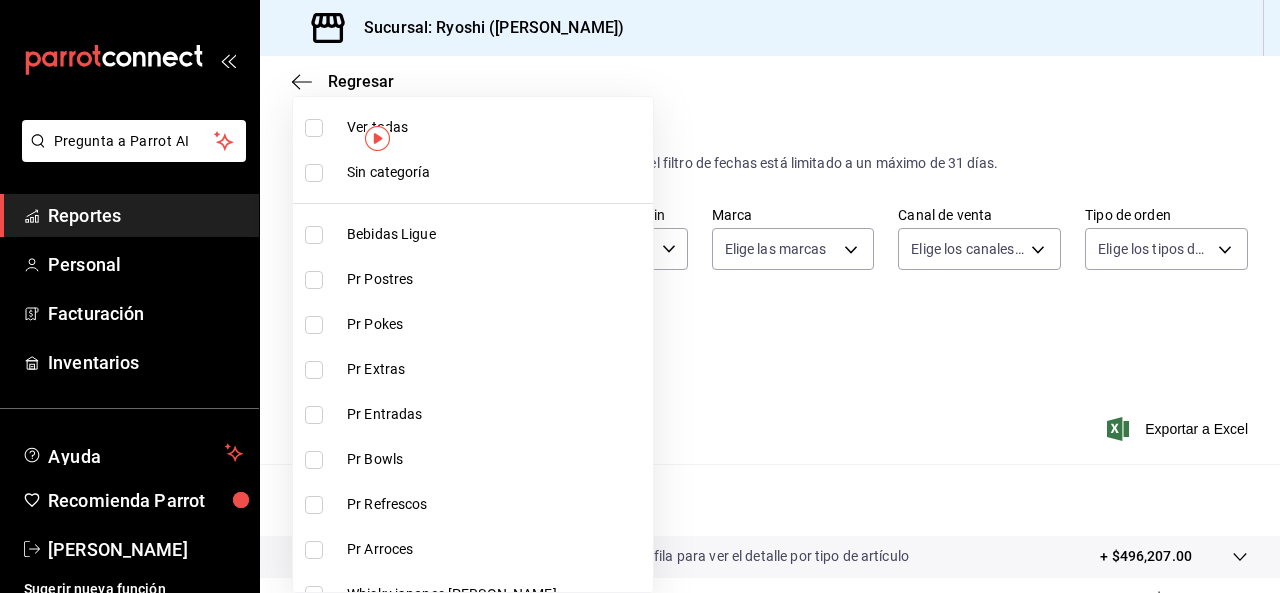 click at bounding box center [314, 280] 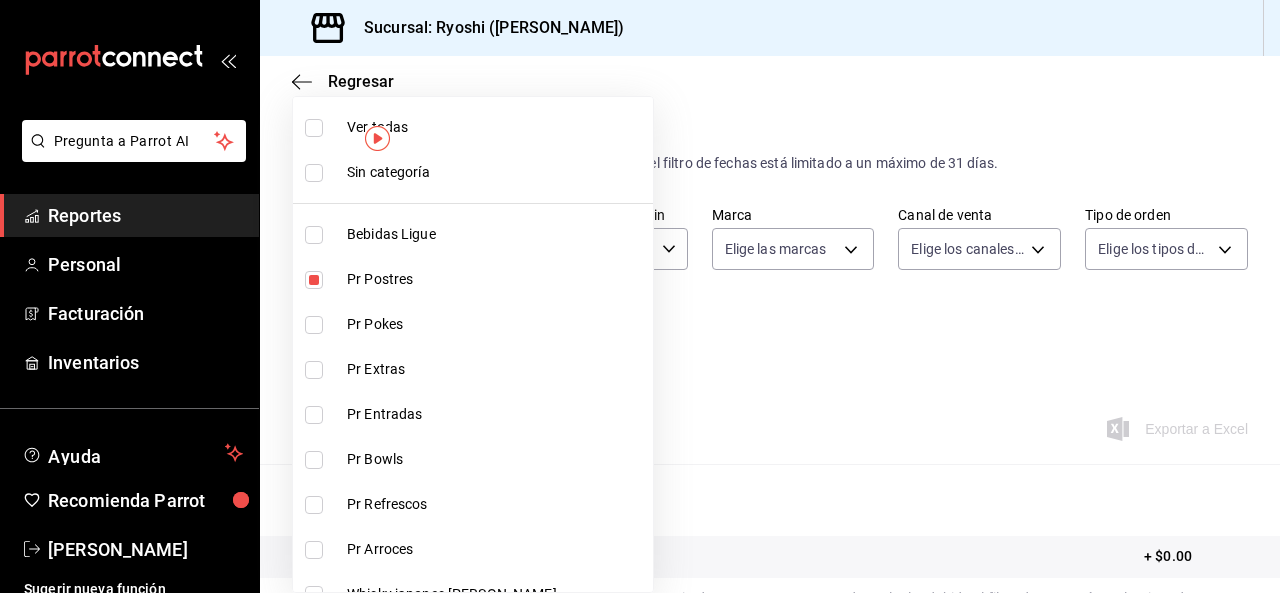 click at bounding box center (314, 280) 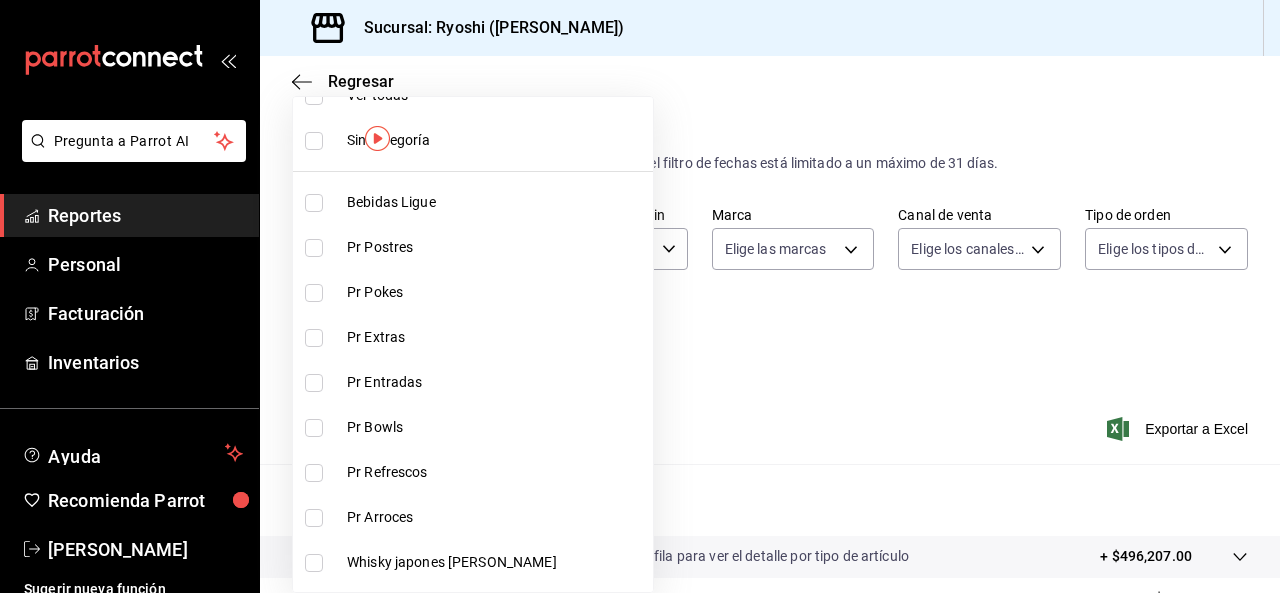 scroll, scrollTop: 37, scrollLeft: 0, axis: vertical 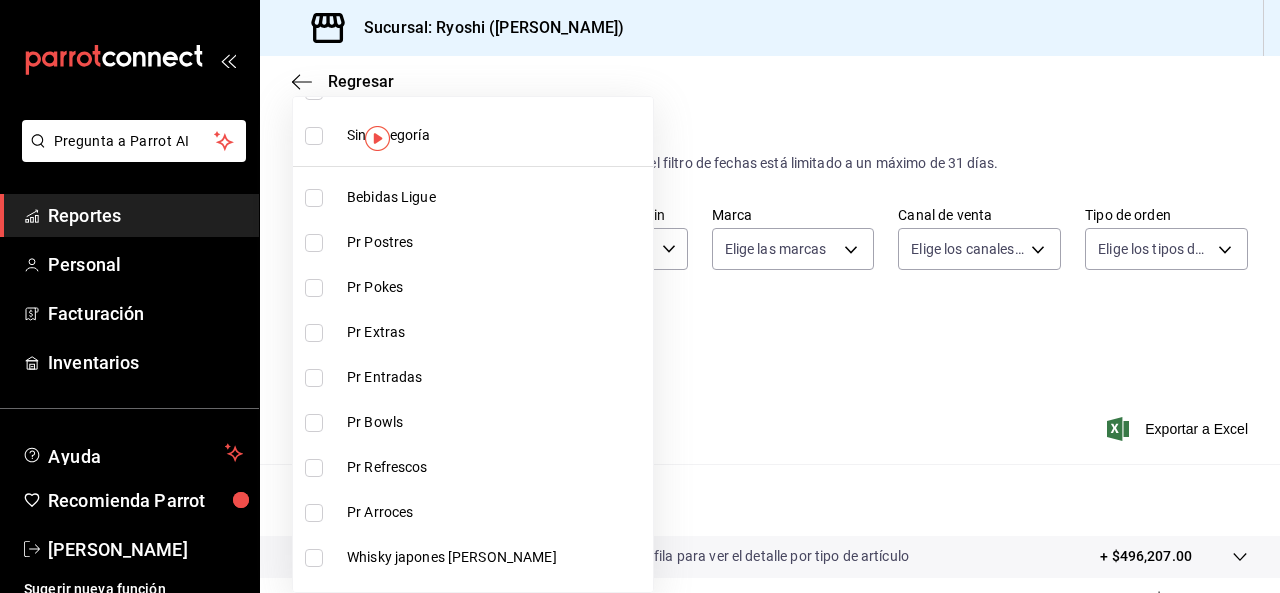 click at bounding box center (314, 243) 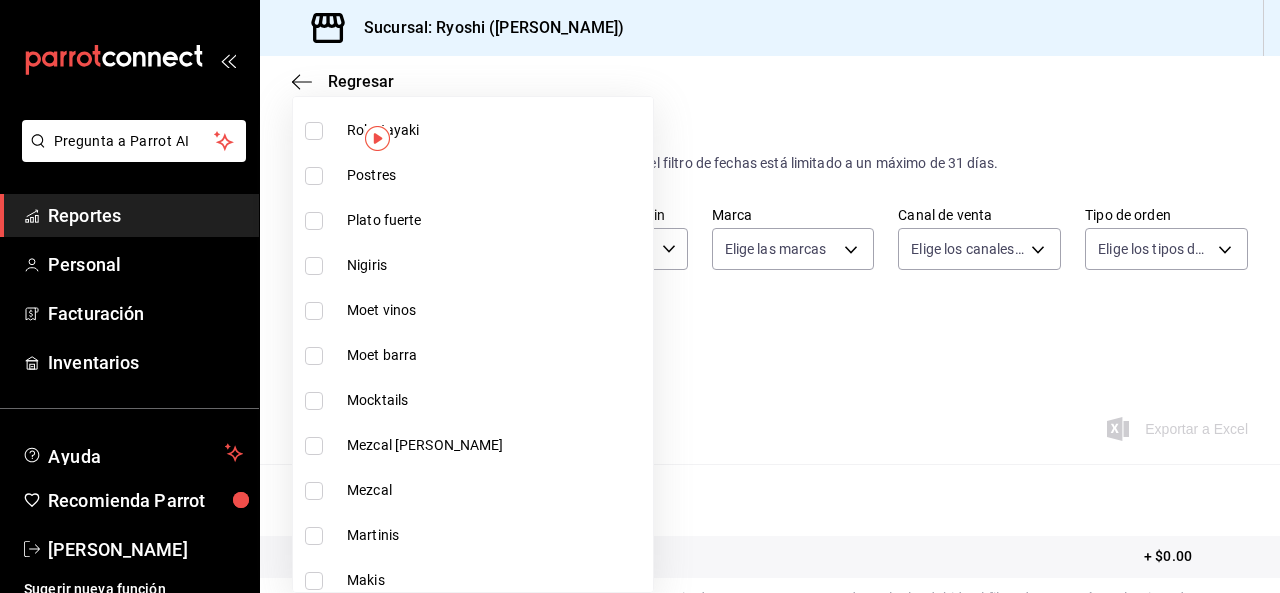 scroll, scrollTop: 1632, scrollLeft: 0, axis: vertical 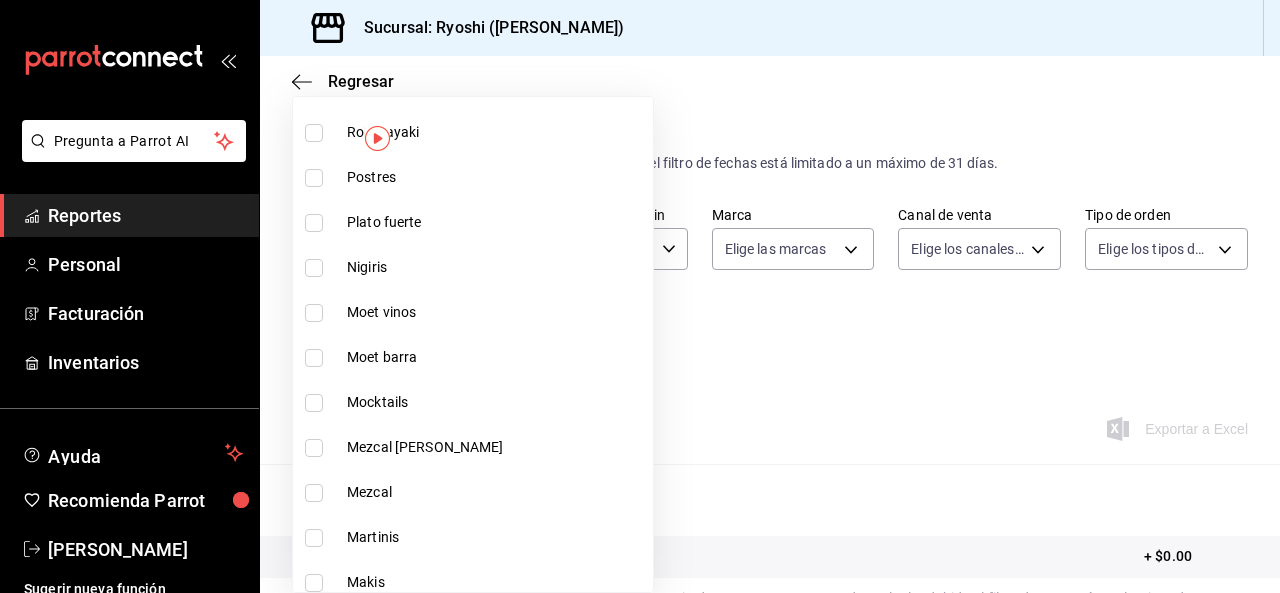 click at bounding box center [318, 178] 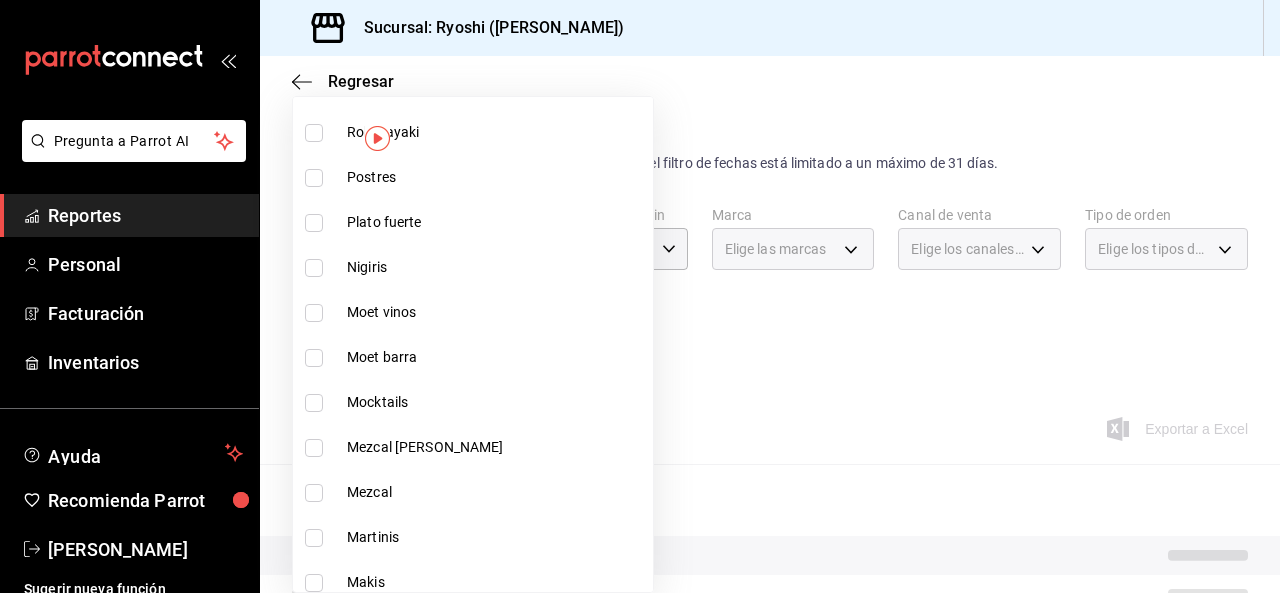 click at bounding box center (314, 178) 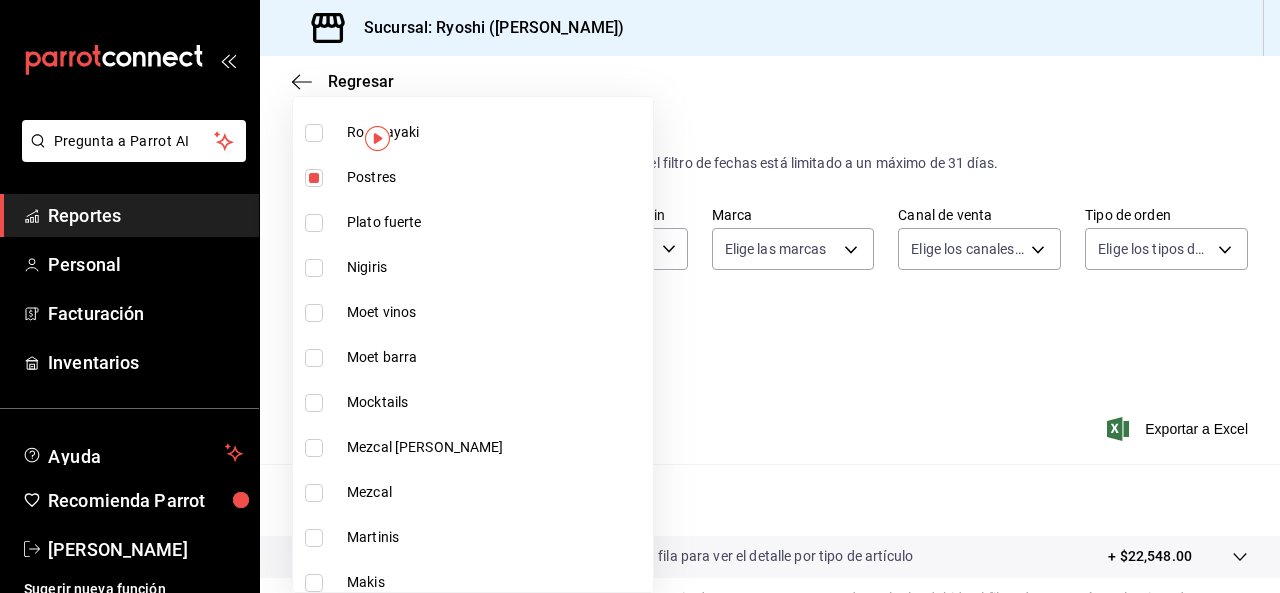 click at bounding box center (640, 296) 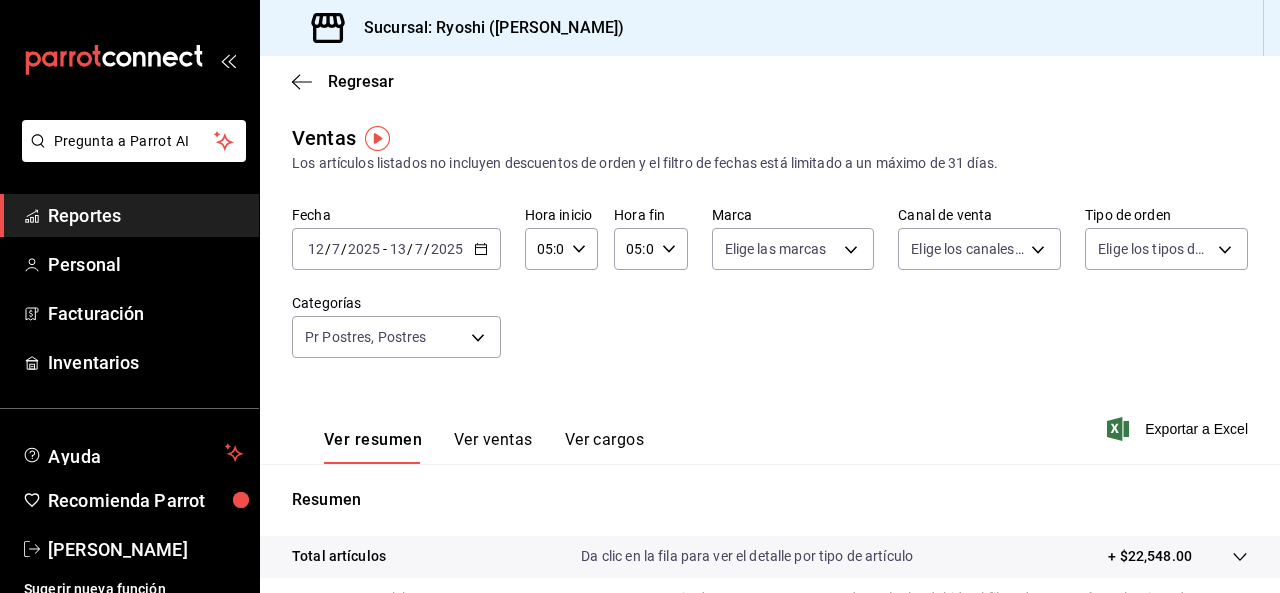 click on "Exportar a Excel" at bounding box center [1179, 429] 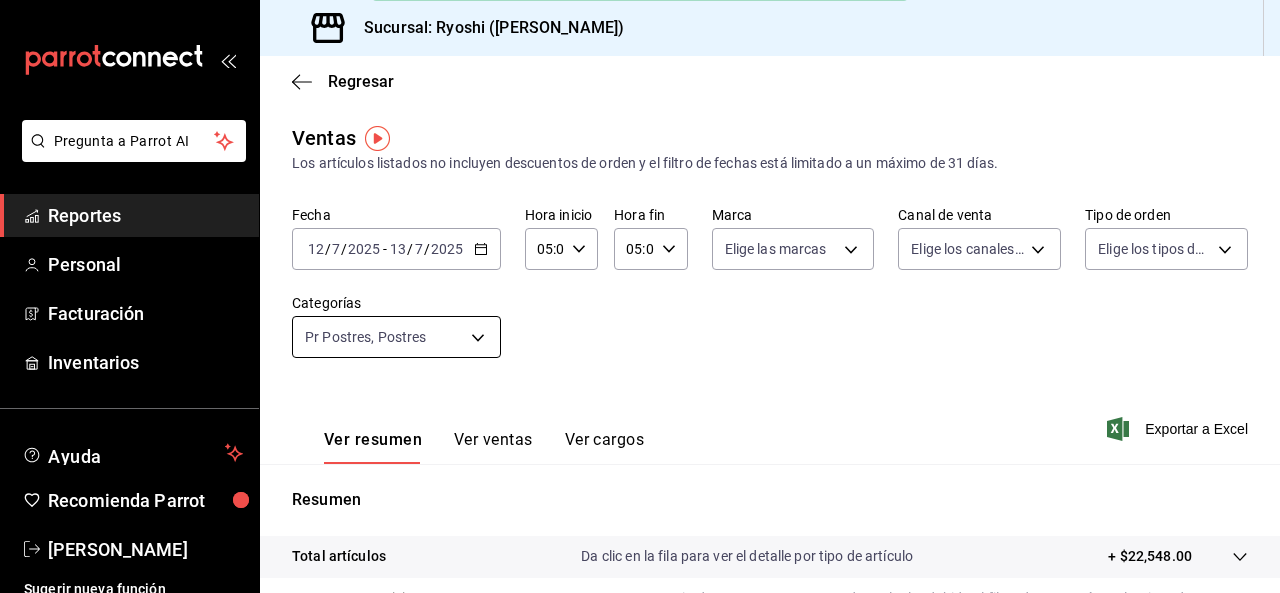 click on "Pregunta a Parrot AI Reportes   Personal   Facturación   Inventarios   Ayuda Recomienda Parrot   Ryoshi Masaryk   Sugerir nueva función   Sucursal: Ryoshi (Polanco) Regresar Ventas Los artículos listados no incluyen descuentos de orden y el filtro de fechas está limitado a un máximo de 31 días. Fecha 2025-07-12 12 / 7 / 2025 - 2025-07-13 13 / 7 / 2025 Hora inicio 05:00 Hora inicio Hora fin 05:09 Hora fin Marca Elige las marcas Canal de venta Elige los canales de venta Tipo de orden Elige los tipos de orden Categorías Pr Postres, Postres 3971b1f1-eb4c-4b65-a33f-e0602f1a7270,f29fb788-a061-4889-ae5a-b73f6482cd79 Ver resumen Ver ventas Ver cargos Exportar a Excel Resumen Total artículos Da clic en la fila para ver el detalle por tipo de artículo + $22,548.00 Cargos por servicio  Sin datos por que no se pueden calcular debido al filtro de categorías seleccionado Venta bruta = $22,548.00 Descuentos totales  Sin datos por que no se pueden calcular debido al filtro de categorías seleccionado Venta total" at bounding box center [640, 296] 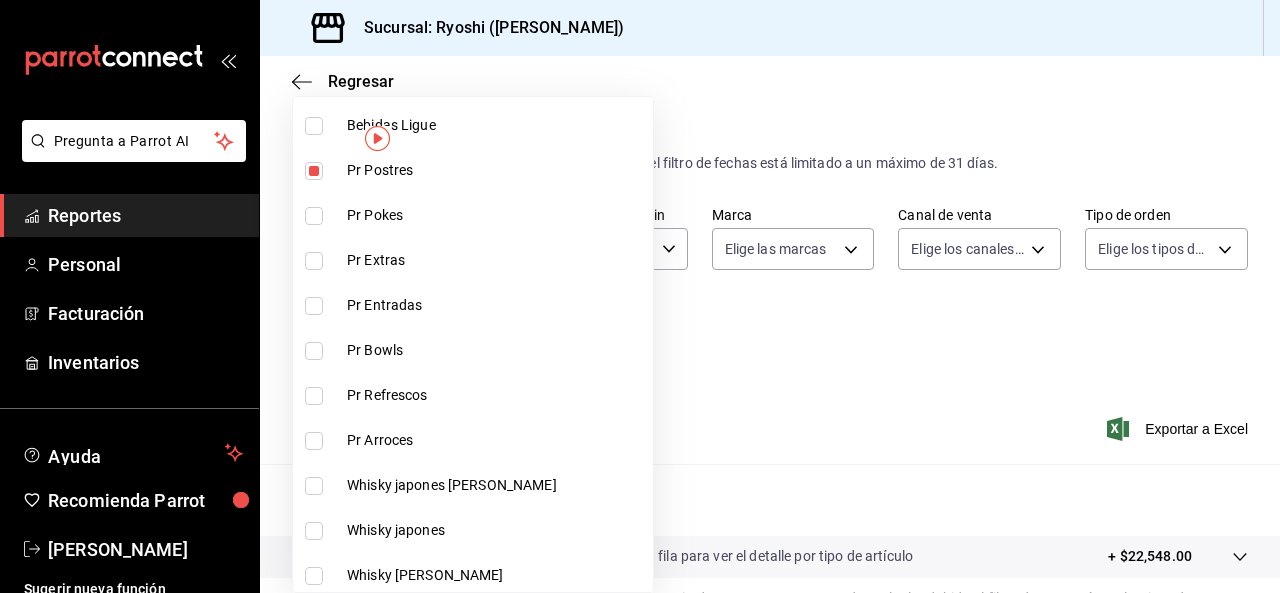 scroll, scrollTop: 0, scrollLeft: 0, axis: both 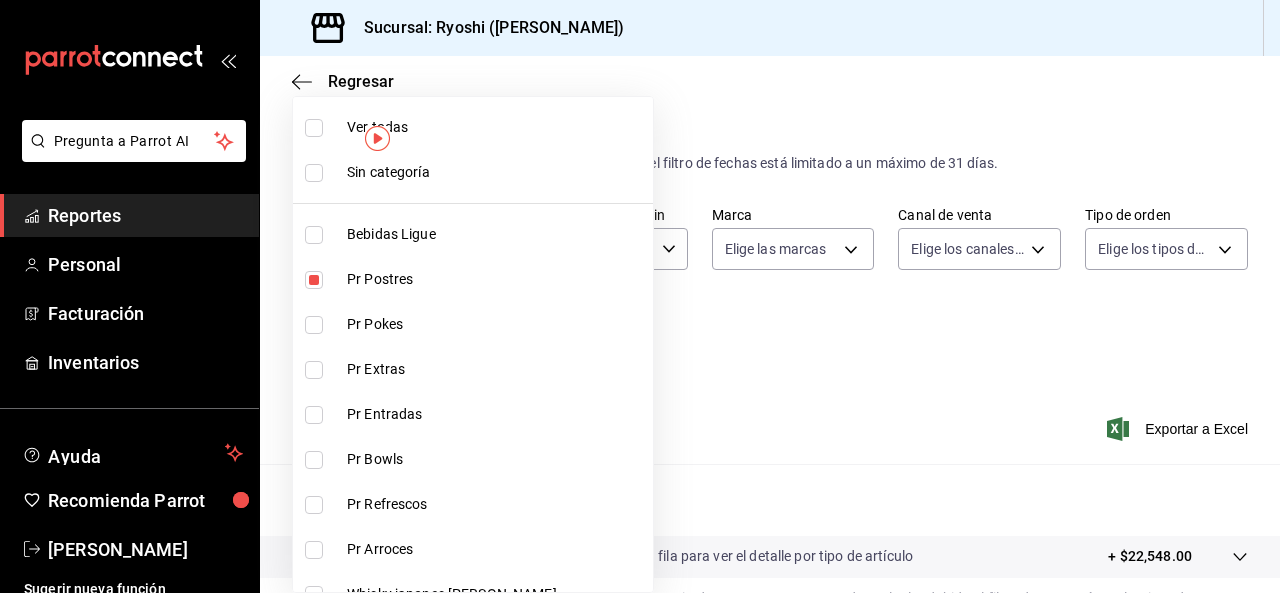 click at bounding box center [314, 128] 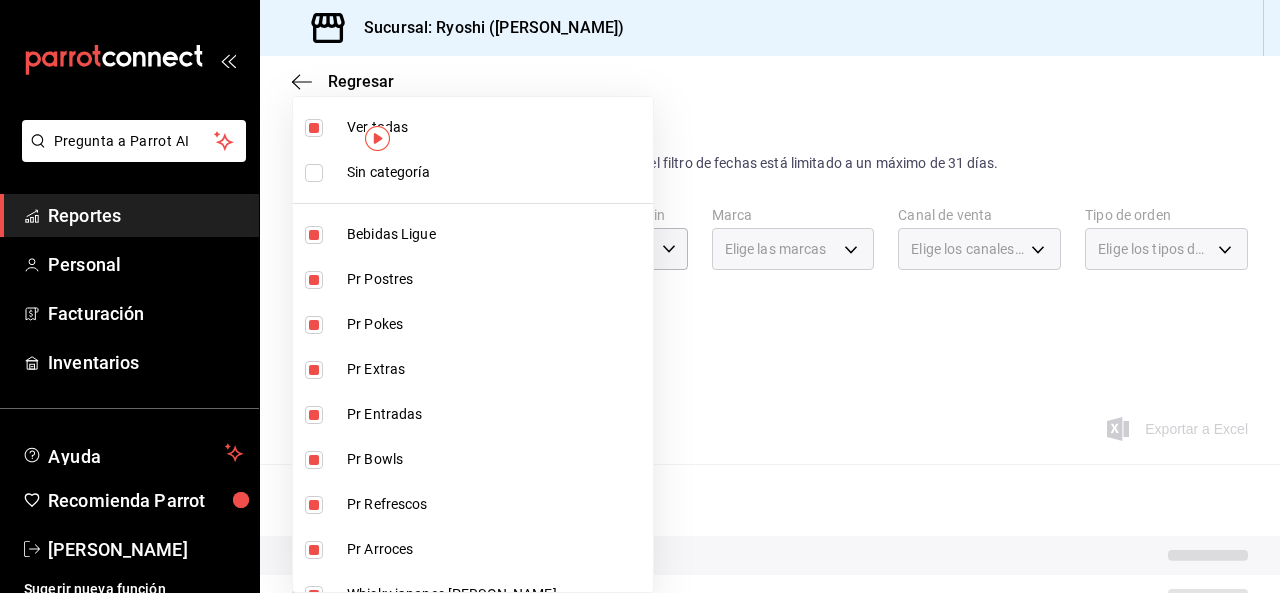 click at bounding box center (314, 128) 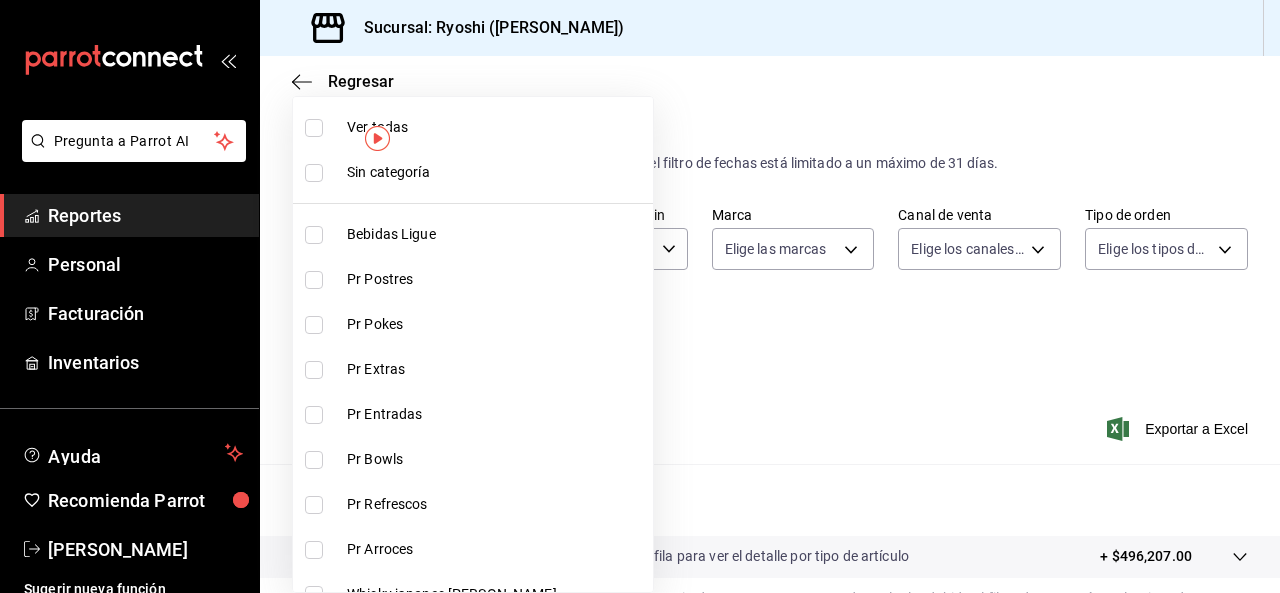 type 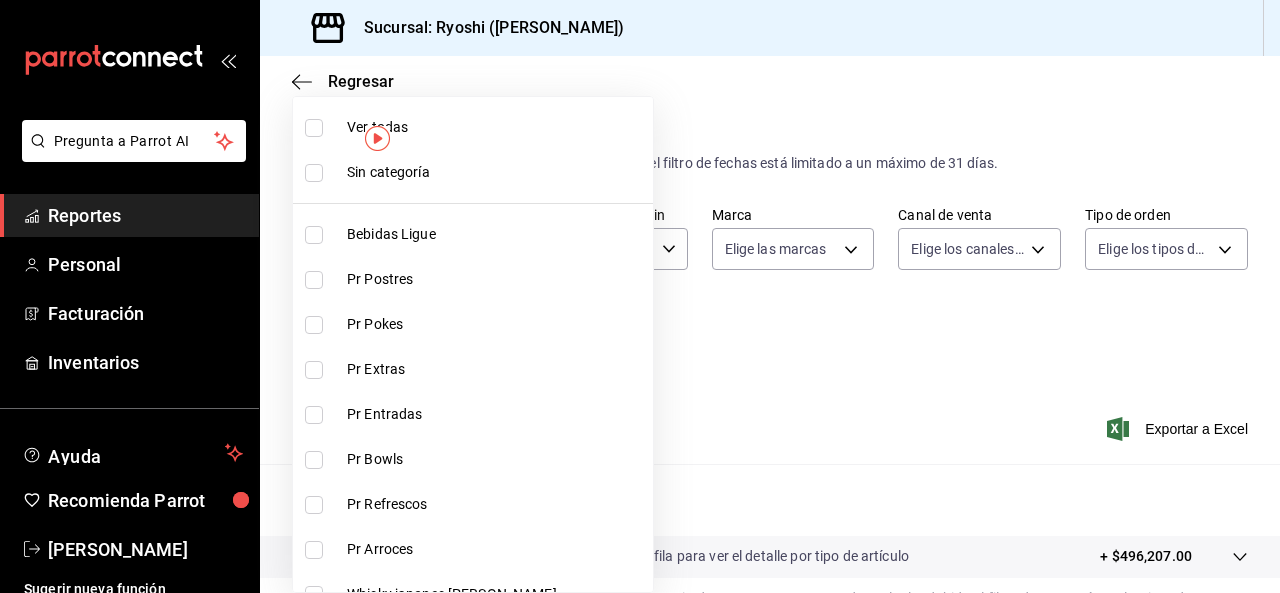 checkbox on "false" 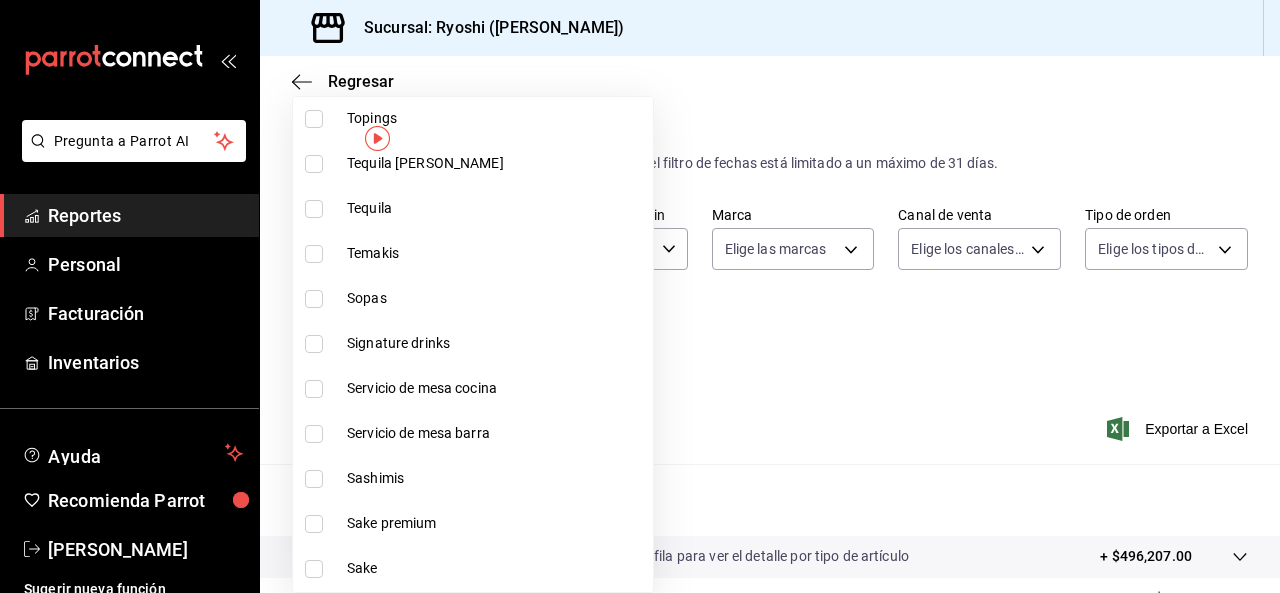 scroll, scrollTop: 1017, scrollLeft: 0, axis: vertical 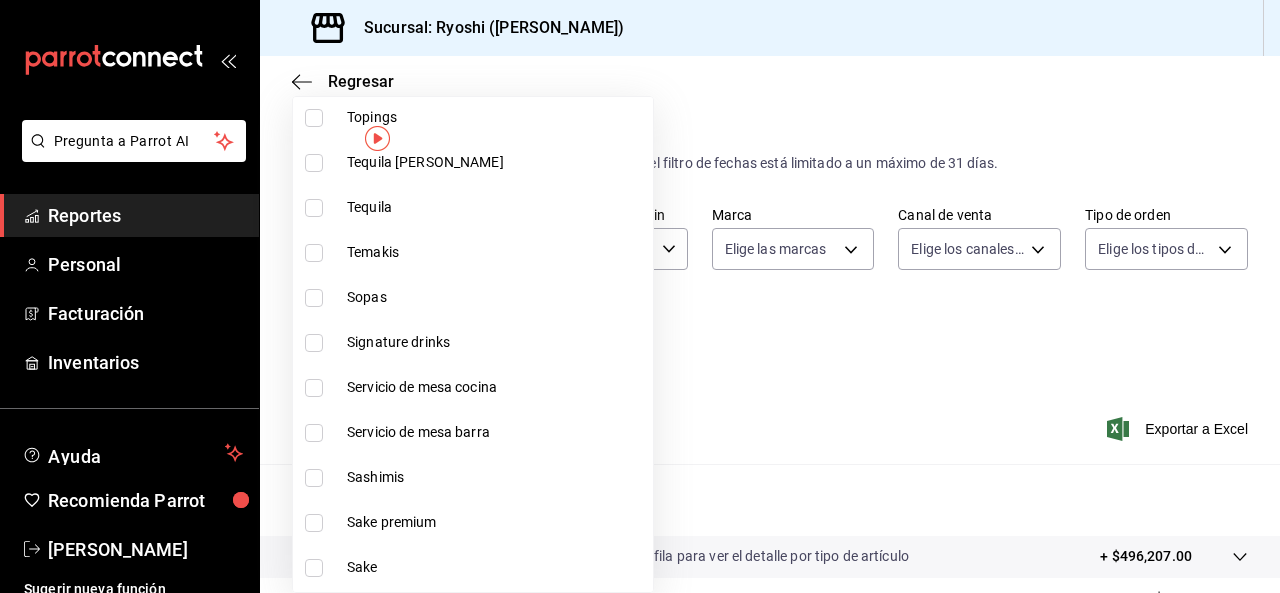 click at bounding box center [314, 343] 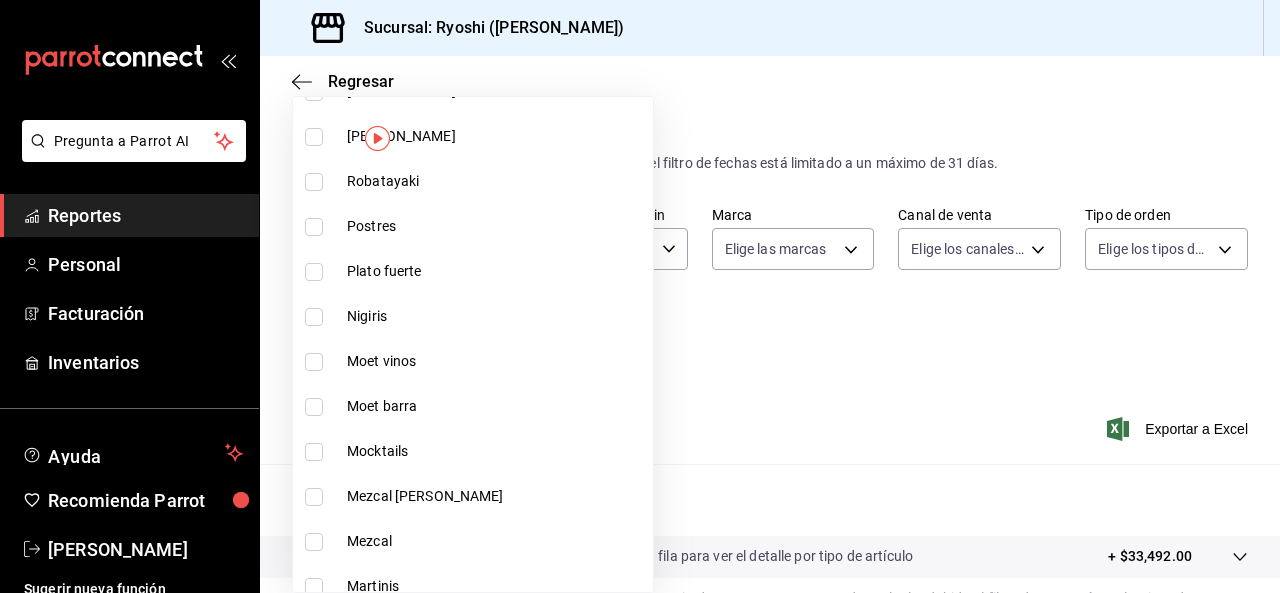 scroll, scrollTop: 1584, scrollLeft: 0, axis: vertical 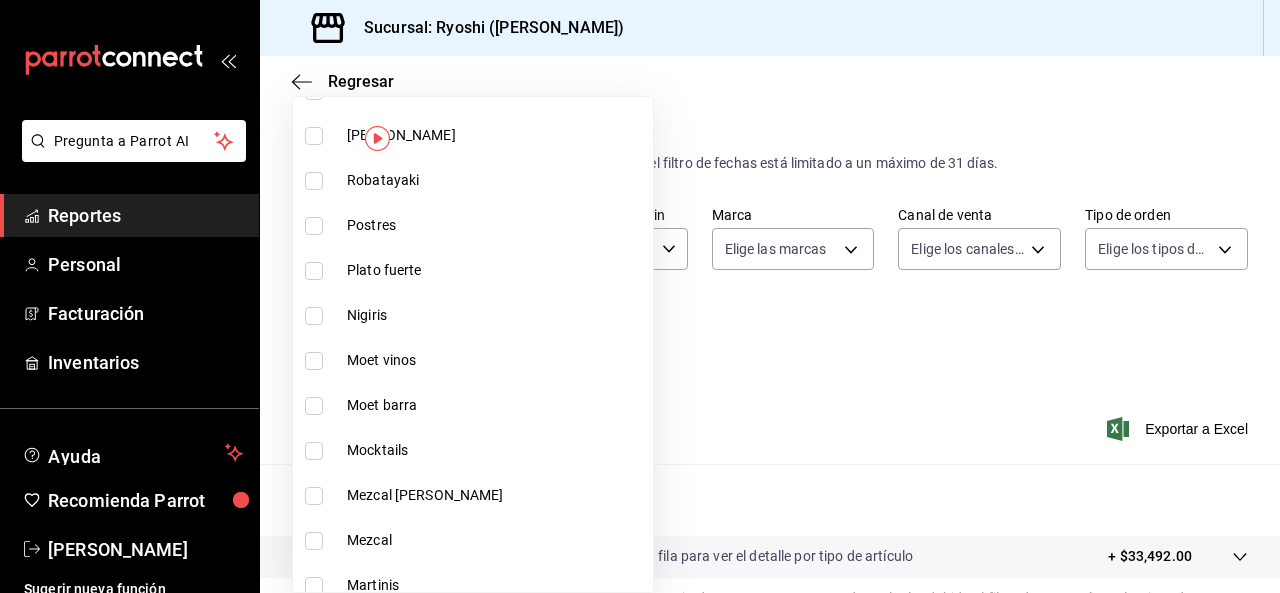 click on "Moet barra" at bounding box center (496, 405) 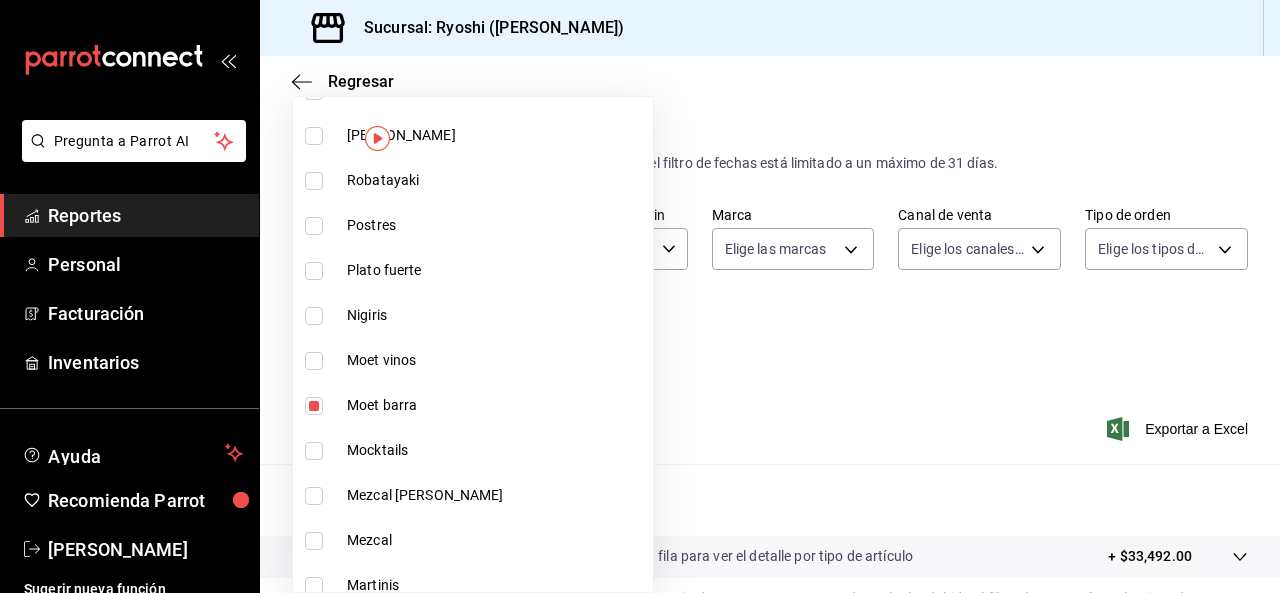 click at bounding box center (314, 406) 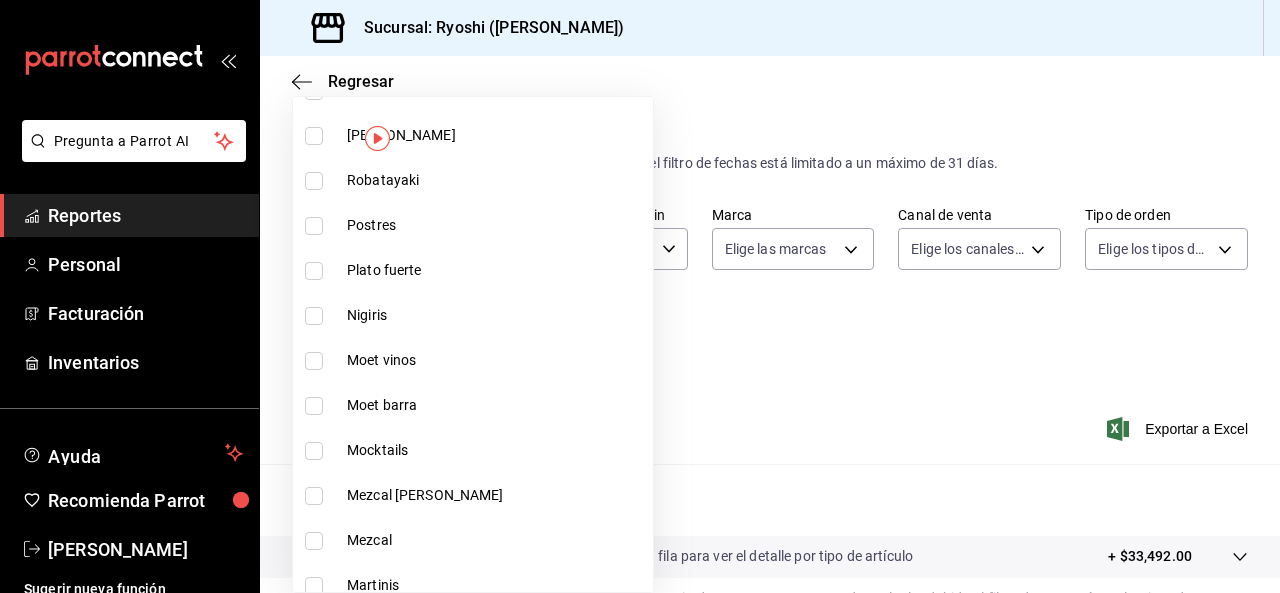 click at bounding box center (314, 451) 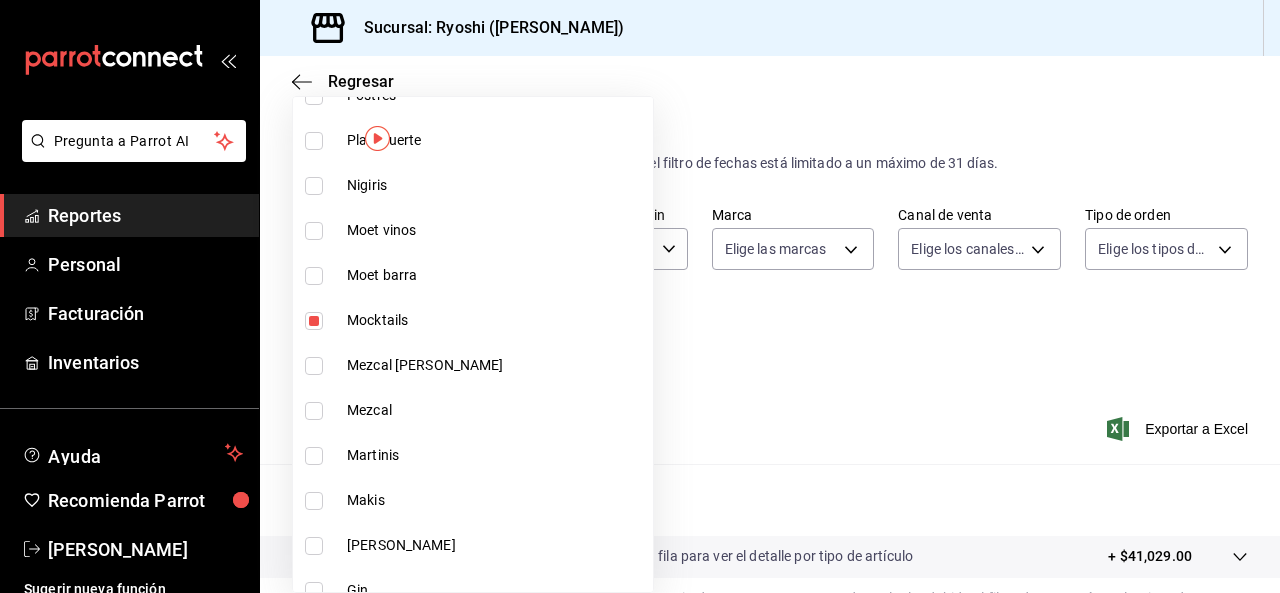 scroll, scrollTop: 1715, scrollLeft: 0, axis: vertical 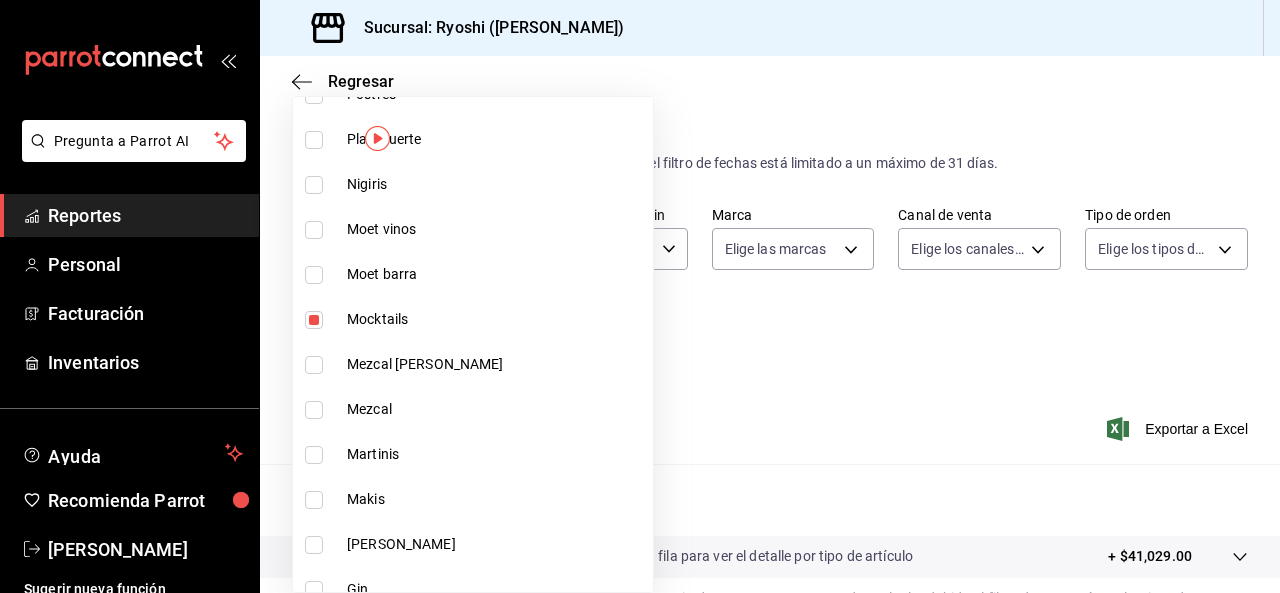 click at bounding box center (314, 455) 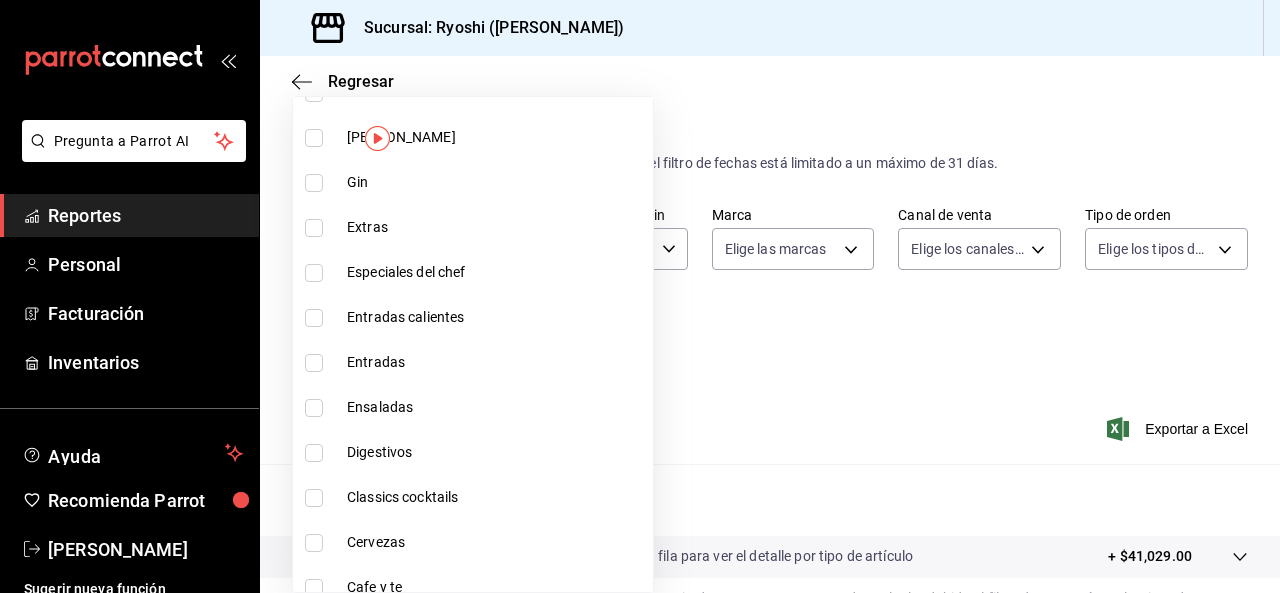 scroll, scrollTop: 2125, scrollLeft: 0, axis: vertical 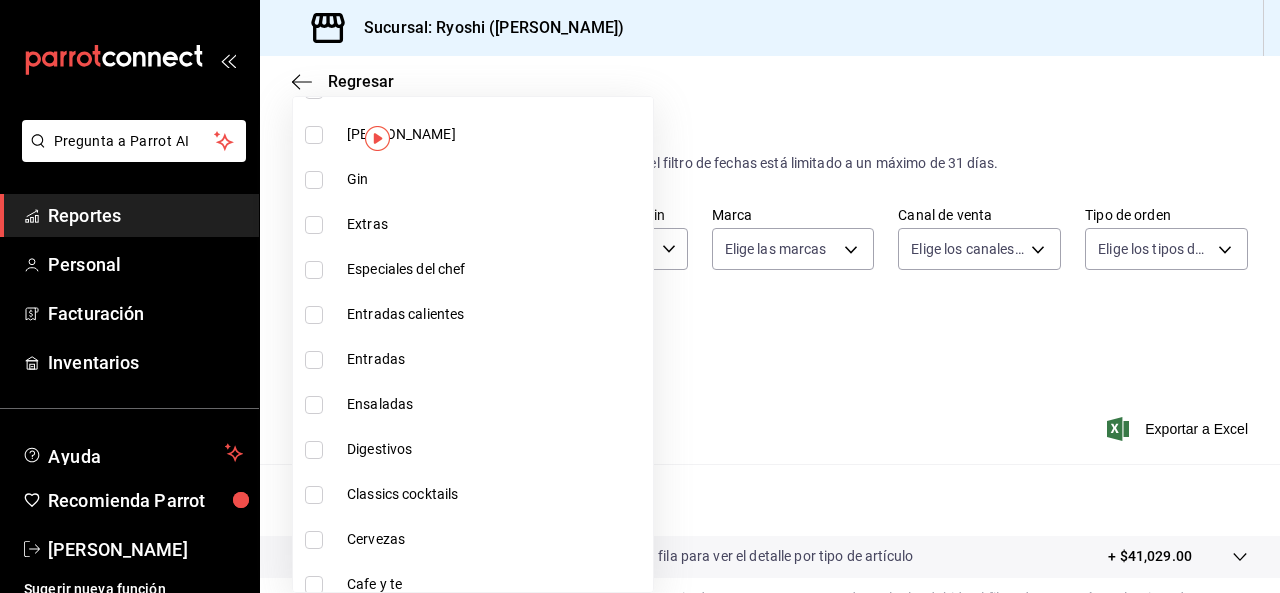click at bounding box center (314, 495) 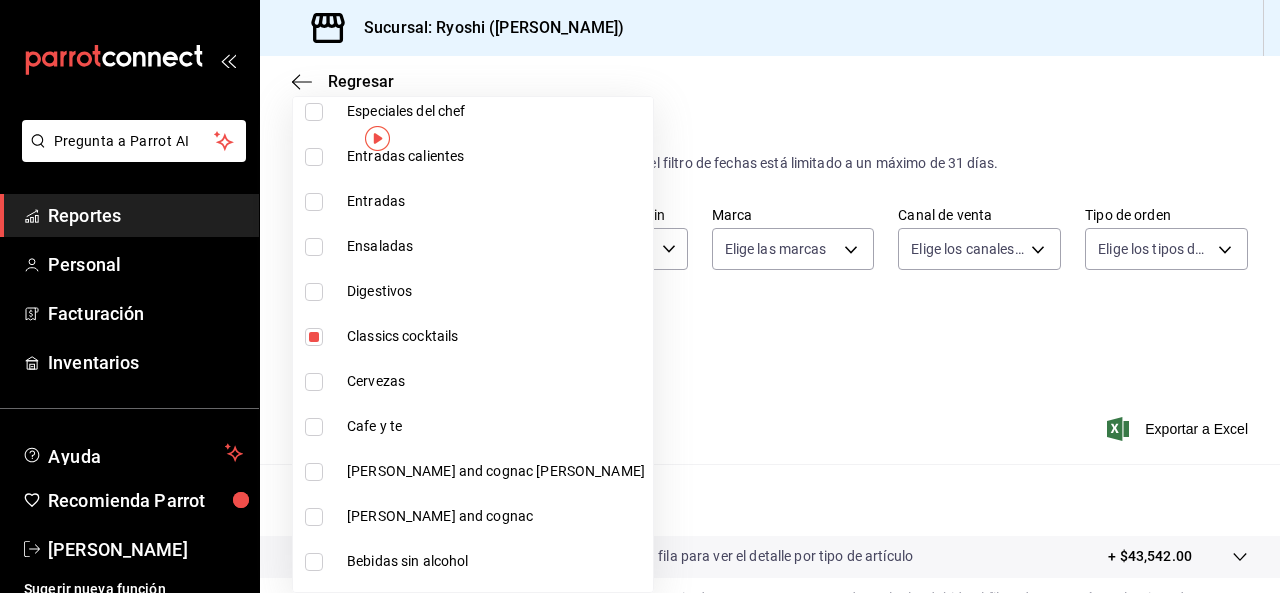 scroll, scrollTop: 2318, scrollLeft: 0, axis: vertical 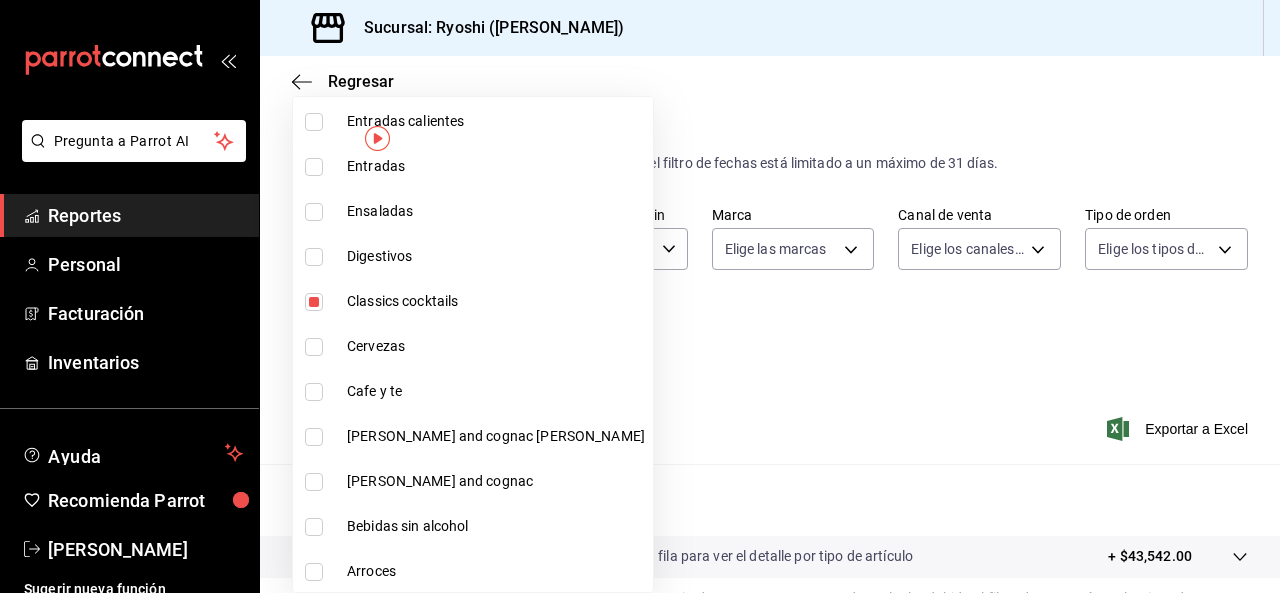 click at bounding box center (640, 296) 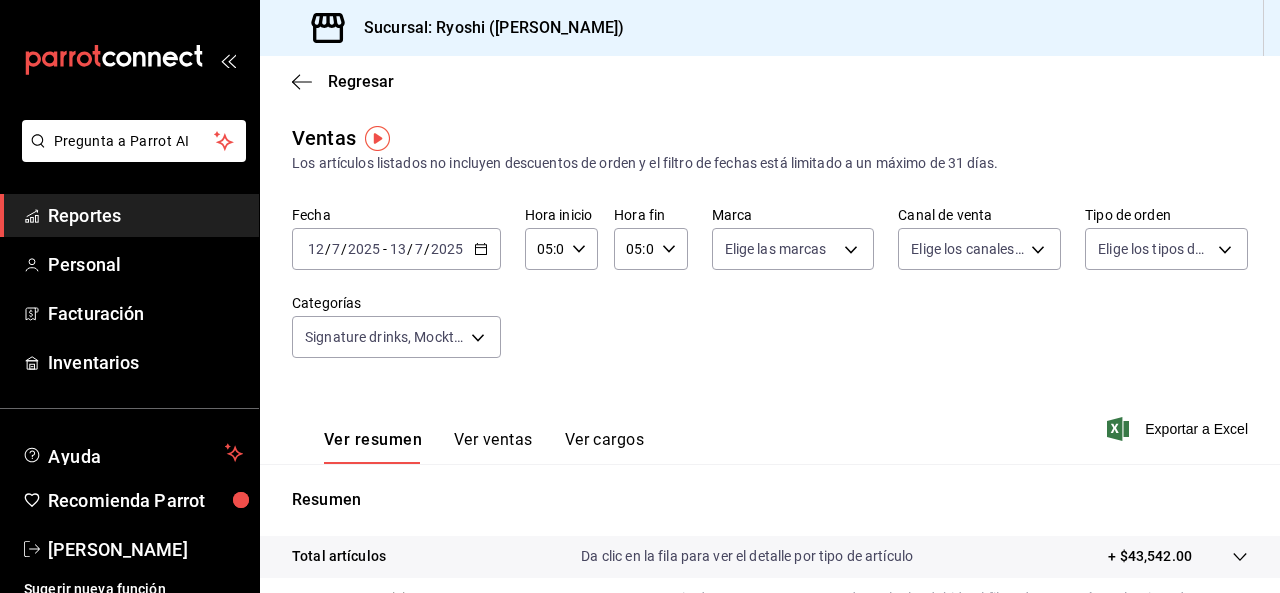 click on "Exportar a Excel" at bounding box center (1179, 429) 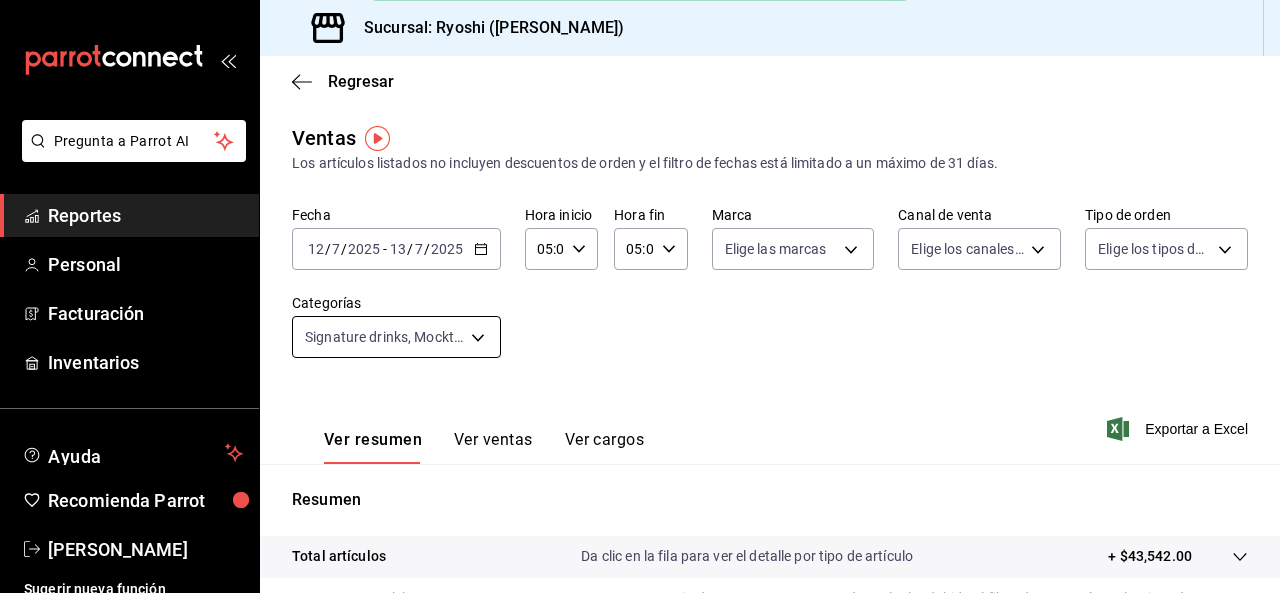 click on "Pregunta a Parrot AI Reportes   Personal   Facturación   Inventarios   Ayuda Recomienda Parrot   Ryoshi Masaryk   Sugerir nueva función   Sucursal: Ryoshi (Polanco) Regresar Ventas Los artículos listados no incluyen descuentos de orden y el filtro de fechas está limitado a un máximo de 31 días. Fecha 2025-07-12 12 / 7 / 2025 - 2025-07-13 13 / 7 / 2025 Hora inicio 05:00 Hora inicio Hora fin 05:09 Hora fin Marca Elige las marcas Canal de venta Elige los canales de venta Tipo de orden Elige los tipos de orden Categorías Signature drinks, Mocktails, Martinis, Classics cocktails 9eeca69c-35bd-4589-a9e8-7ae1e230e2a6,420c2bd0-6089-4cac-9254-a7c9df7b40f8,34a4e1c9-844d-4a5b-903c-7feea8a8849e,8c69b2d8-5013-41a0-9445-0e33ff9d5e3b Ver resumen Ver ventas Ver cargos Exportar a Excel Resumen Total artículos Da clic en la fila para ver el detalle por tipo de artículo + $43,542.00 Cargos por servicio  Sin datos por que no se pueden calcular debido al filtro de categorías seleccionado Venta bruta = $43,542.00" at bounding box center [640, 296] 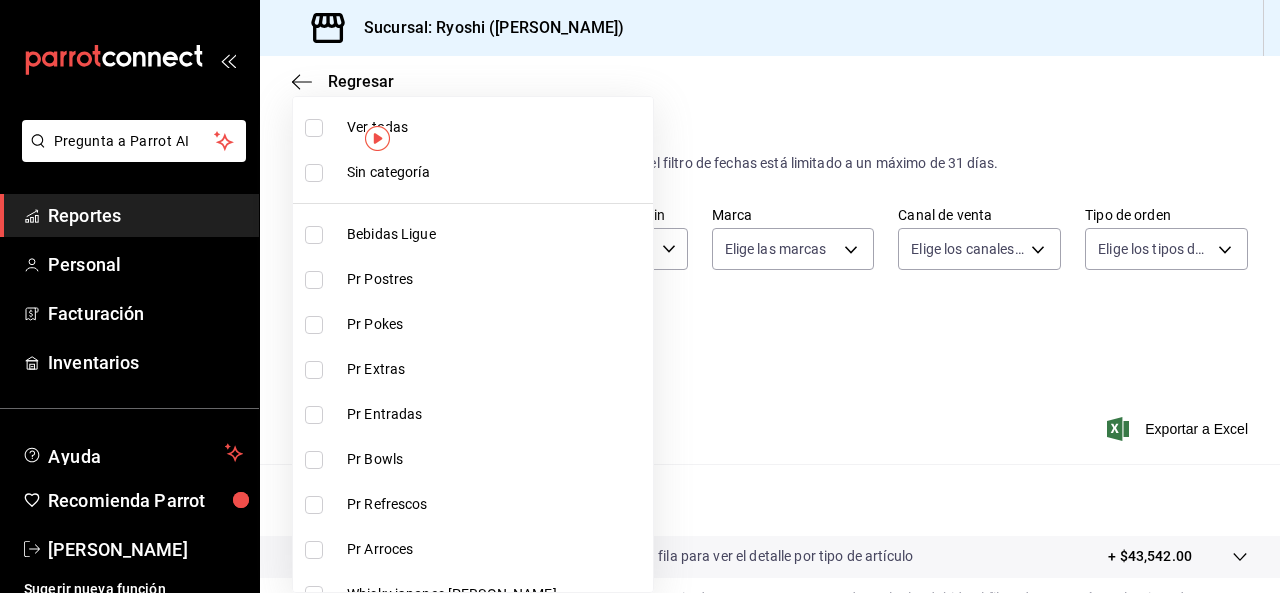 click at bounding box center [314, 128] 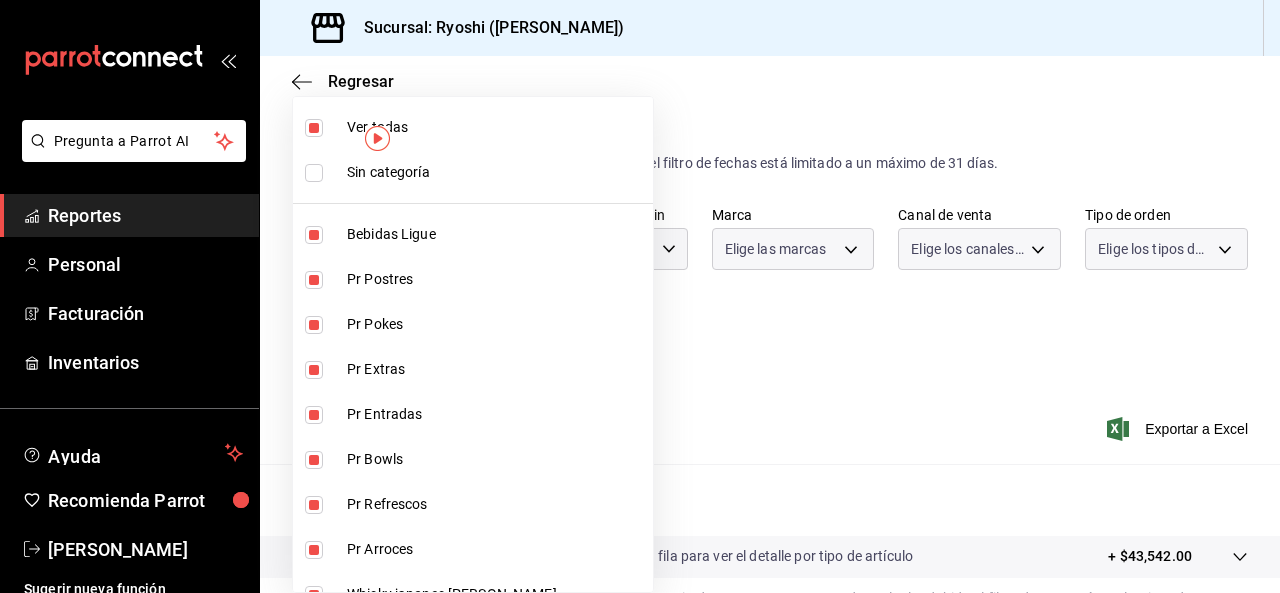 click at bounding box center (314, 128) 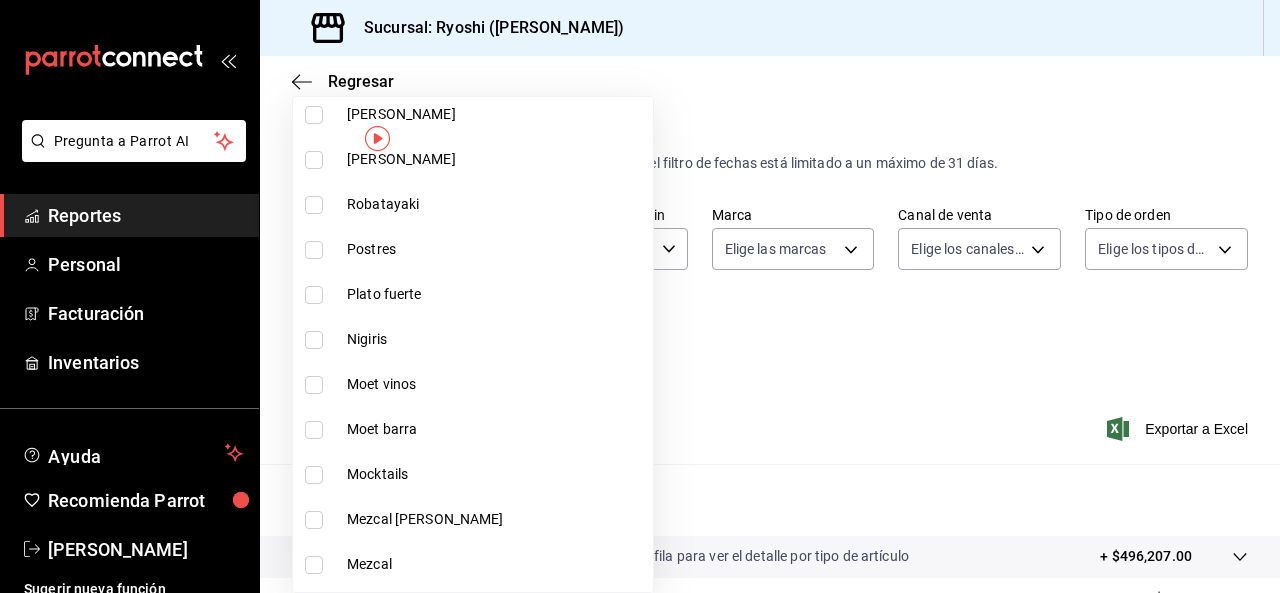 scroll, scrollTop: 1573, scrollLeft: 0, axis: vertical 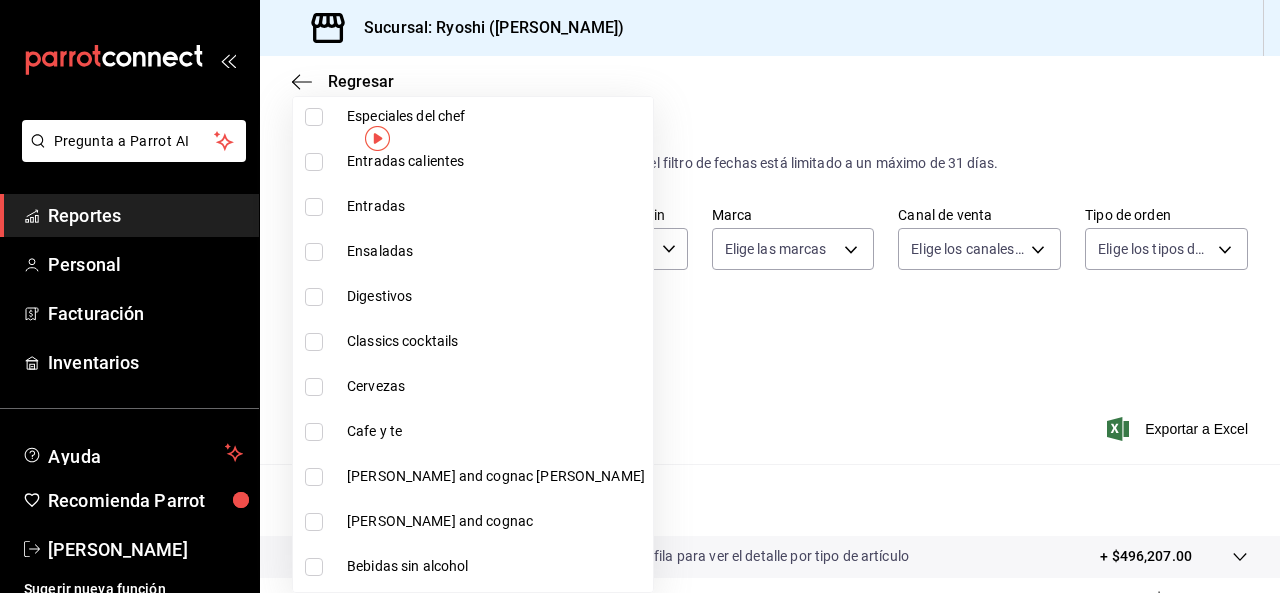 click on "Cafe y te" at bounding box center (496, 431) 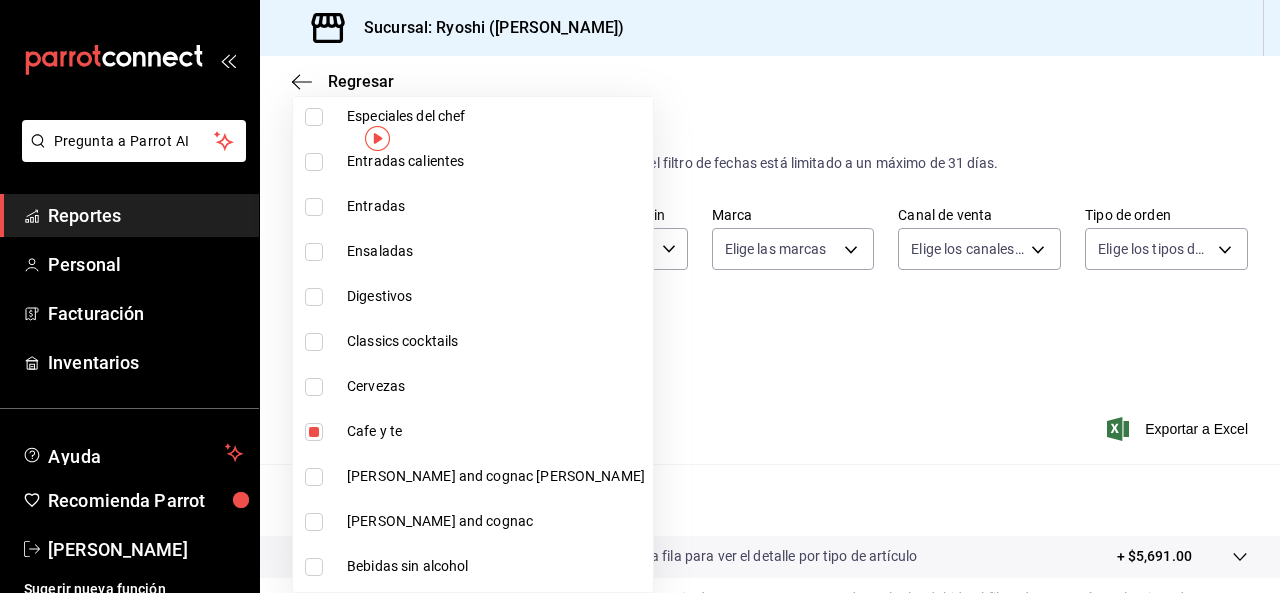 click at bounding box center [640, 296] 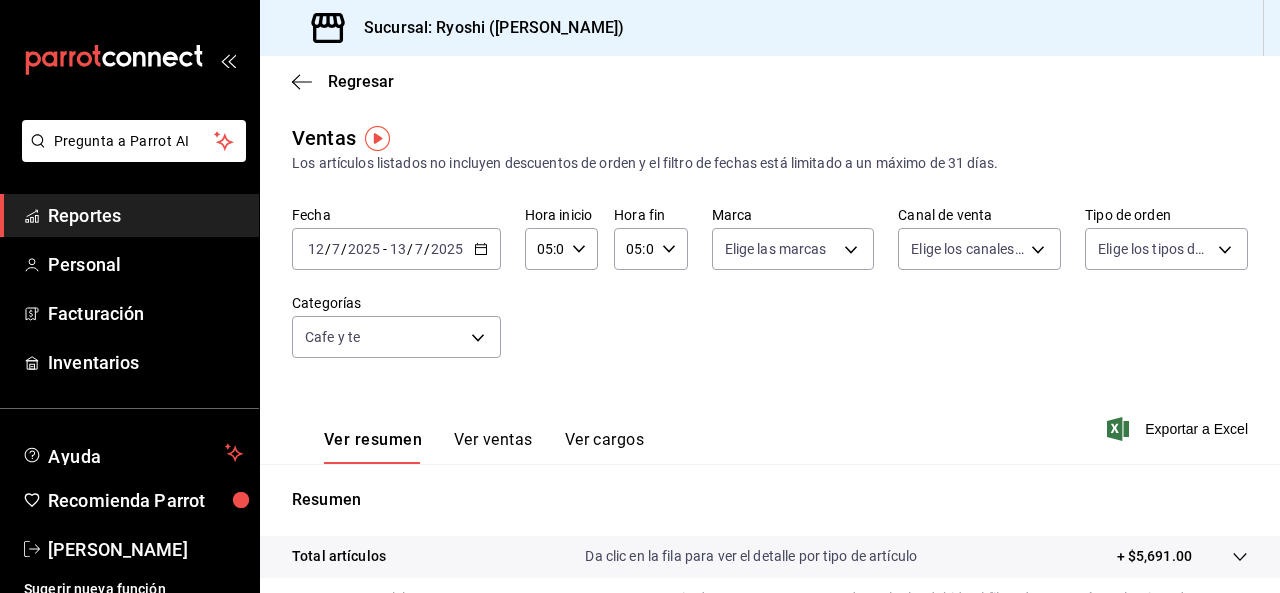 click on "Exportar a Excel" at bounding box center [1179, 429] 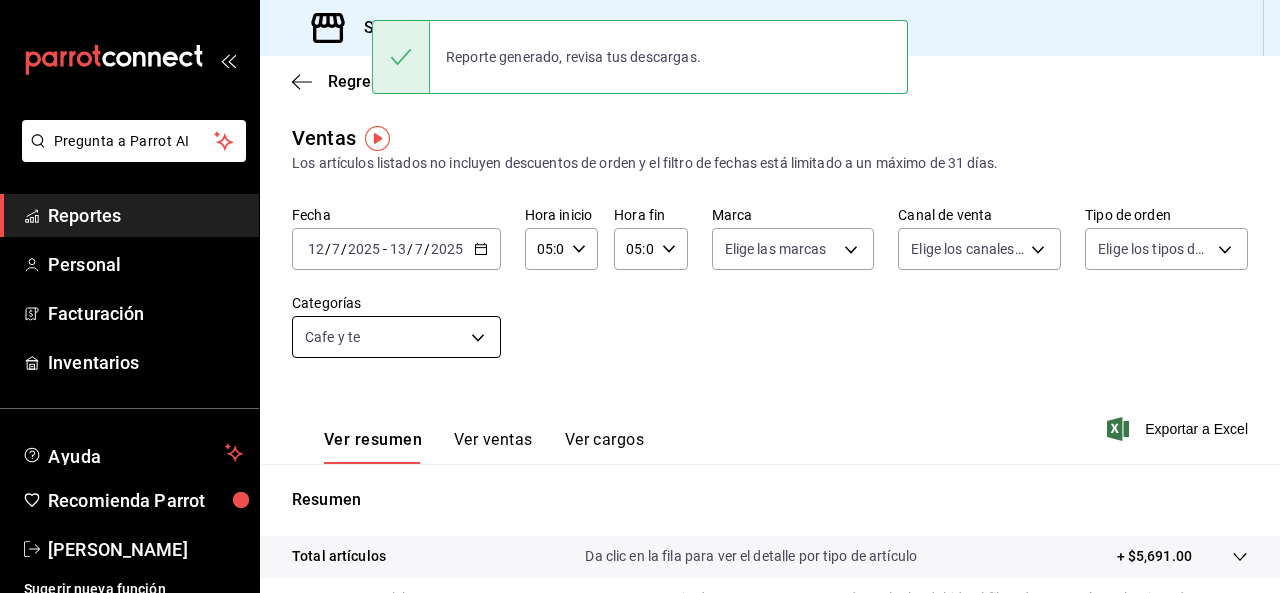 click on "Pregunta a Parrot AI Reportes   Personal   Facturación   Inventarios   Ayuda Recomienda Parrot   Ryoshi Masaryk   Sugerir nueva función   Sucursal: Ryoshi (Polanco) Regresar Ventas Los artículos listados no incluyen descuentos de orden y el filtro de fechas está limitado a un máximo de 31 días. Fecha 2025-07-12 12 / 7 / 2025 - 2025-07-13 13 / 7 / 2025 Hora inicio 05:00 Hora inicio Hora fin 05:09 Hora fin Marca Elige las marcas Canal de venta Elige los canales de venta Tipo de orden Elige los tipos de orden Categorías Cafe y te e9d65df4-369a-41df-af20-a5332ddf0d85 Ver resumen Ver ventas Ver cargos Exportar a Excel Resumen Total artículos Da clic en la fila para ver el detalle por tipo de artículo + $5,691.00 Cargos por servicio  Sin datos por que no se pueden calcular debido al filtro de categorías seleccionado Venta bruta = $5,691.00 Descuentos totales  Sin datos por que no se pueden calcular debido al filtro de categorías seleccionado Certificados de regalo Venta total = $5,691.00 Impuestos" at bounding box center (640, 296) 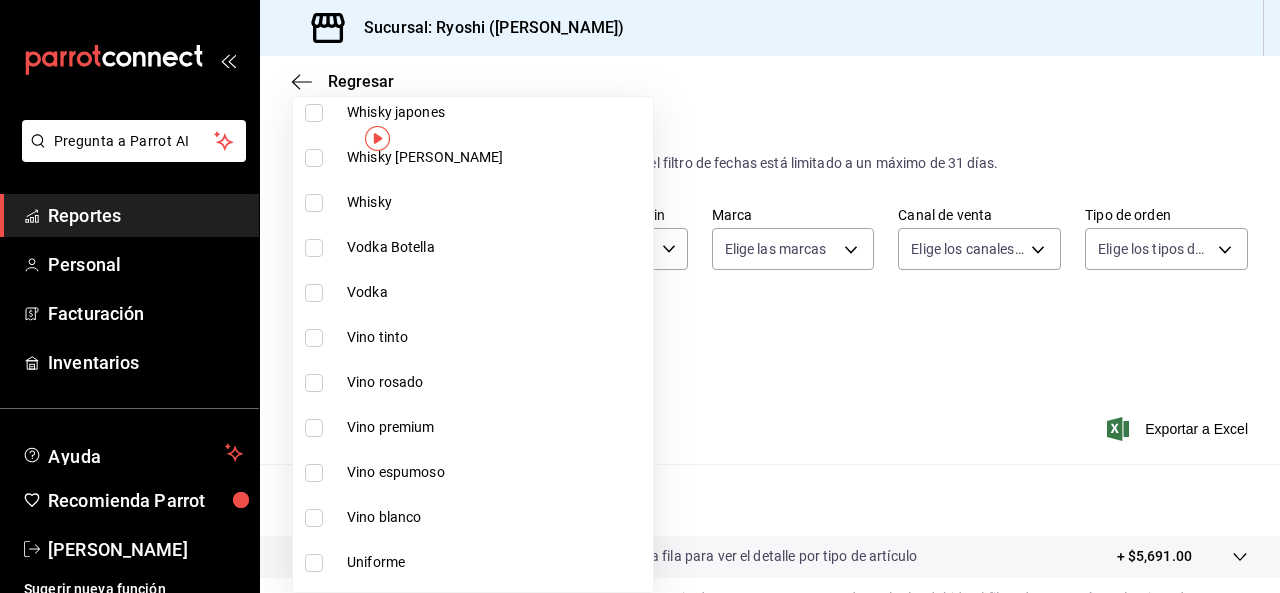 scroll, scrollTop: 528, scrollLeft: 0, axis: vertical 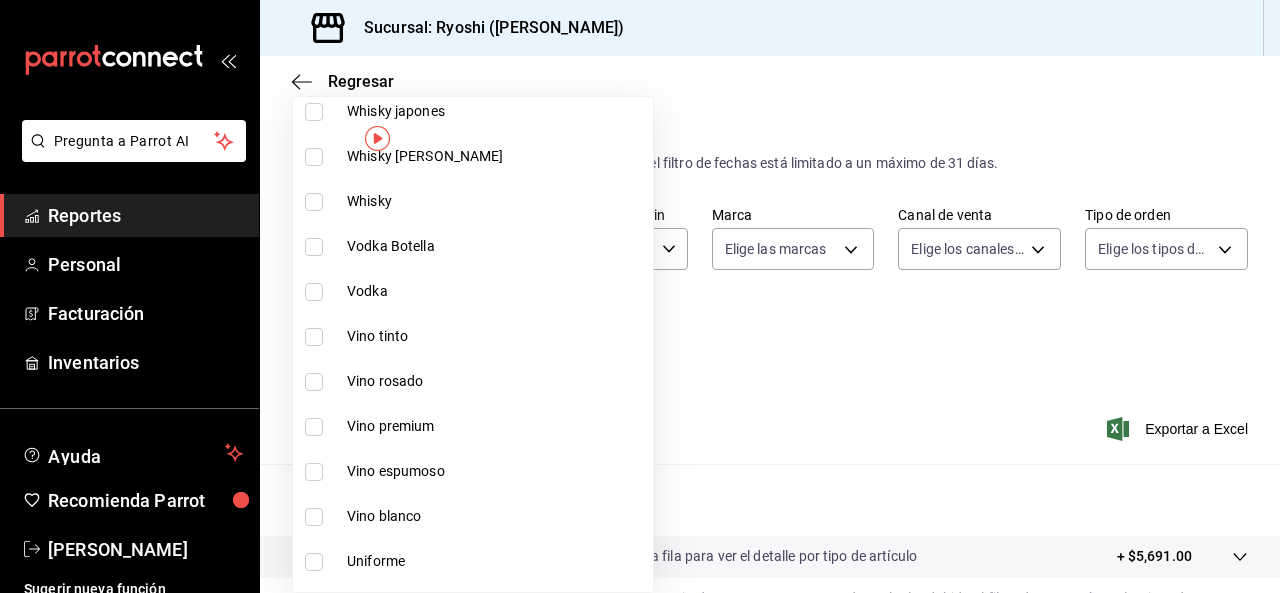 click at bounding box center (314, 337) 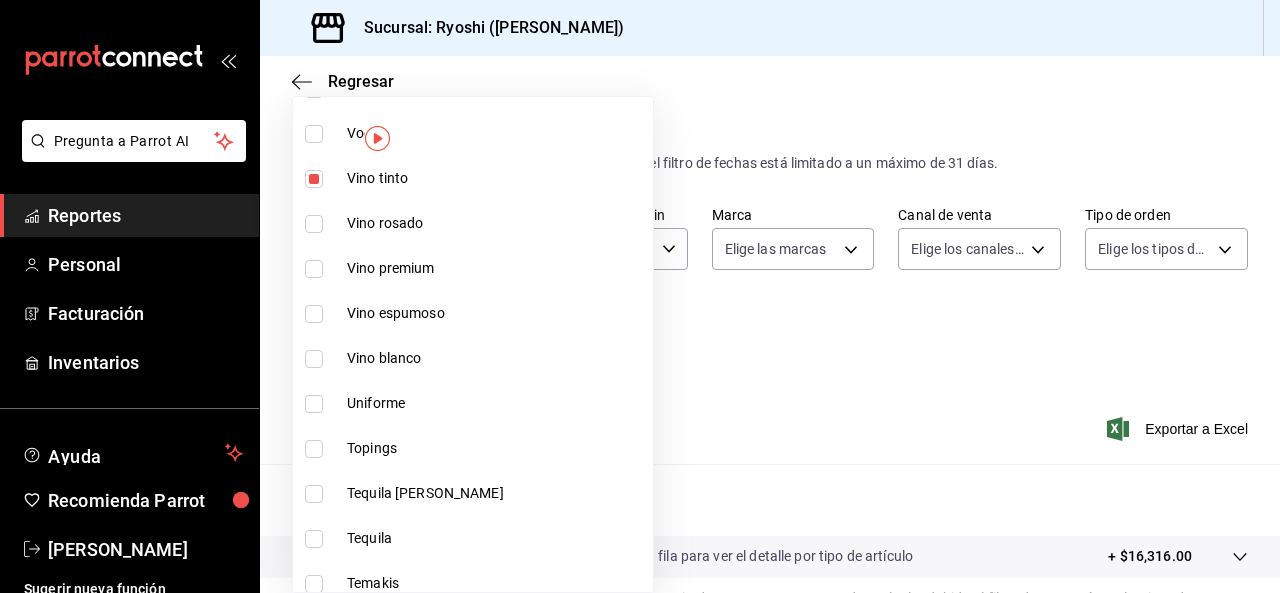 scroll, scrollTop: 694, scrollLeft: 0, axis: vertical 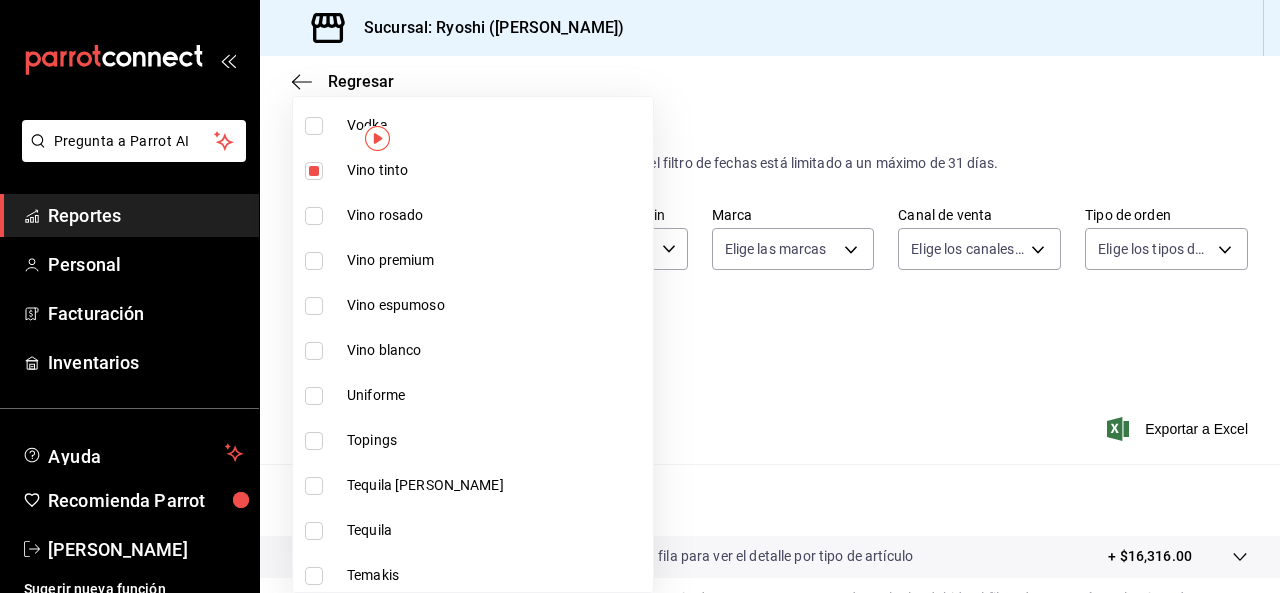 click at bounding box center [640, 296] 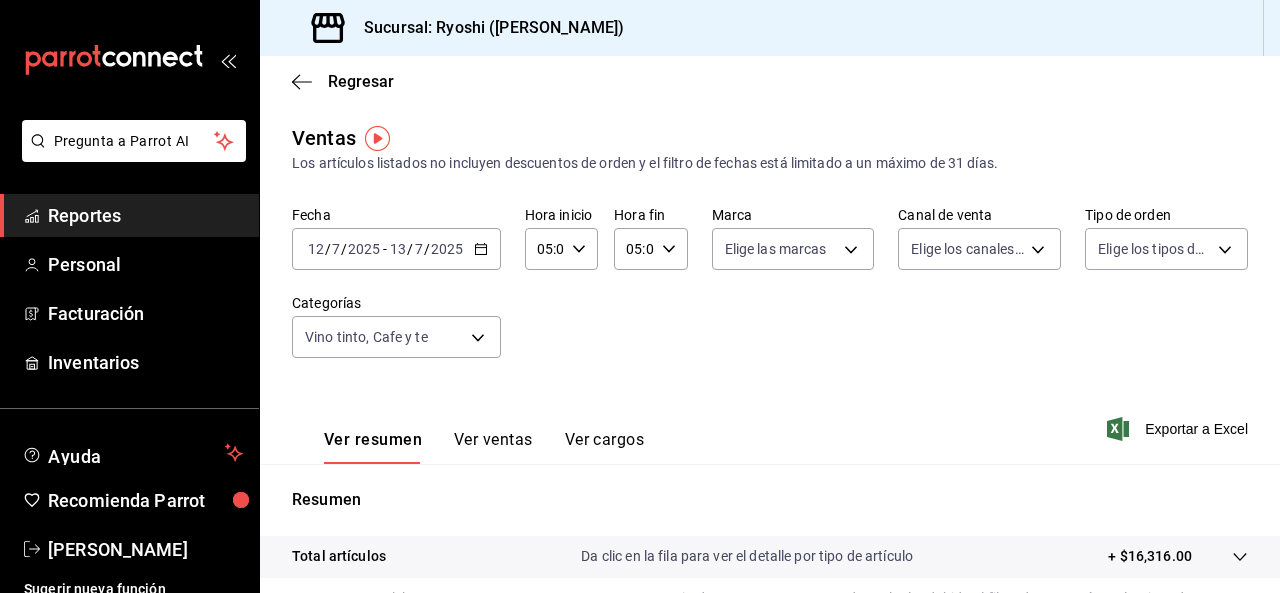 click on "Exportar a Excel" at bounding box center [1179, 429] 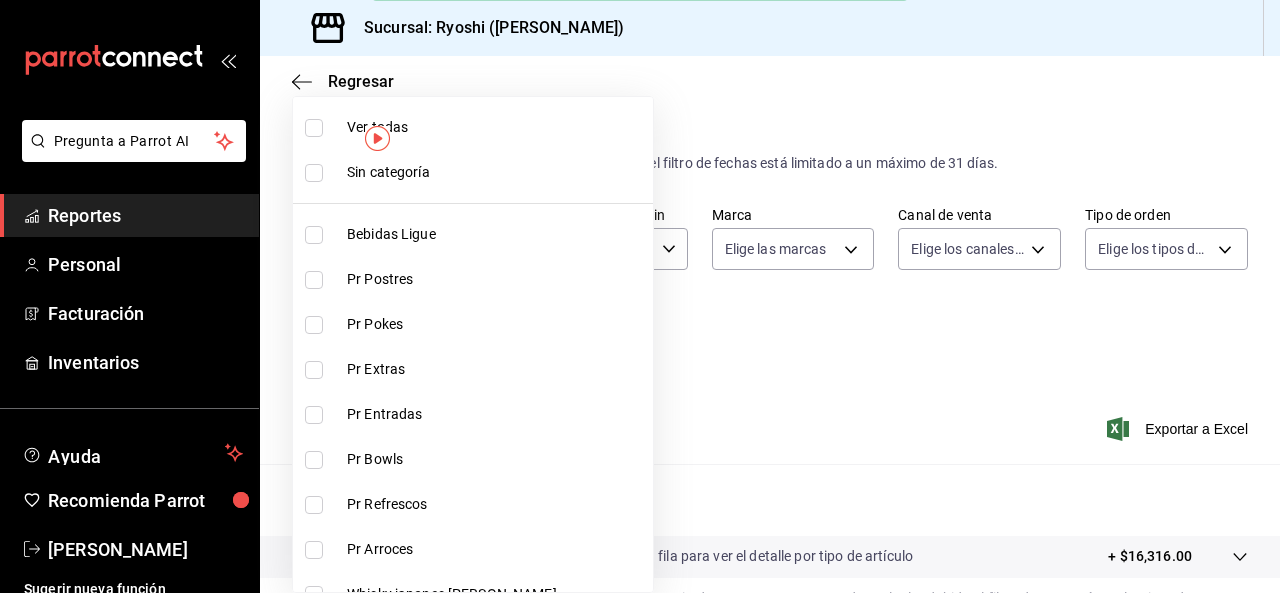 click on "Pregunta a Parrot AI Reportes   Personal   Facturación   Inventarios   Ayuda Recomienda Parrot   Ryoshi Masaryk   Sugerir nueva función   Sucursal: Ryoshi (Polanco) Regresar Ventas Los artículos listados no incluyen descuentos de orden y el filtro de fechas está limitado a un máximo de 31 días. Fecha 2025-07-12 12 / 7 / 2025 - 2025-07-13 13 / 7 / 2025 Hora inicio 05:00 Hora inicio Hora fin 05:09 Hora fin Marca Elige las marcas Canal de venta Elige los canales de venta Tipo de orden Elige los tipos de orden Categorías Vino tinto, Cafe y te e9d65df4-369a-41df-af20-a5332ddf0d85,9e45836e-5165-411d-b9a9-a93703cb00e4 Ver resumen Ver ventas Ver cargos Exportar a Excel Resumen Total artículos Da clic en la fila para ver el detalle por tipo de artículo + $16,316.00 Cargos por servicio  Sin datos por que no se pueden calcular debido al filtro de categorías seleccionado Venta bruta = $16,316.00 Descuentos totales  Sin datos por que no se pueden calcular debido al filtro de categorías seleccionado Venta total" at bounding box center (640, 296) 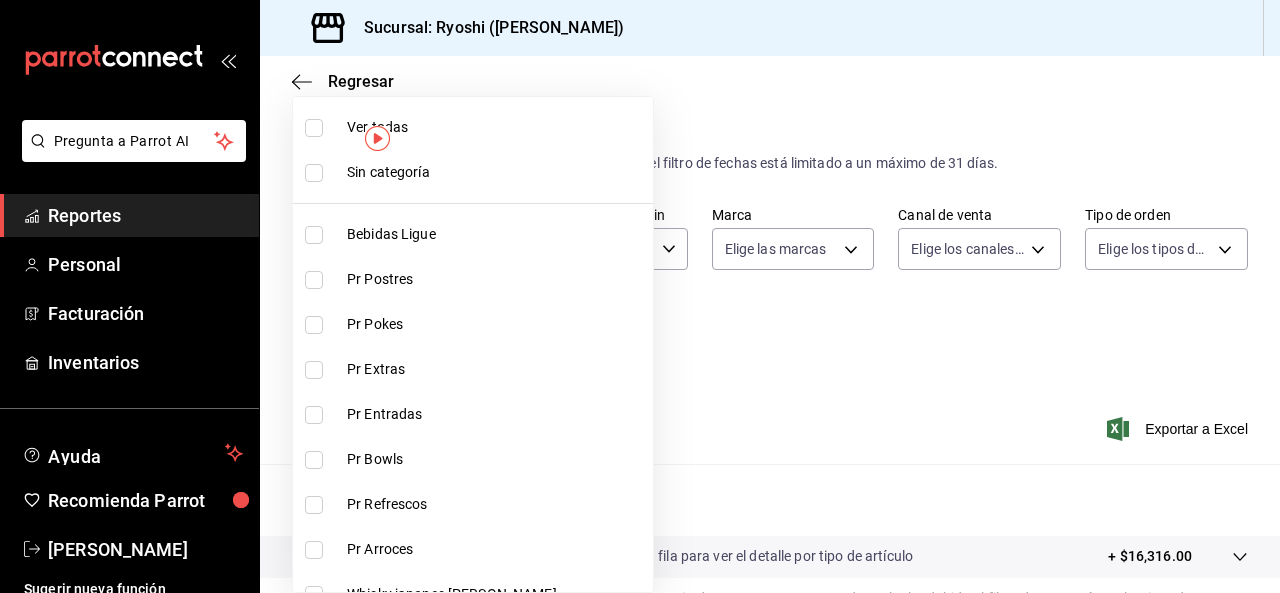 click at bounding box center (314, 128) 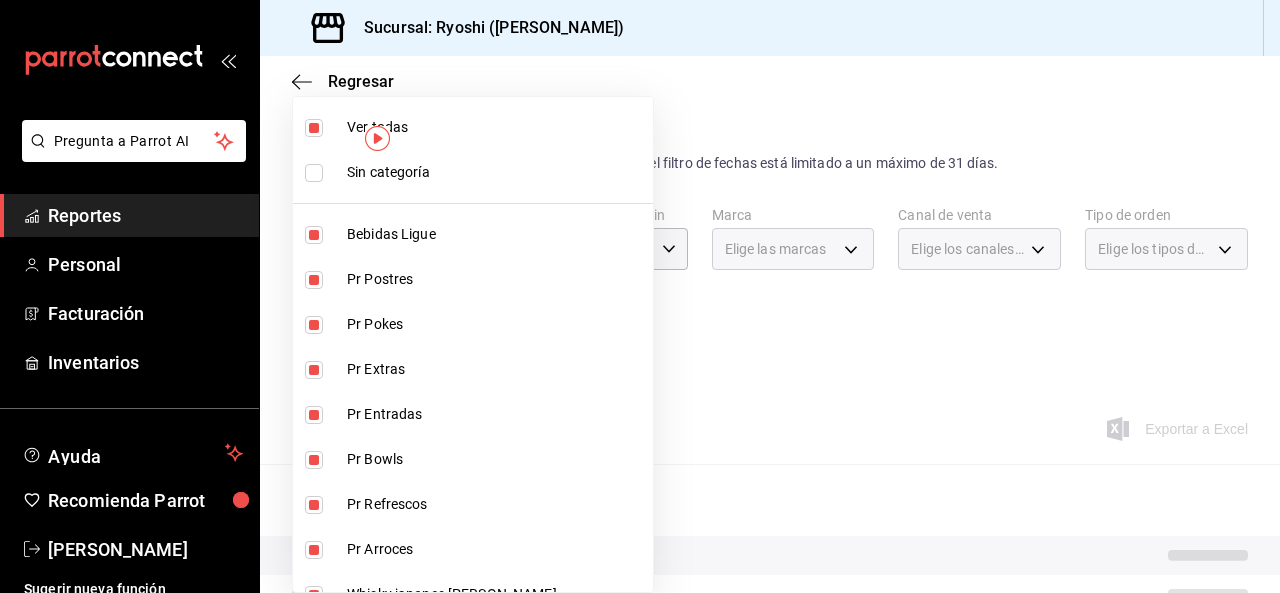 click at bounding box center [314, 128] 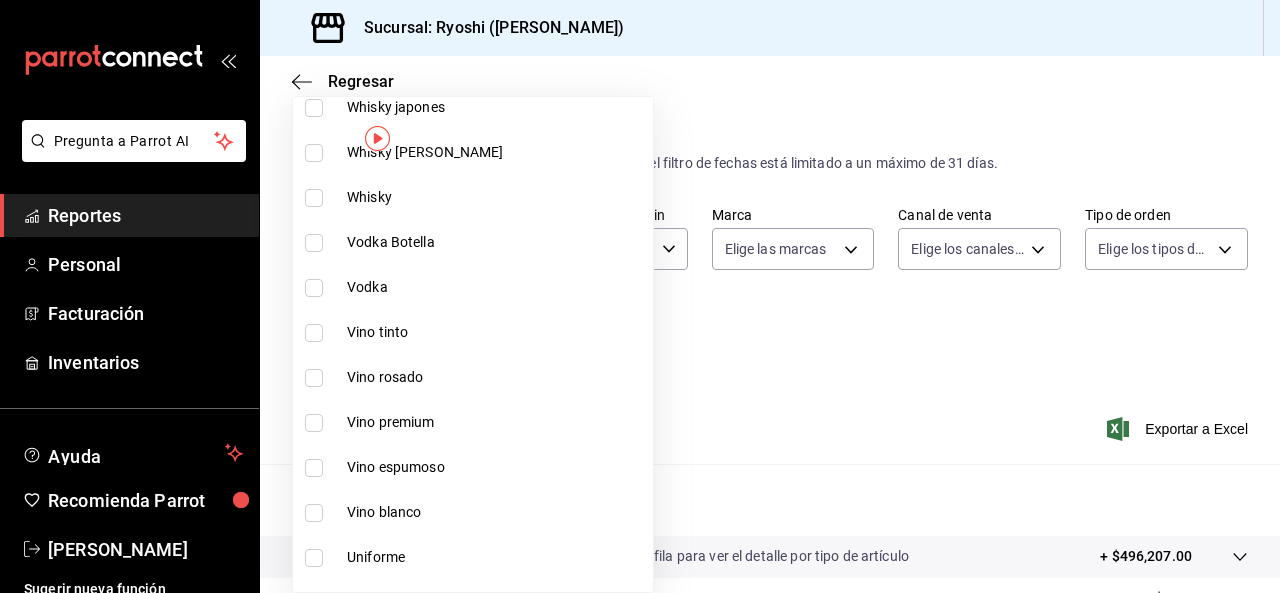 scroll, scrollTop: 533, scrollLeft: 0, axis: vertical 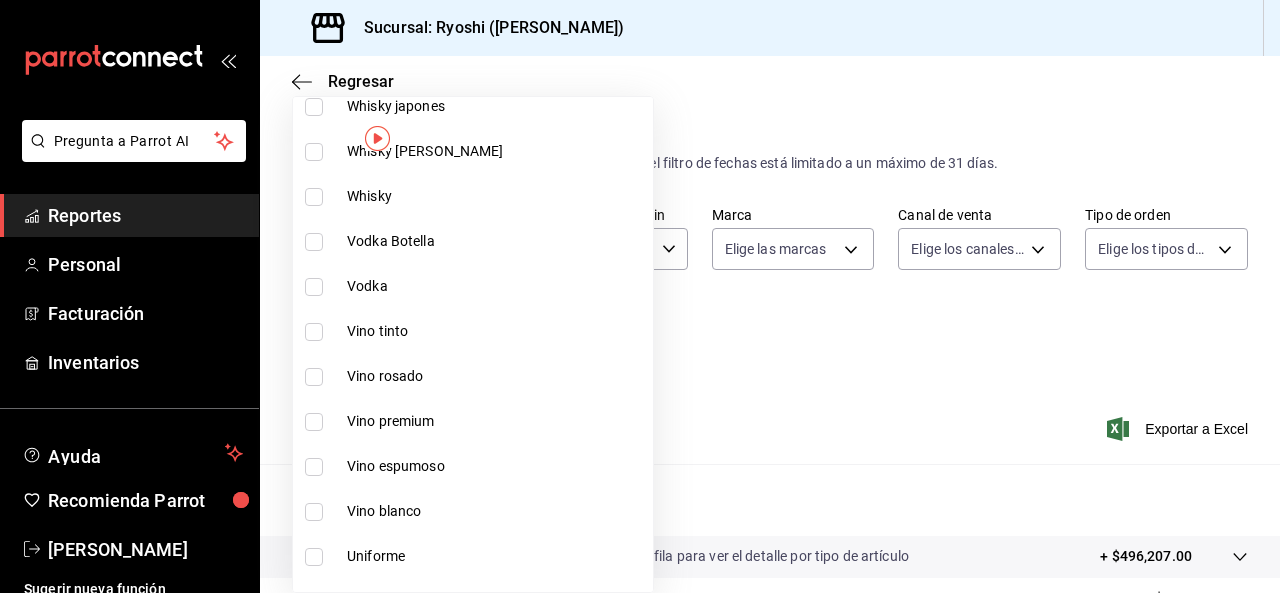 click at bounding box center (314, 332) 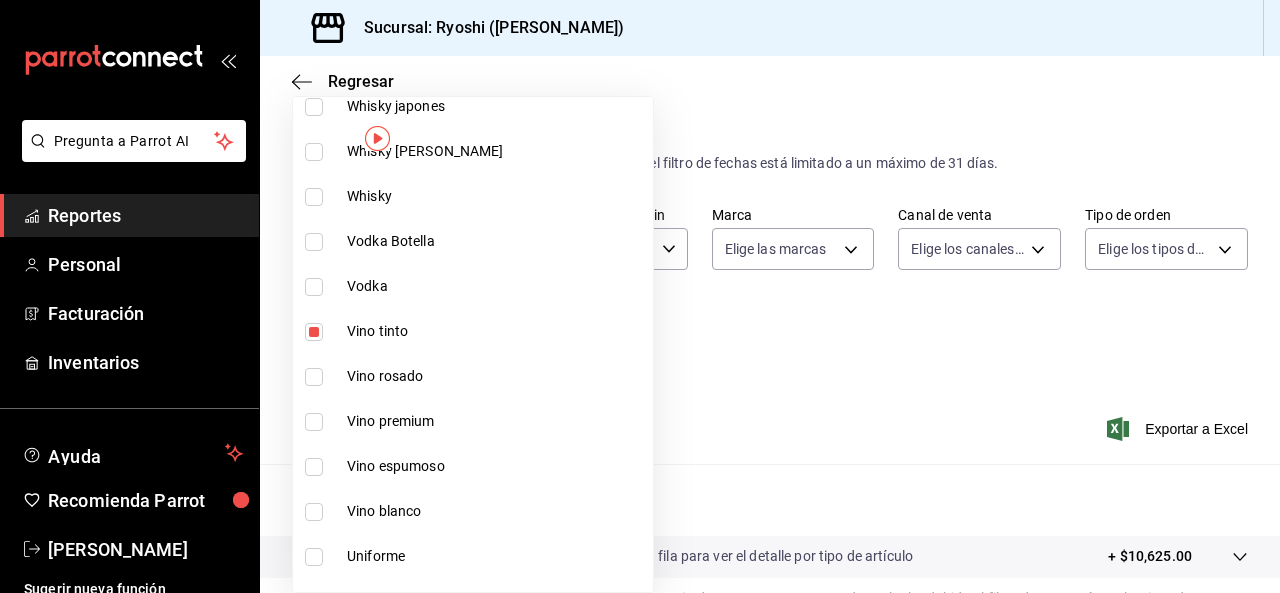 click on "Vino rosado" at bounding box center (473, 376) 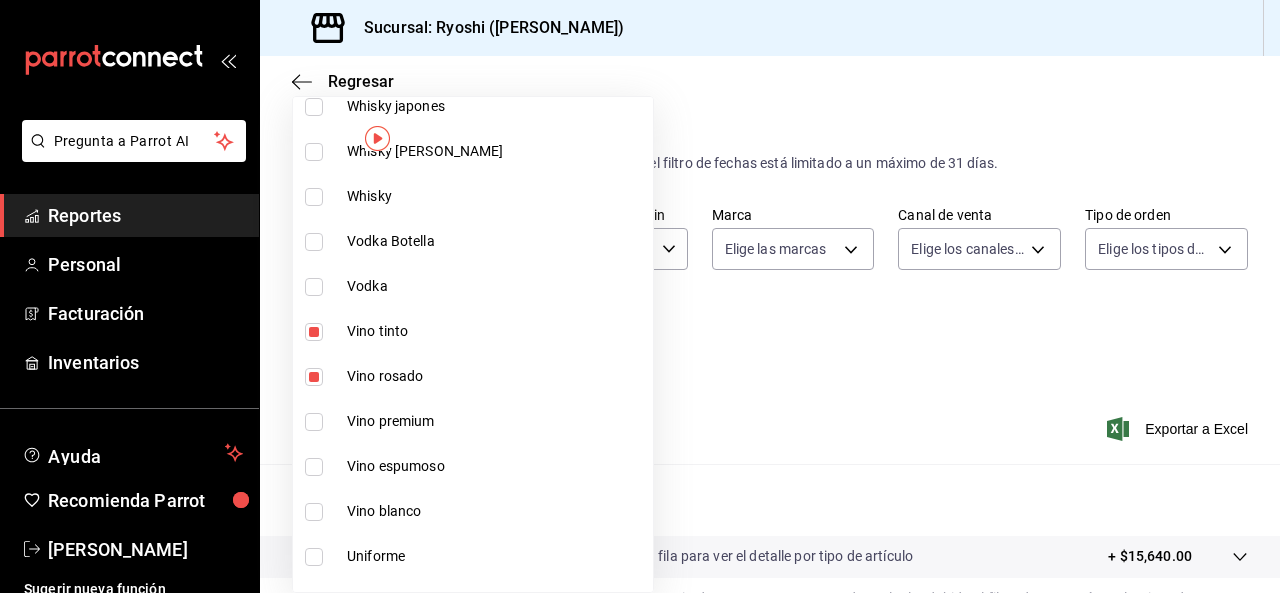click at bounding box center (314, 422) 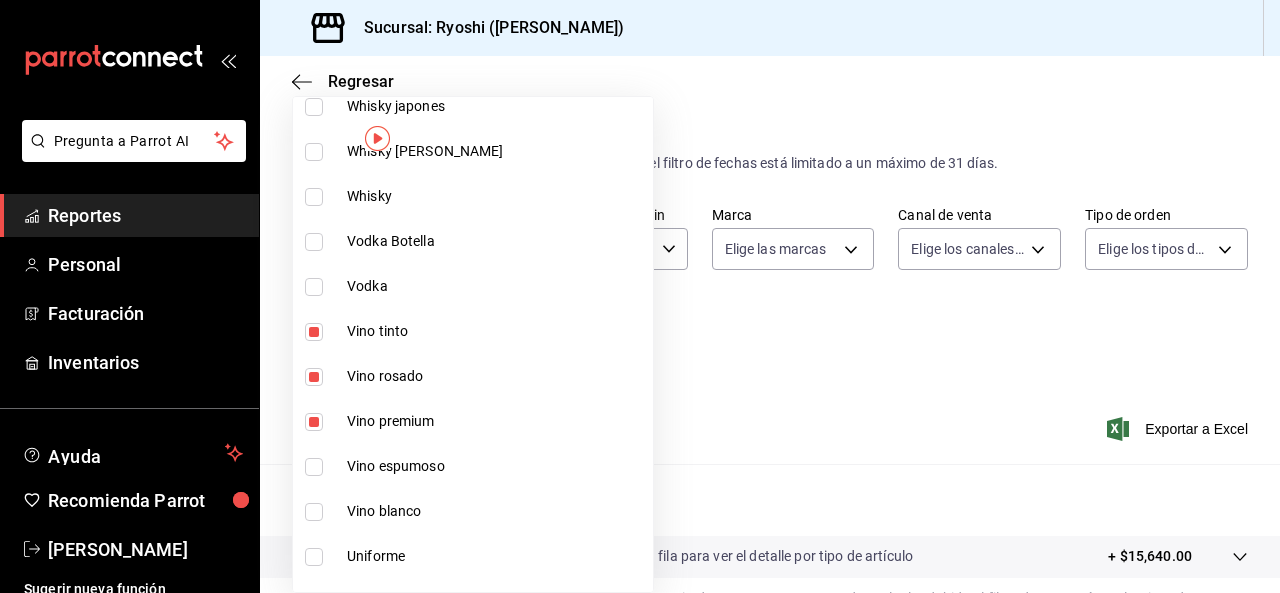 click on "Vino espumoso" at bounding box center [473, 466] 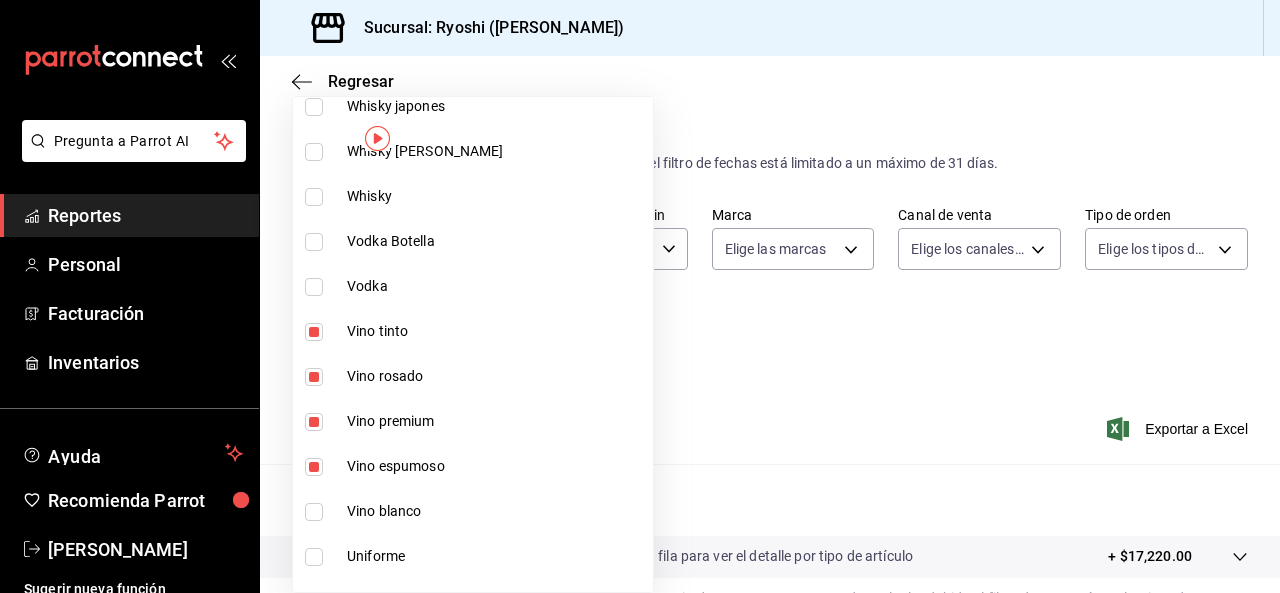 click at bounding box center (314, 512) 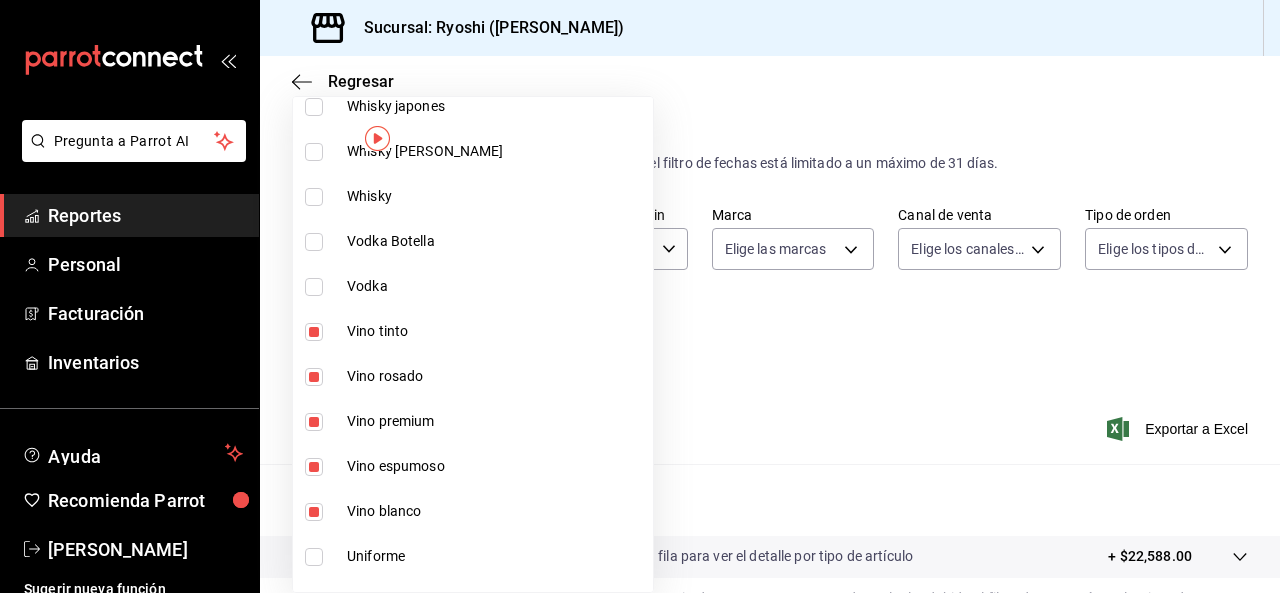 click at bounding box center [640, 296] 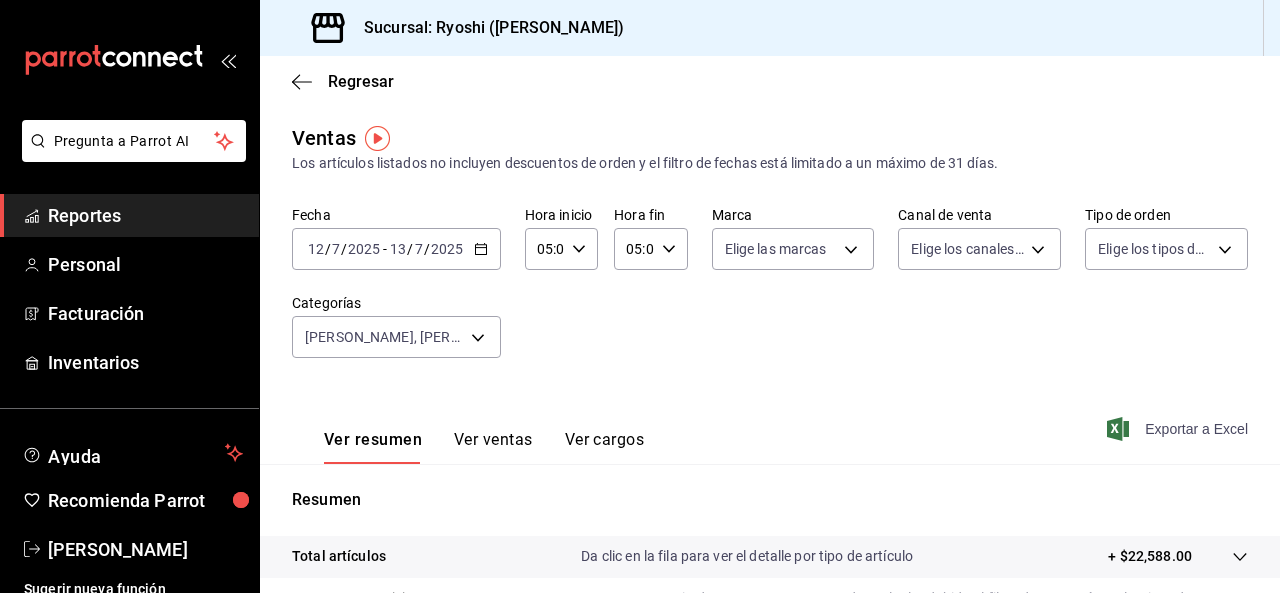 click on "Exportar a Excel" at bounding box center (1179, 429) 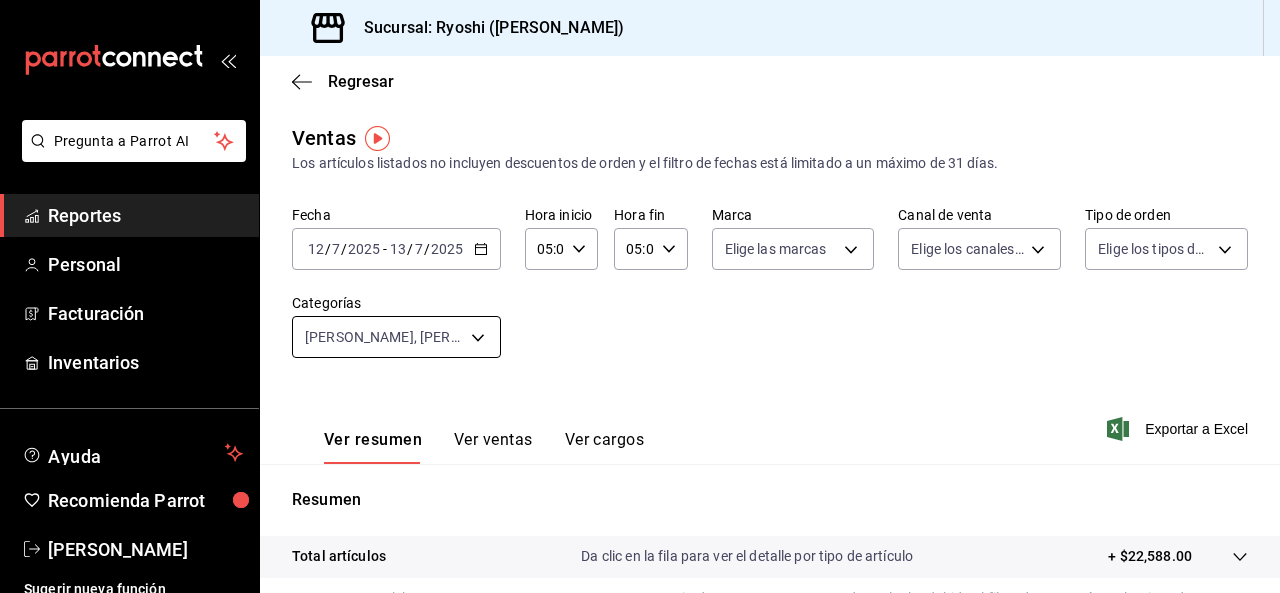 click on "Pregunta a Parrot AI Reportes   Personal   Facturación   Inventarios   Ayuda Recomienda Parrot   Ryoshi Masaryk   Sugerir nueva función   Sucursal: Ryoshi (Polanco) Regresar Ventas Los artículos listados no incluyen descuentos de orden y el filtro de fechas está limitado a un máximo de 31 días. Fecha 2025-07-12 12 / 7 / 2025 - 2025-07-13 13 / 7 / 2025 Hora inicio 05:00 Hora inicio Hora fin 05:09 Hora fin Marca Elige las marcas Canal de venta Elige los canales de venta Tipo de orden Elige los tipos de orden Categorías Vino tinto, Vino rosado, Vino premium, Vino espumoso, Vino blanco 9e45836e-5165-411d-b9a9-a93703cb00e4,47d610a0-d442-4f9b-9646-d2a82839042c,211b57f8-7eeb-4048-bb38-7972acf88ad0,91cdf865-dc5d-4431-a3c0-9f145c17bb66,4428f692-70de-4f58-b5b8-261e3c3e212a Ver resumen Ver ventas Ver cargos Exportar a Excel Resumen Total artículos Da clic en la fila para ver el detalle por tipo de artículo + $22,588.00 Cargos por servicio Venta bruta = $22,588.00 Descuentos totales Certificados de regalo" at bounding box center (640, 296) 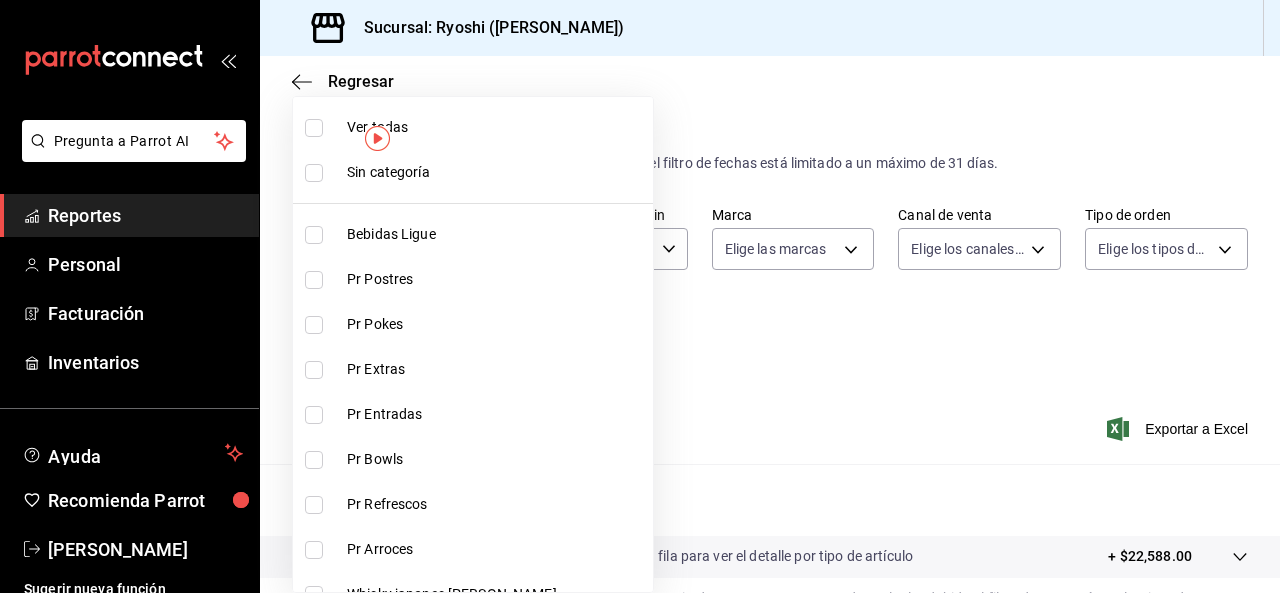 click at bounding box center (318, 128) 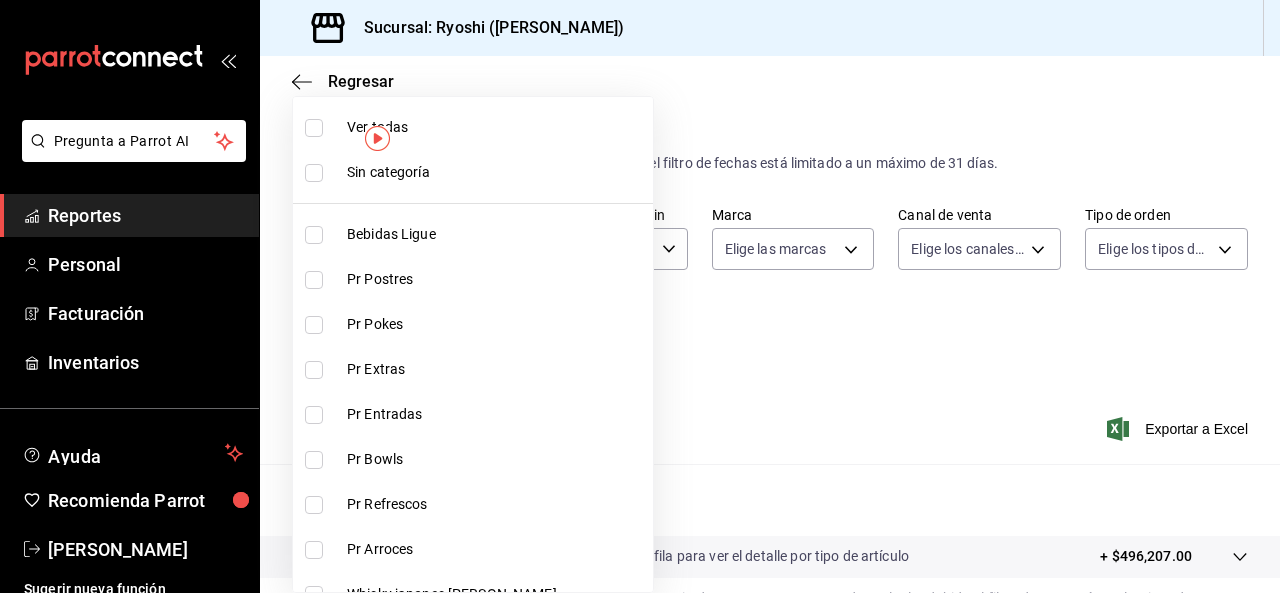 click at bounding box center (314, 128) 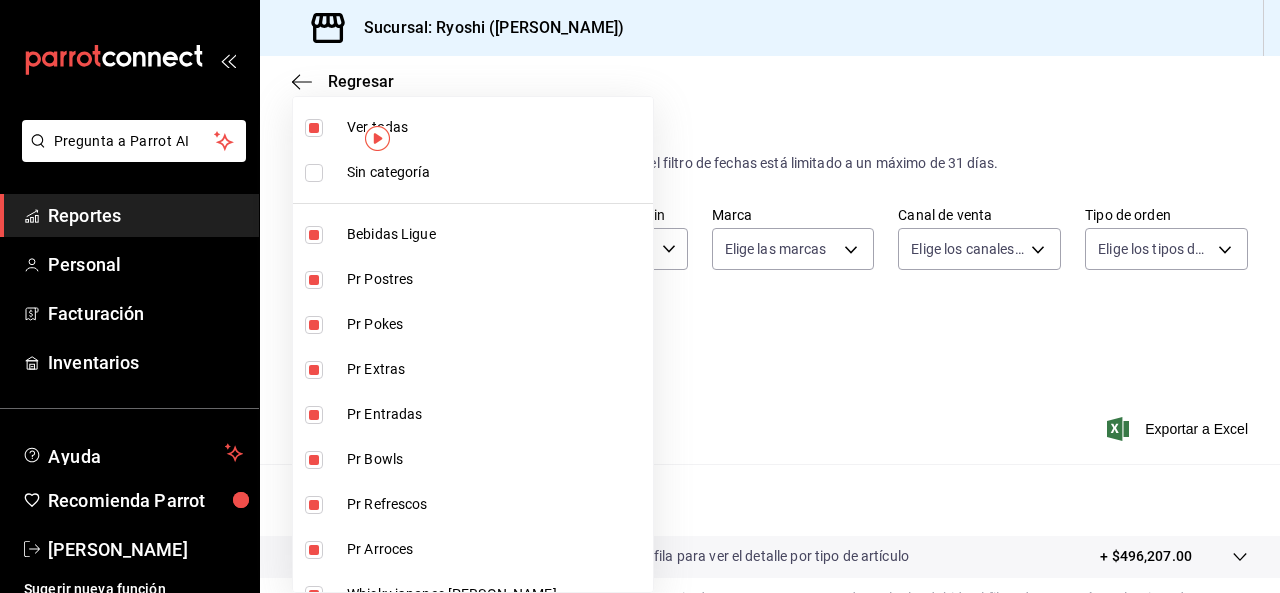 click at bounding box center [640, 296] 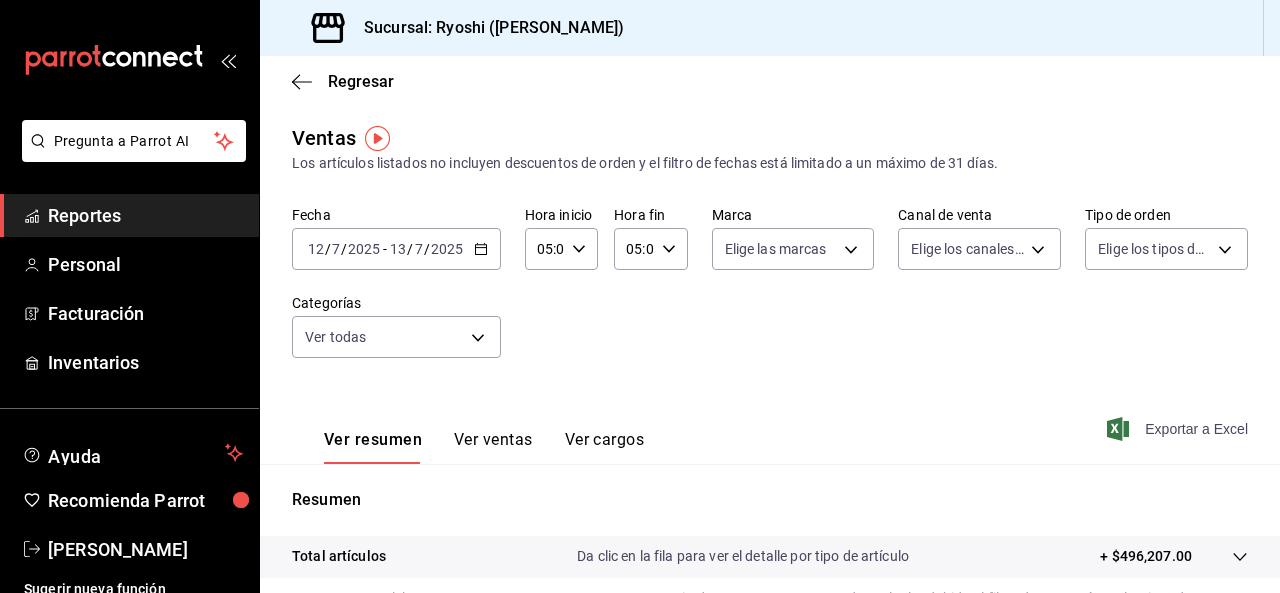 click on "Exportar a Excel" at bounding box center (1179, 429) 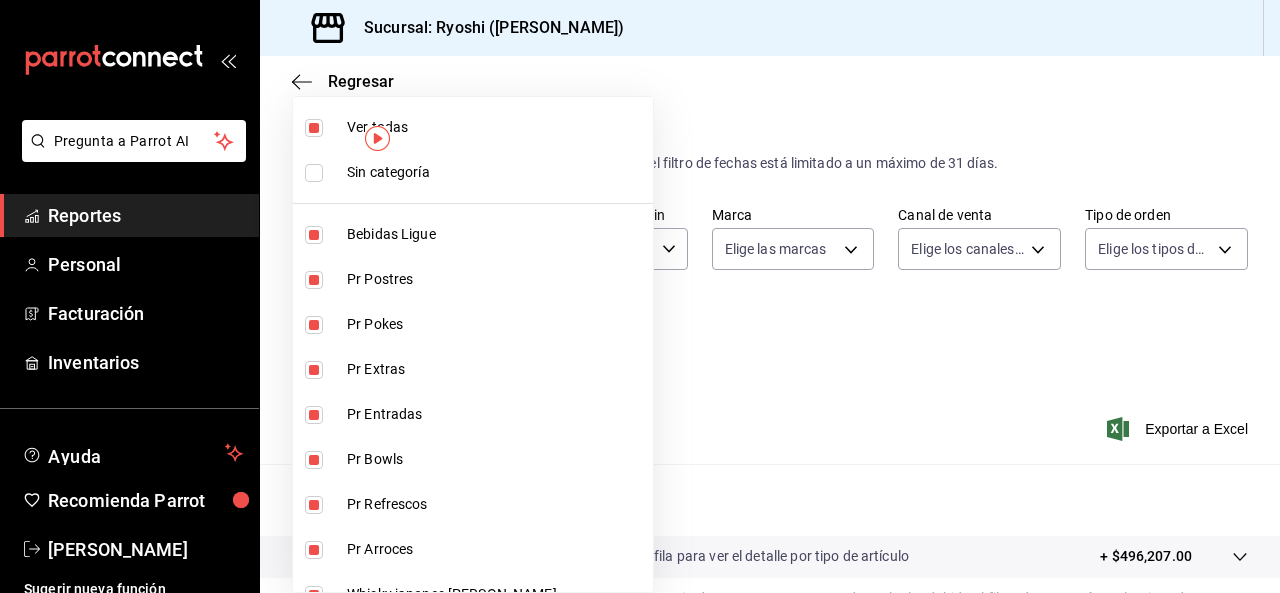 click on "Pregunta a Parrot AI Reportes   Personal   Facturación   Inventarios   Ayuda Recomienda Parrot   Ryoshi Masaryk   Sugerir nueva función   Sucursal: Ryoshi (Polanco) Regresar Ventas Los artículos listados no incluyen descuentos de orden y el filtro de fechas está limitado a un máximo de 31 días. Fecha 2025-07-12 12 / 7 / 2025 - 2025-07-13 13 / 7 / 2025 Hora inicio 05:00 Hora inicio Hora fin 05:09 Hora fin Marca Elige las marcas Canal de venta Elige los canales de venta Tipo de orden Elige los tipos de orden Categorías Ver todas Ver resumen Ver ventas Ver cargos Exportar a Excel Resumen Total artículos Da clic en la fila para ver el detalle por tipo de artículo + $496,207.00 Cargos por servicio  Sin datos por que no se pueden calcular debido al filtro de categorías seleccionado Venta bruta = $496,207.00 Descuentos totales  Sin datos por que no se pueden calcular debido al filtro de categorías seleccionado Certificados de regalo Venta total = $496,207.00 Impuestos - $68,245.57 Venta neta = $427,961.43" at bounding box center [640, 296] 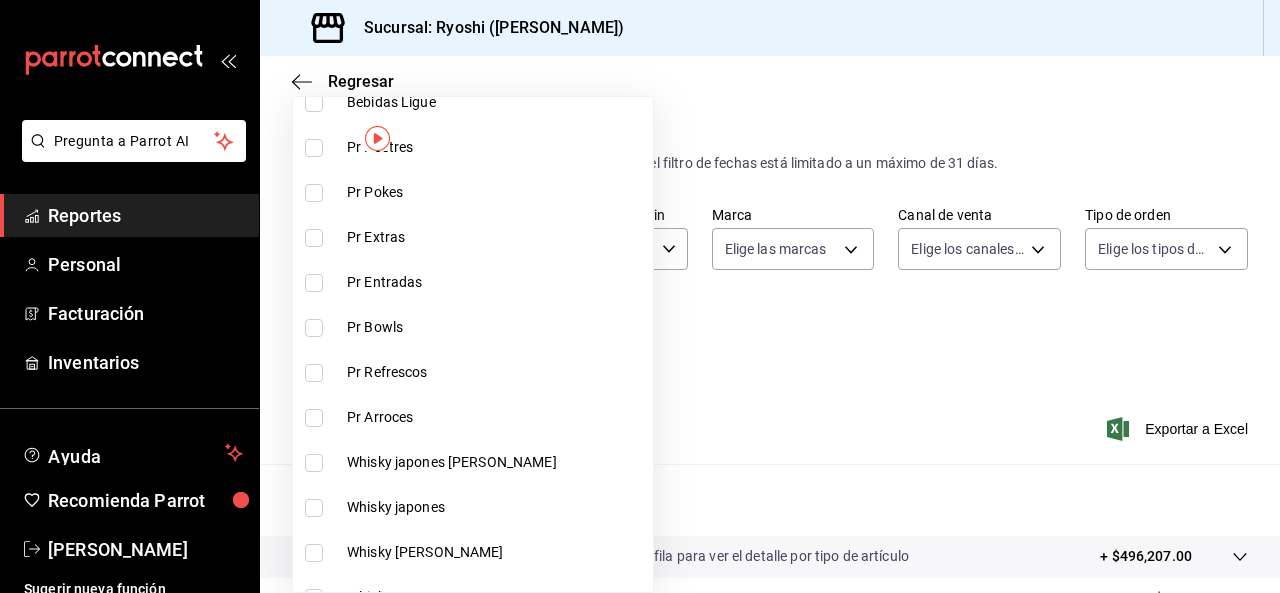 scroll, scrollTop: 133, scrollLeft: 0, axis: vertical 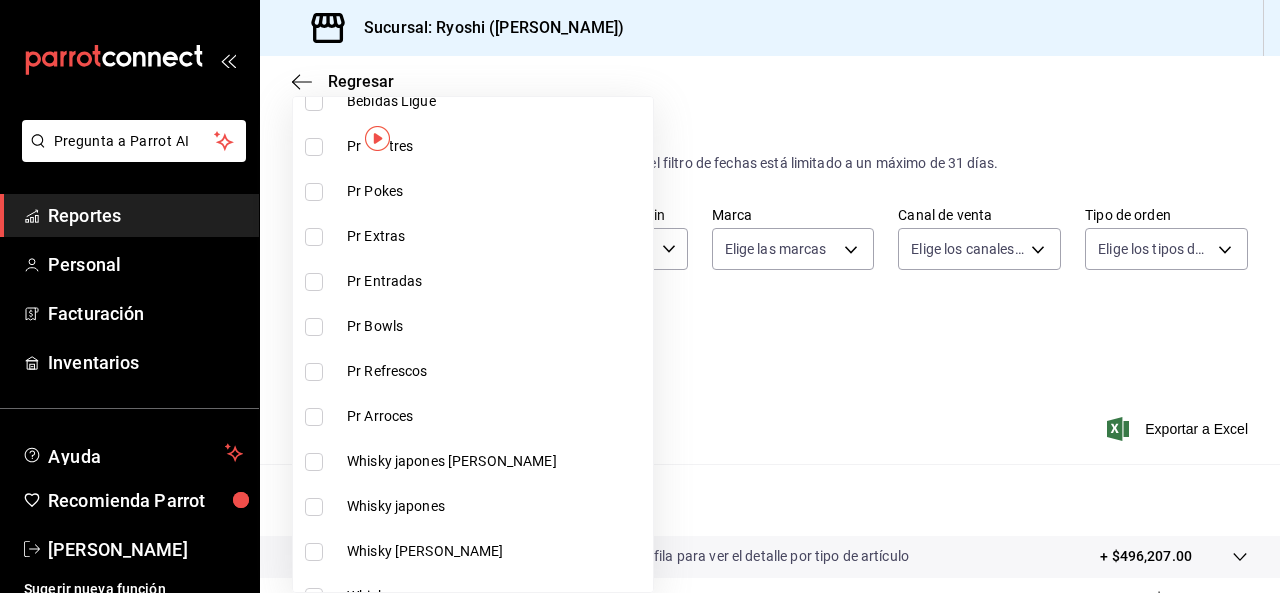 click at bounding box center (314, 462) 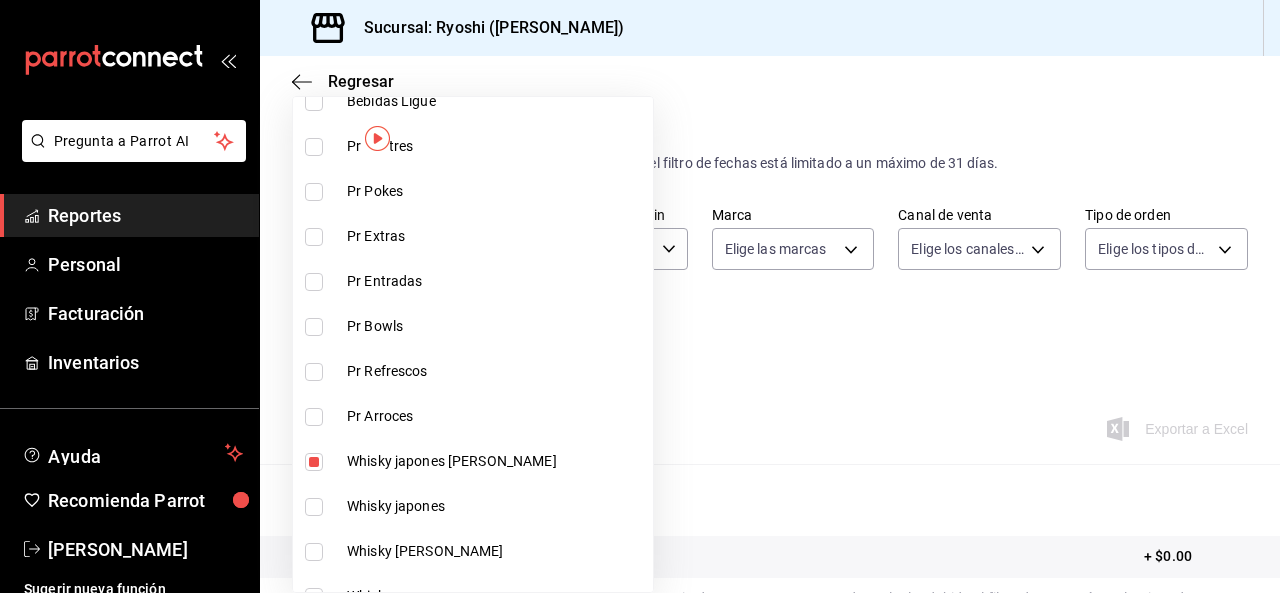 click at bounding box center (314, 507) 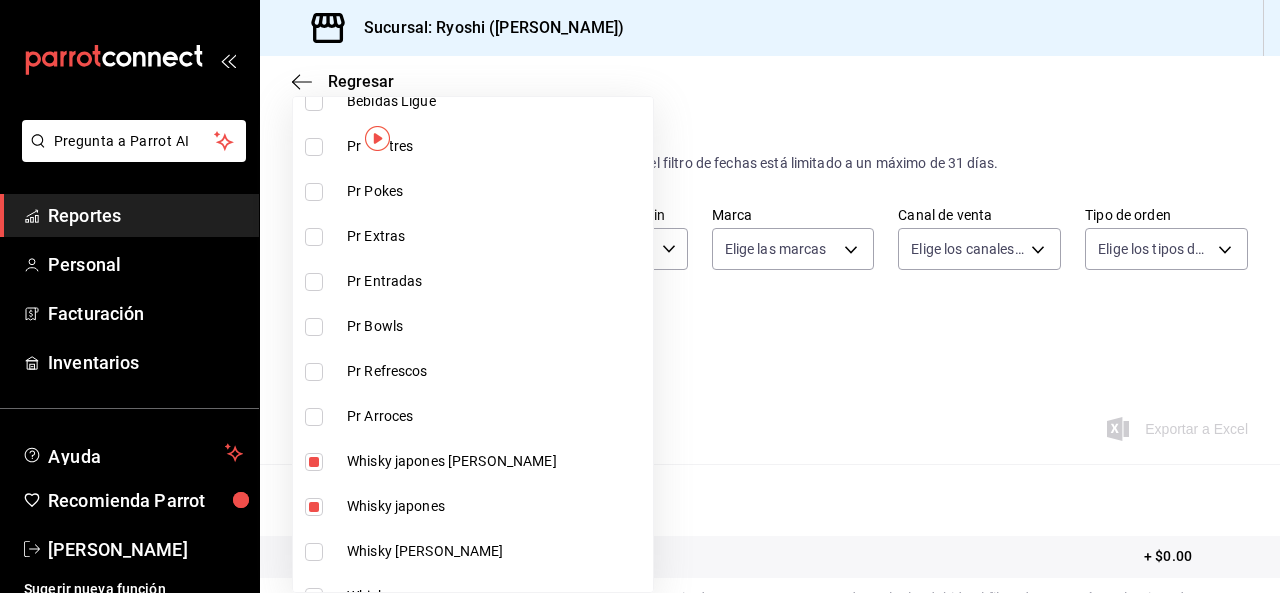click at bounding box center [314, 552] 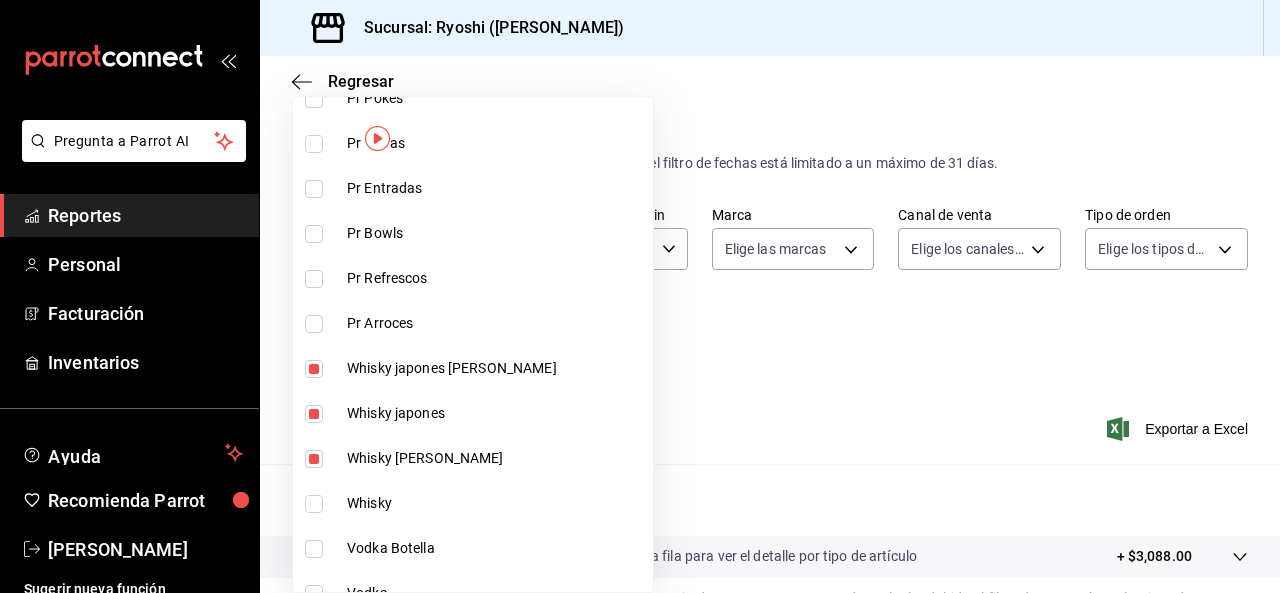 scroll, scrollTop: 228, scrollLeft: 0, axis: vertical 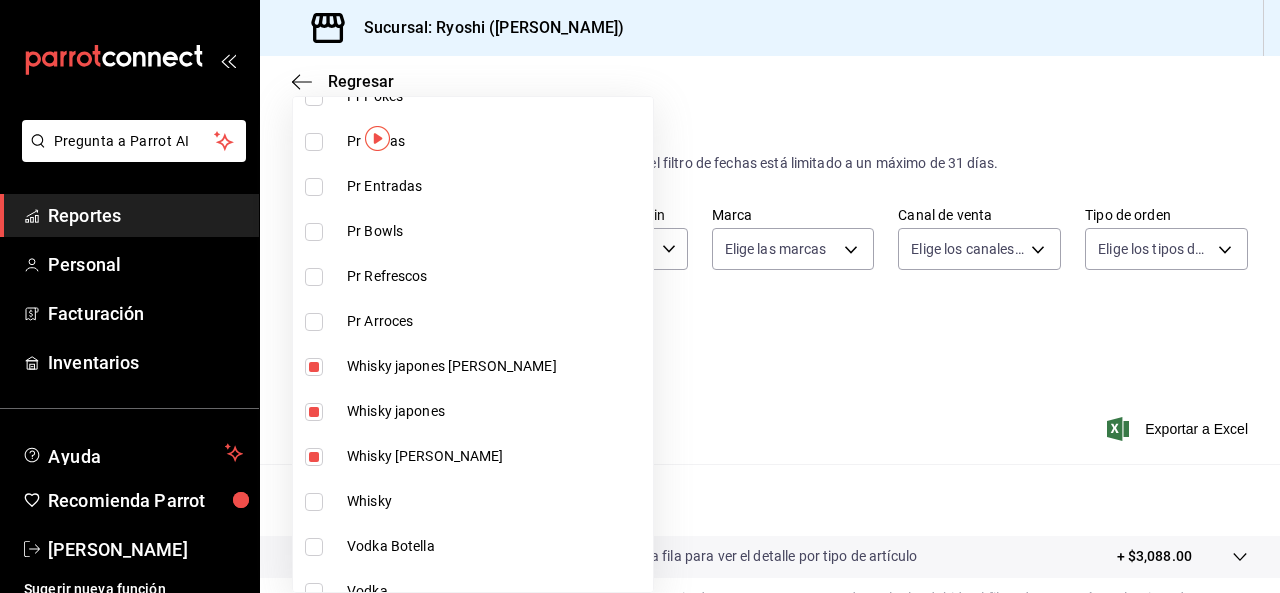 click at bounding box center (314, 502) 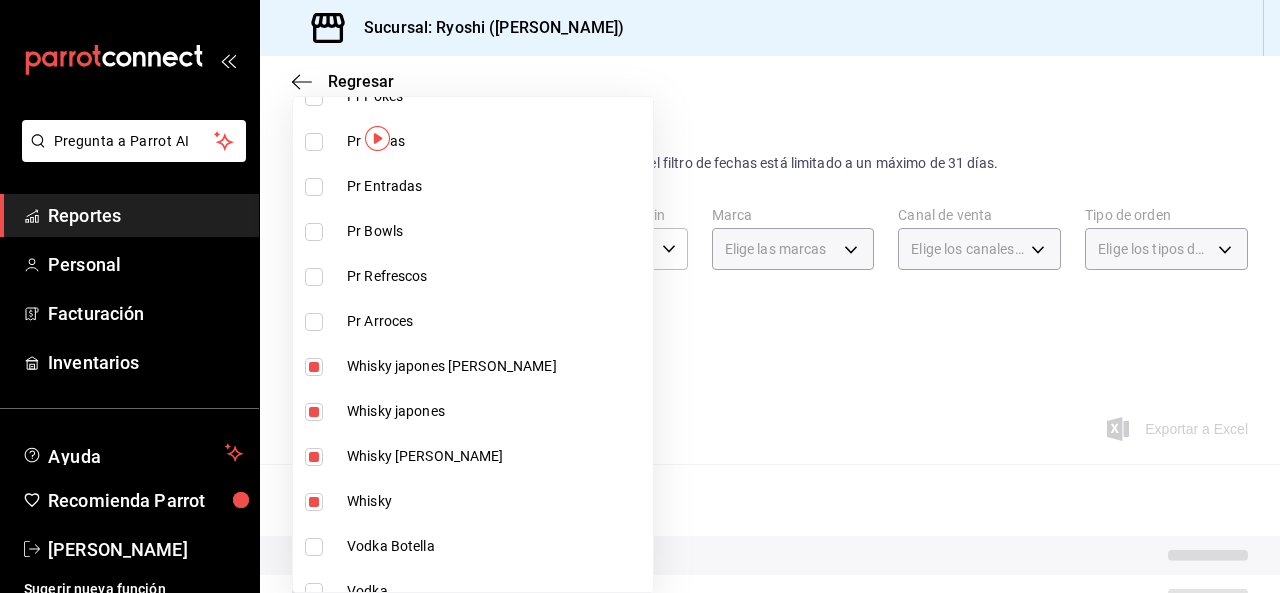 scroll, scrollTop: 272, scrollLeft: 0, axis: vertical 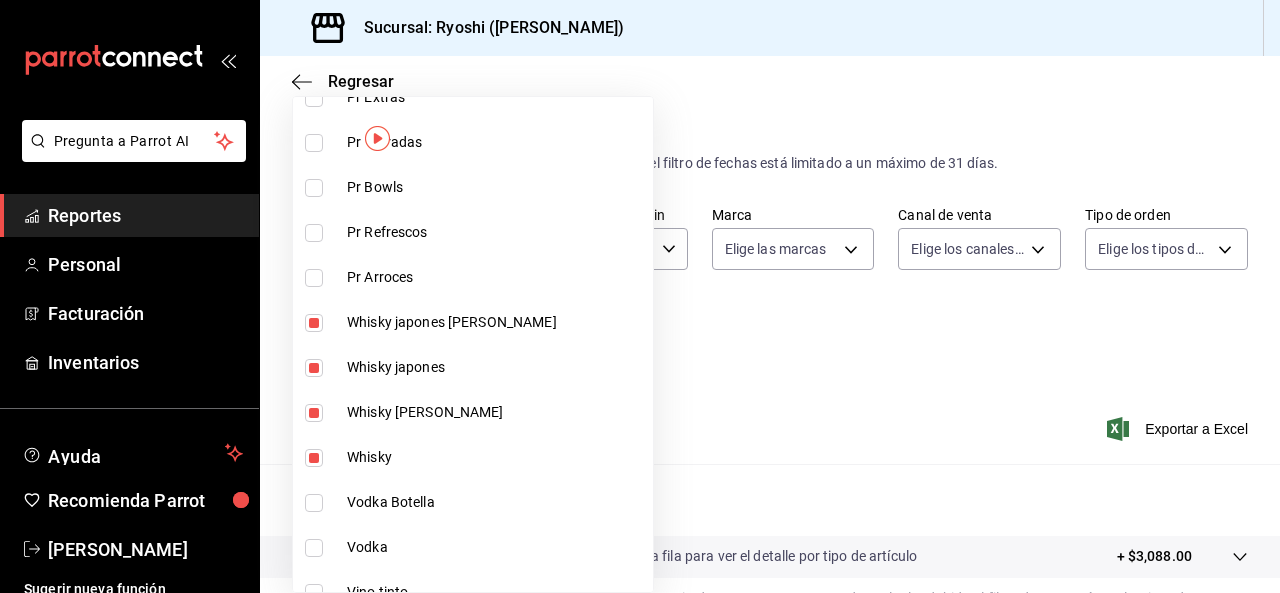 click at bounding box center [314, 503] 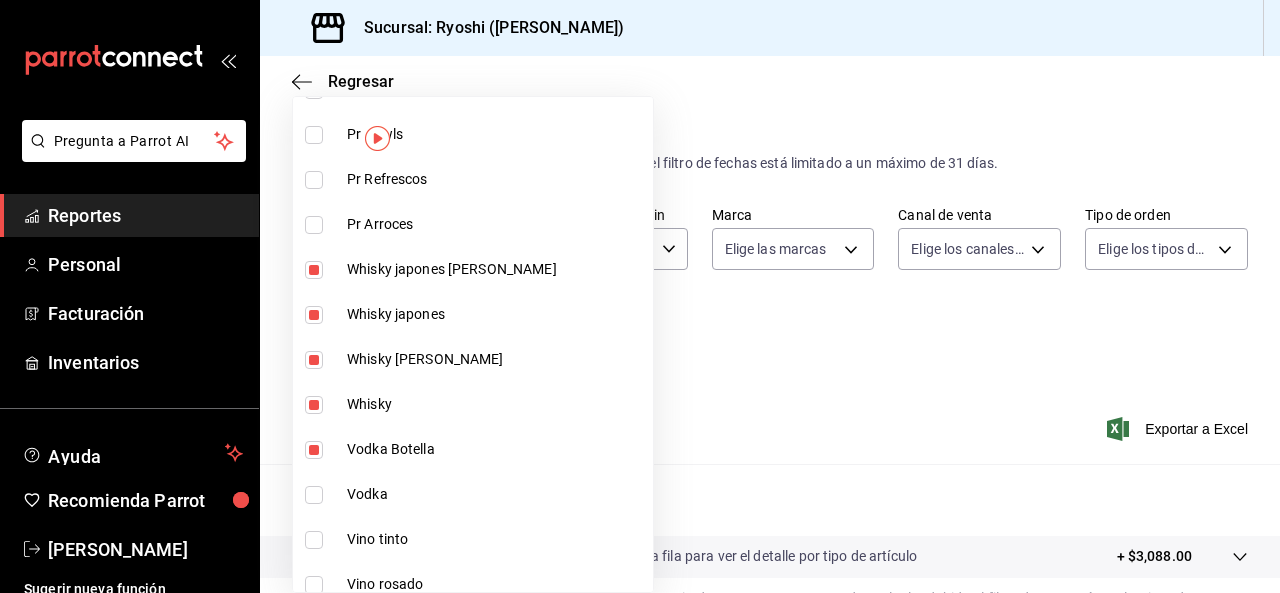 scroll, scrollTop: 329, scrollLeft: 0, axis: vertical 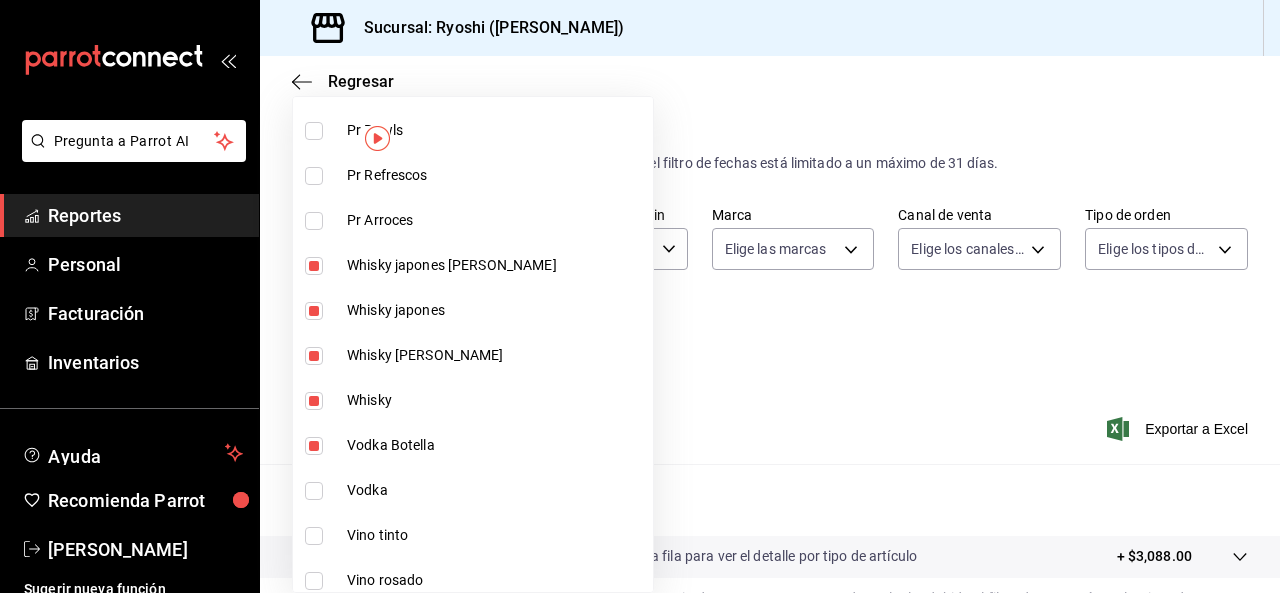 click at bounding box center [314, 491] 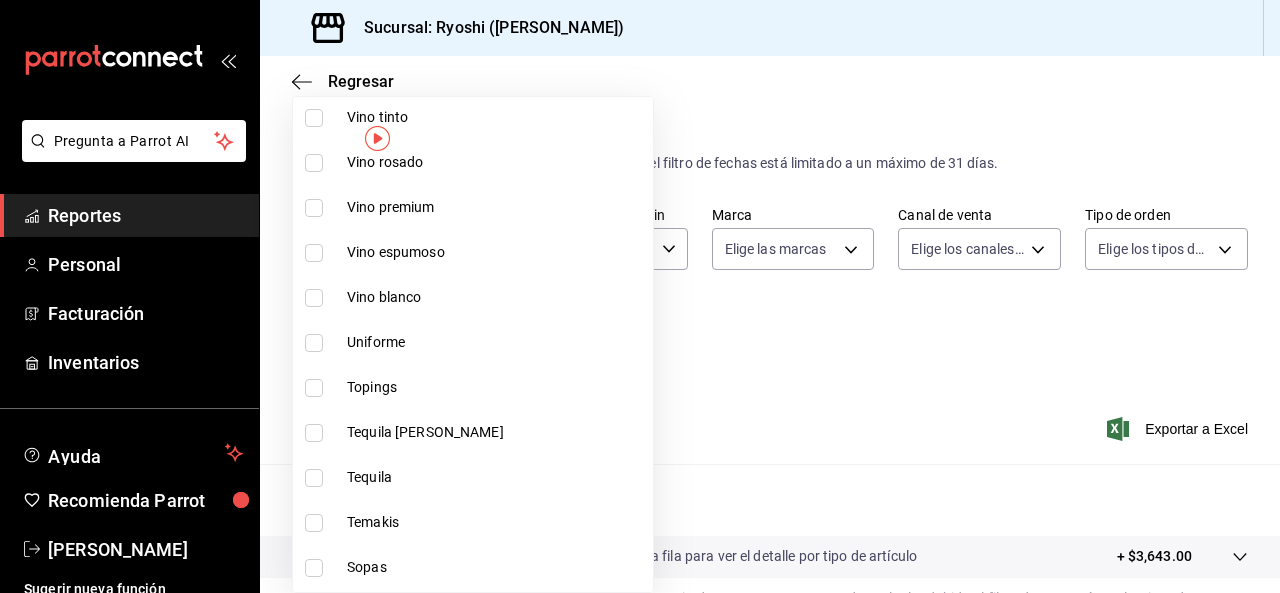 scroll, scrollTop: 750, scrollLeft: 0, axis: vertical 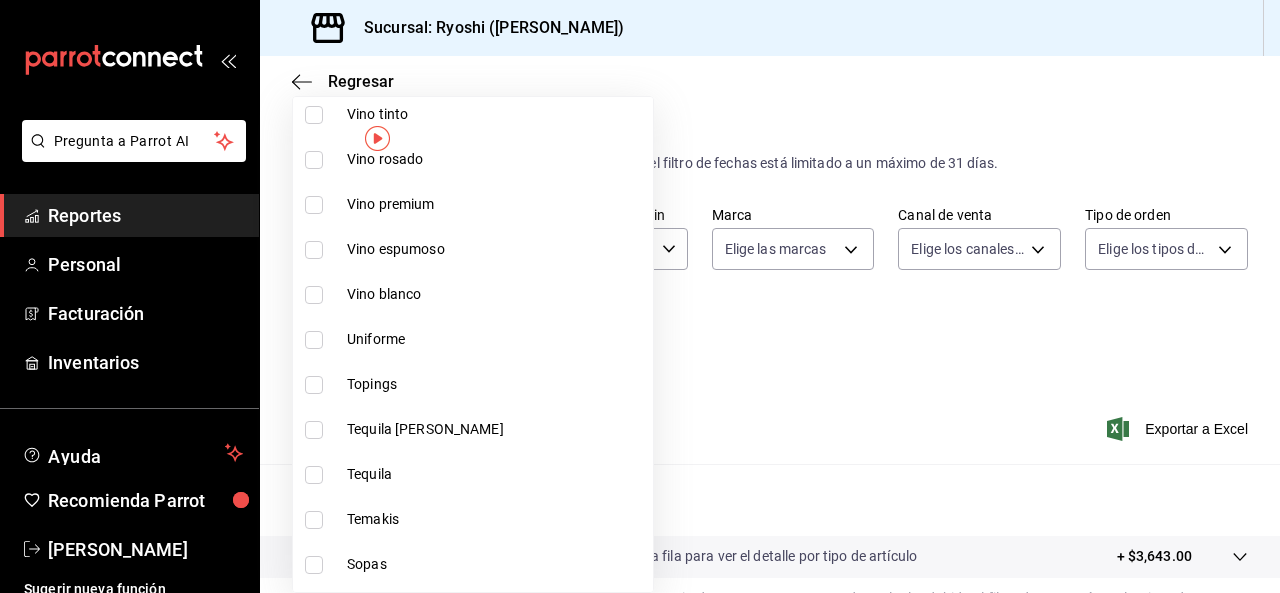 click on "Tequila copas" at bounding box center [473, 429] 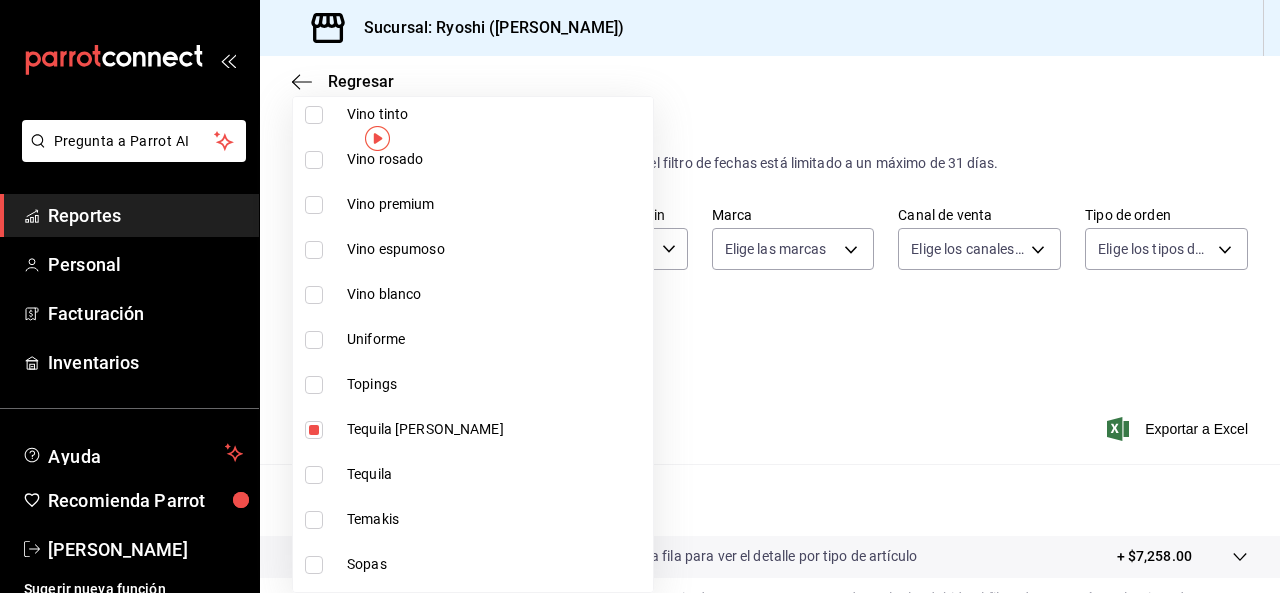 click at bounding box center [314, 475] 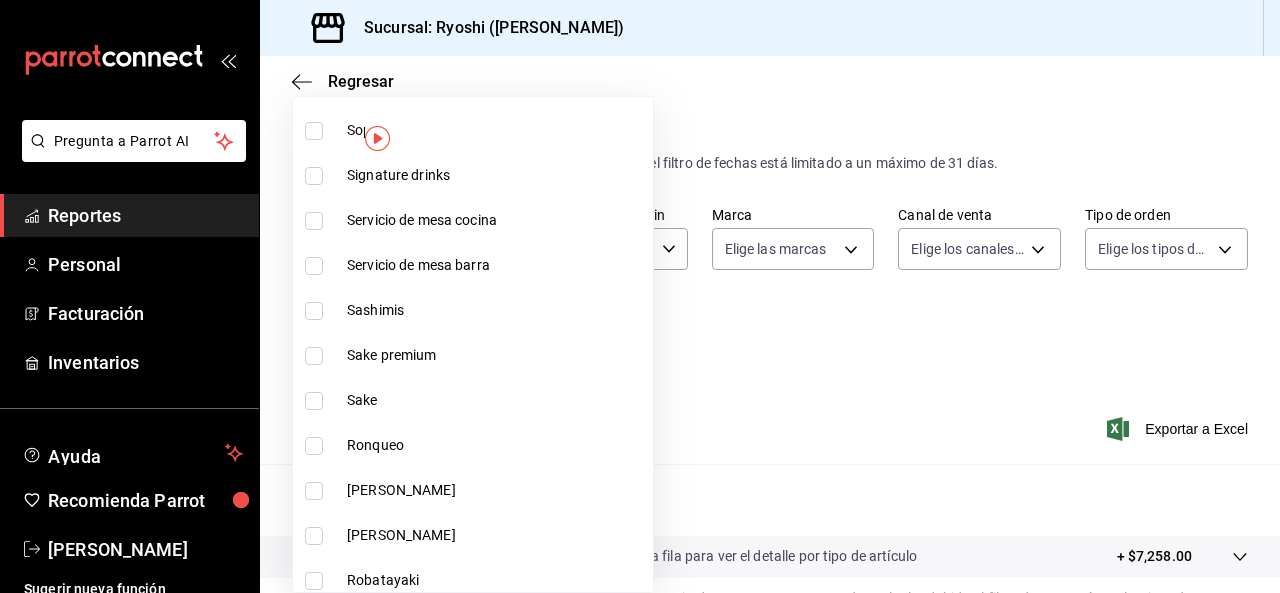 scroll, scrollTop: 1185, scrollLeft: 0, axis: vertical 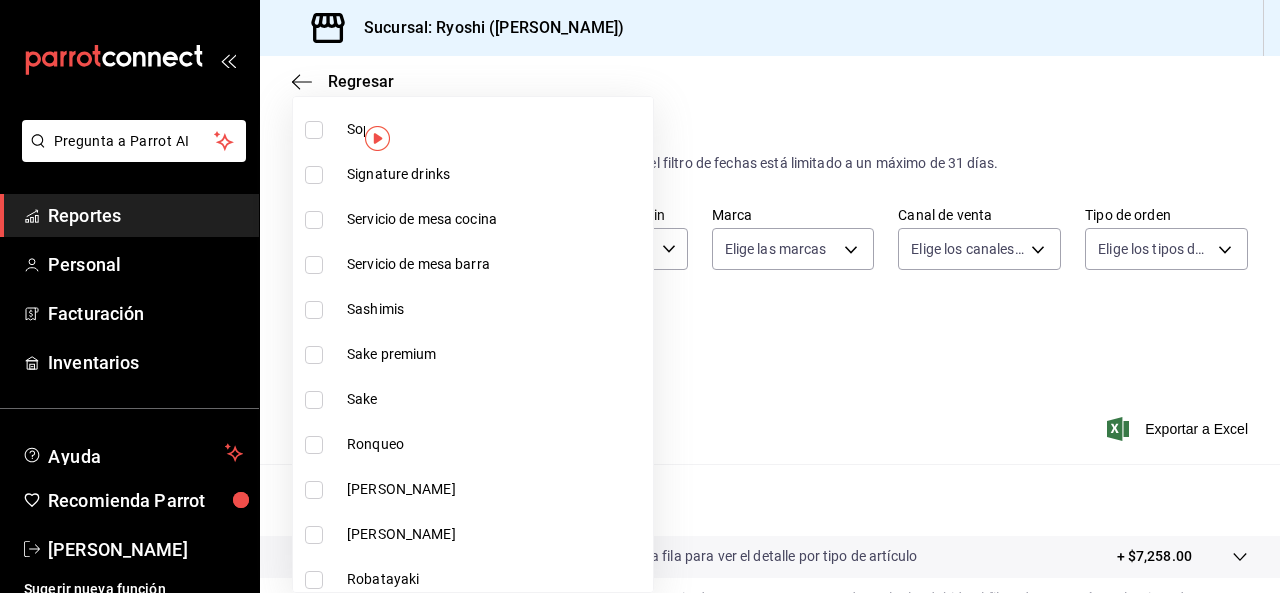 click at bounding box center [314, 490] 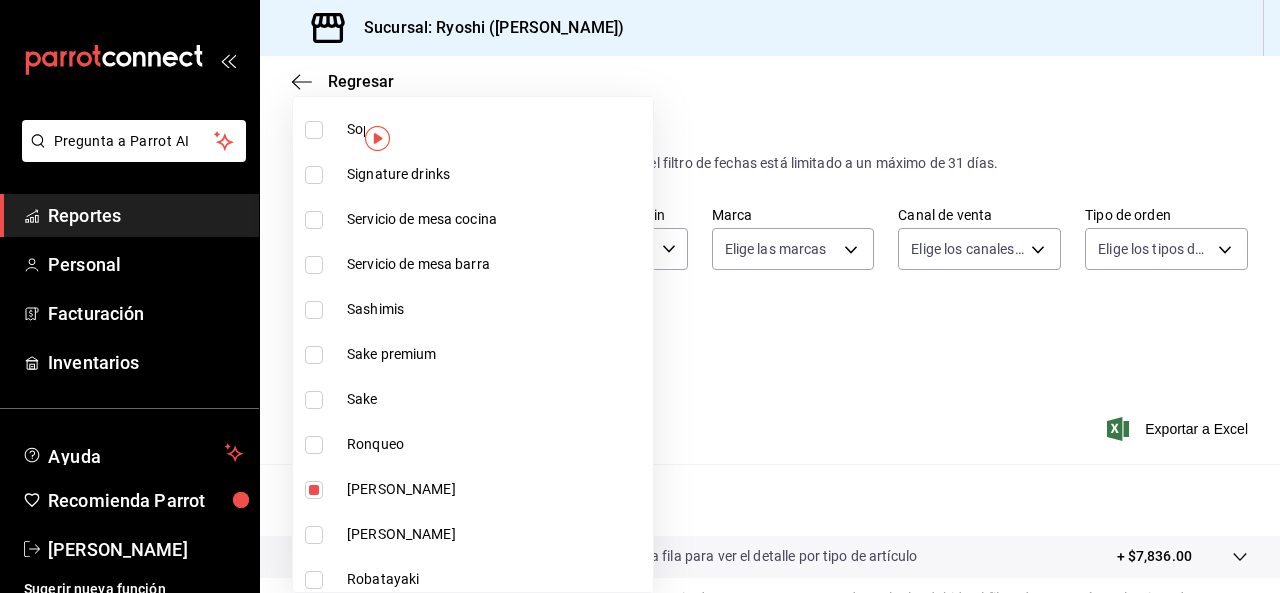 click at bounding box center (314, 535) 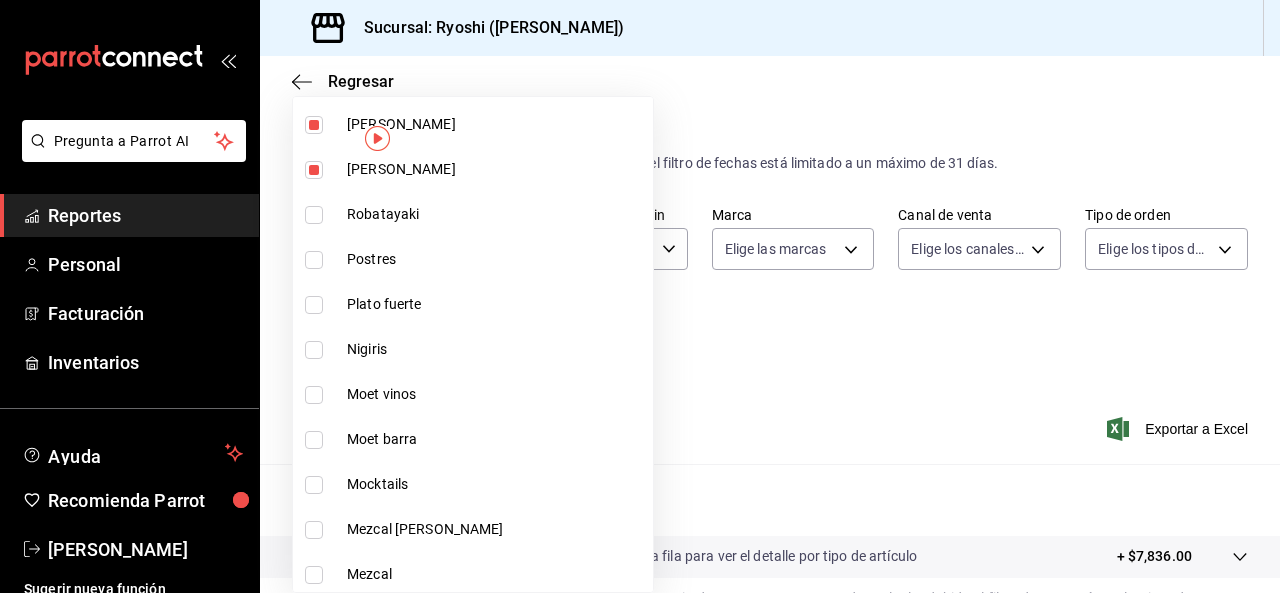 scroll, scrollTop: 1551, scrollLeft: 0, axis: vertical 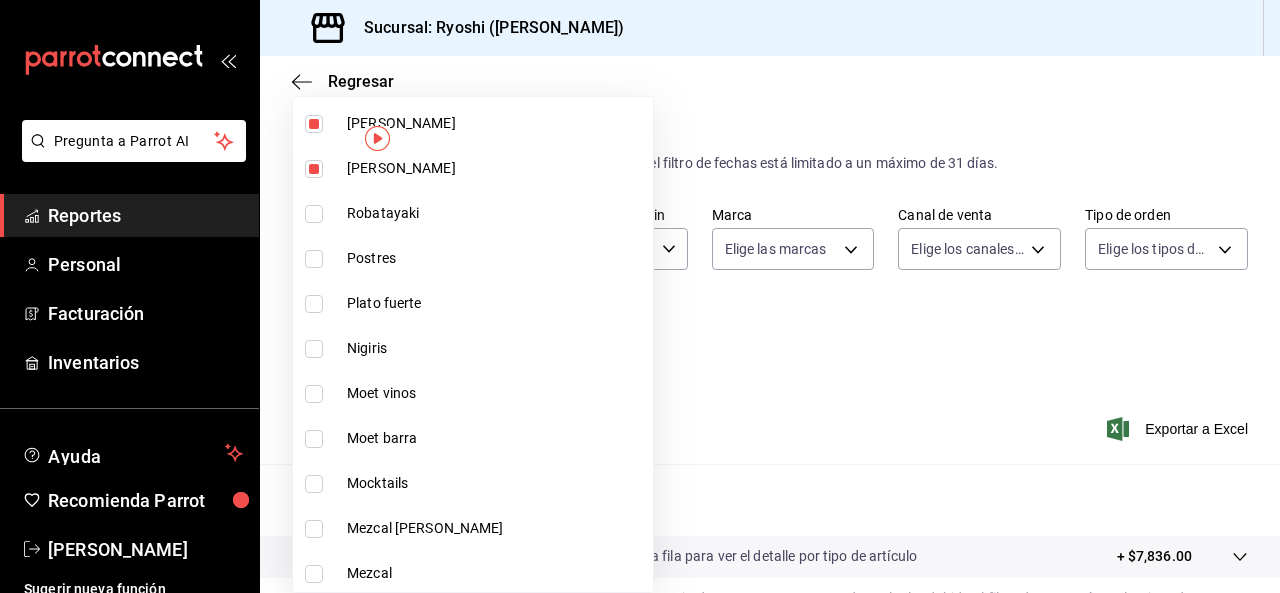 click at bounding box center [314, 529] 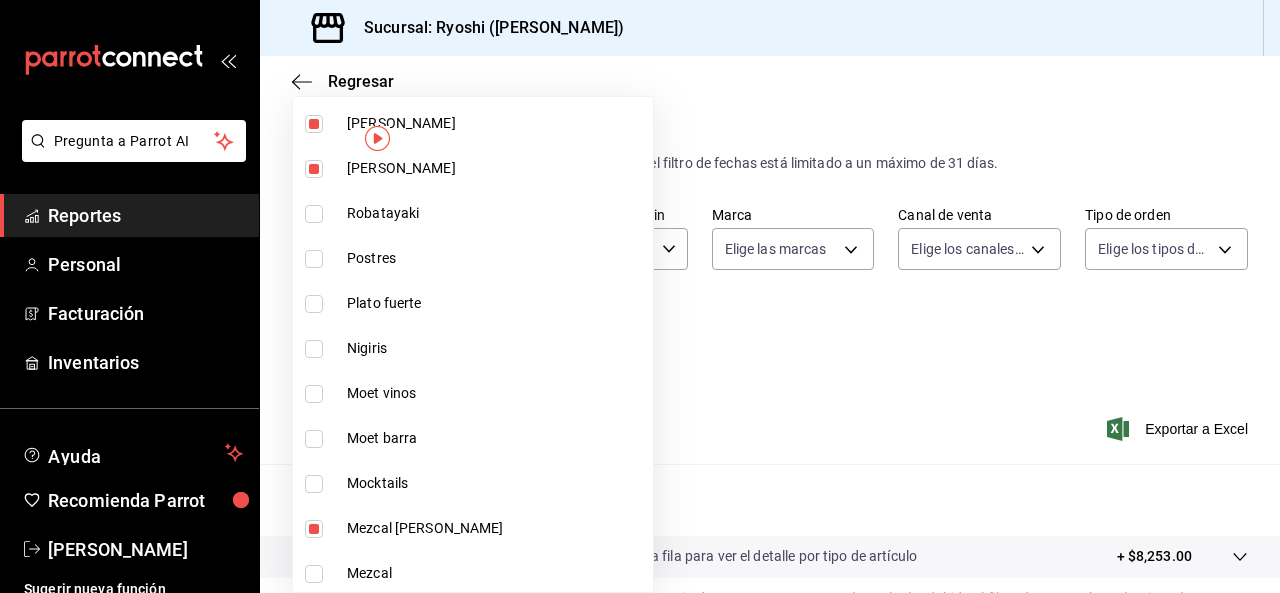 click at bounding box center [314, 574] 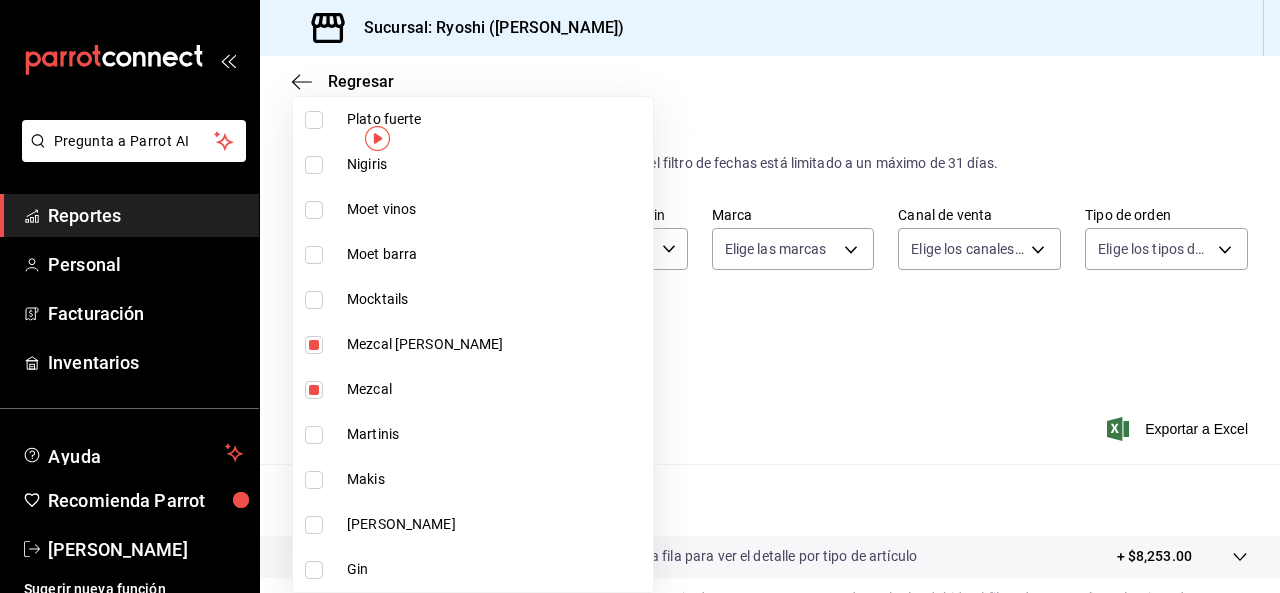 scroll, scrollTop: 1762, scrollLeft: 0, axis: vertical 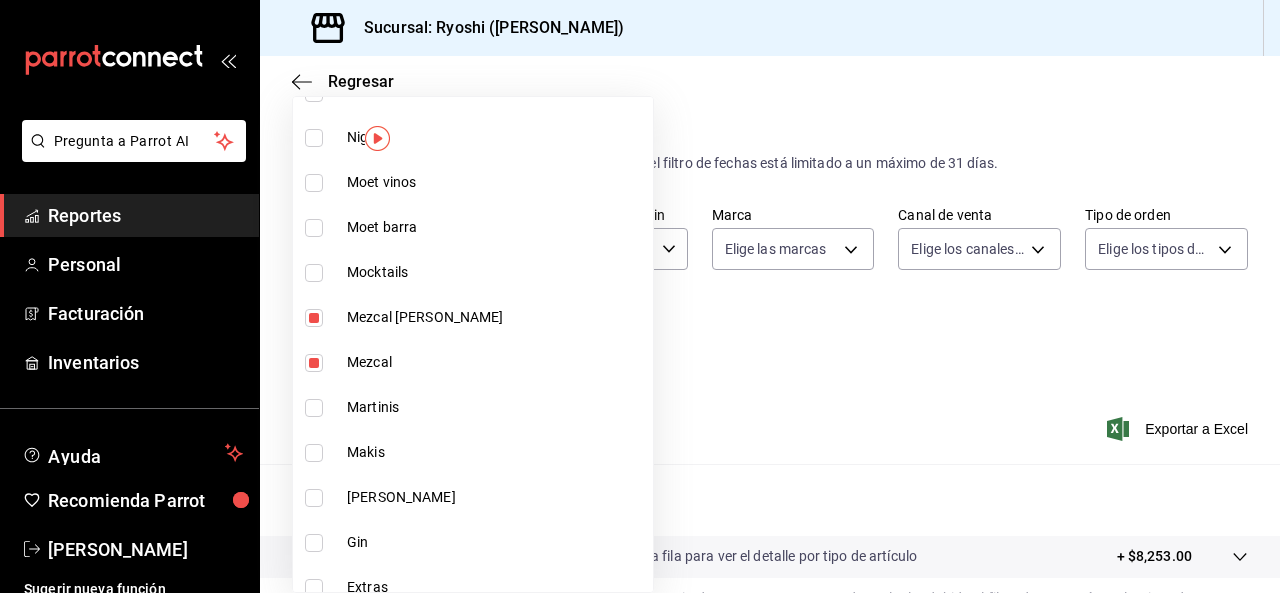 drag, startPoint x: 396, startPoint y: 500, endPoint x: 332, endPoint y: 499, distance: 64.00781 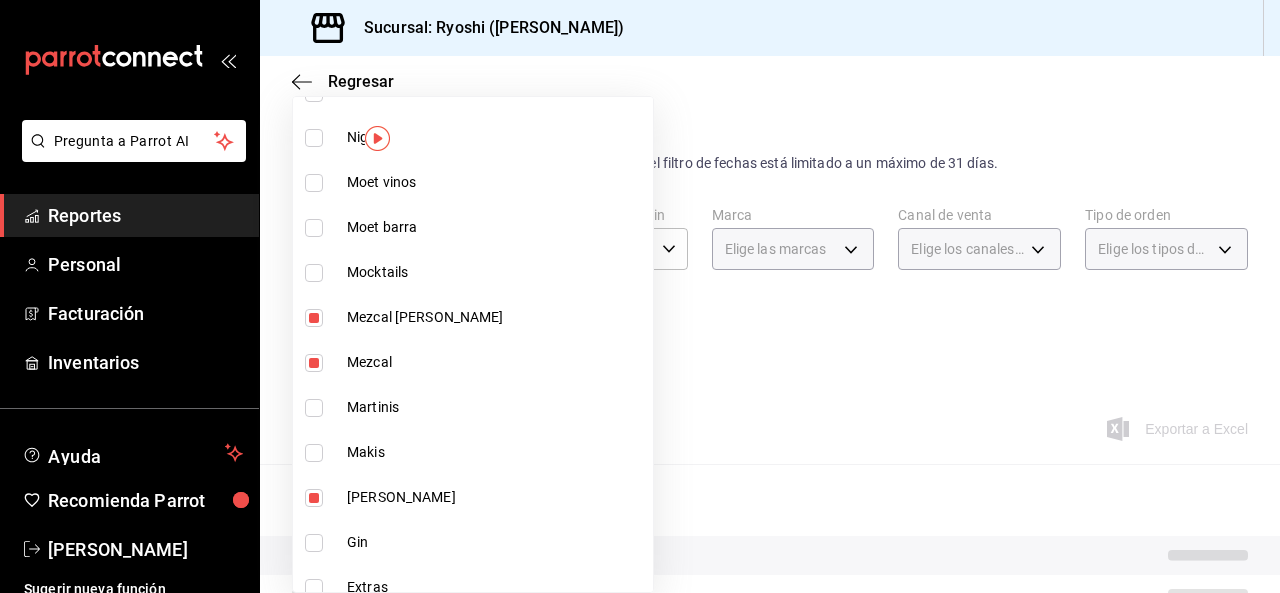 click on "Gin copas" at bounding box center (473, 497) 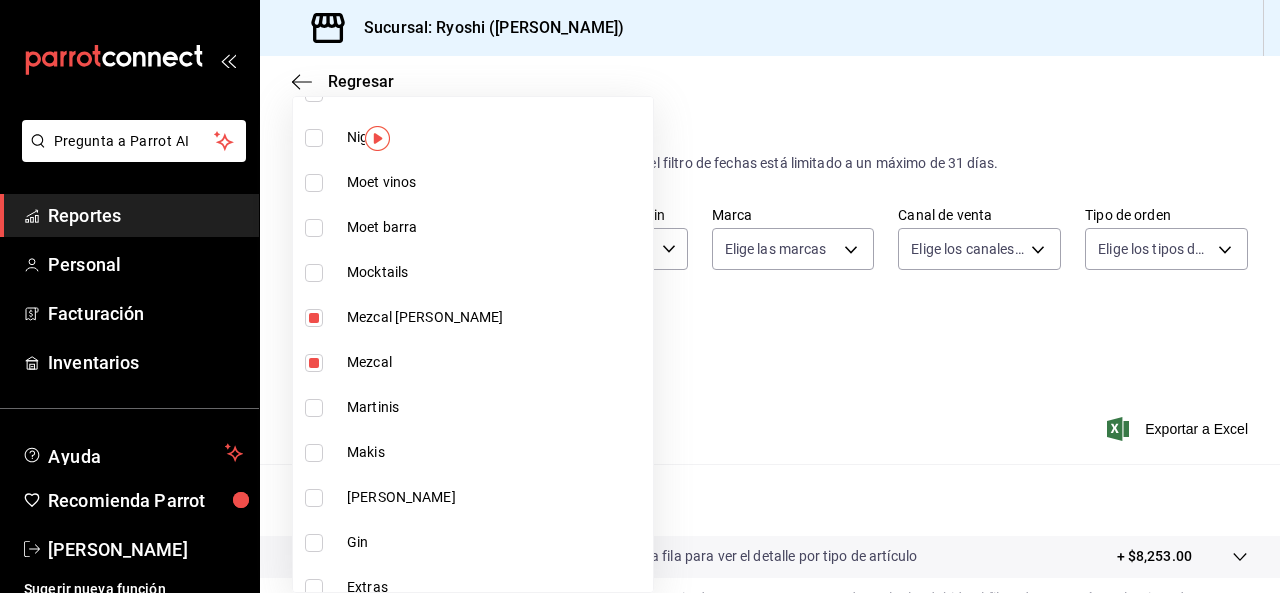 click at bounding box center (314, 543) 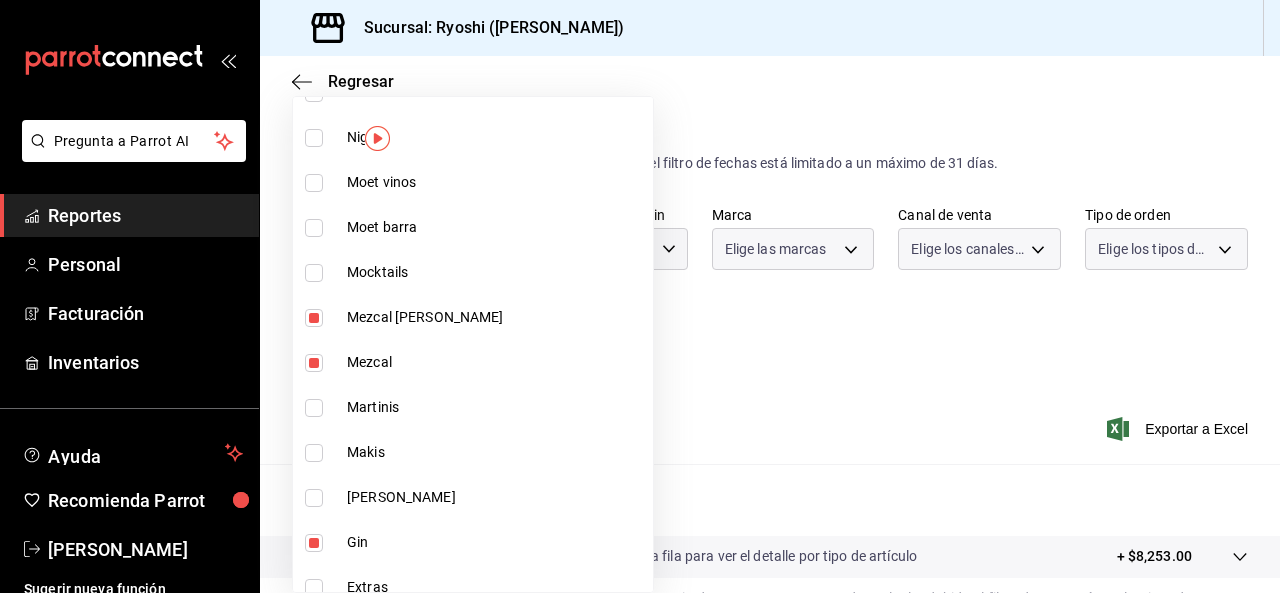 click at bounding box center [314, 498] 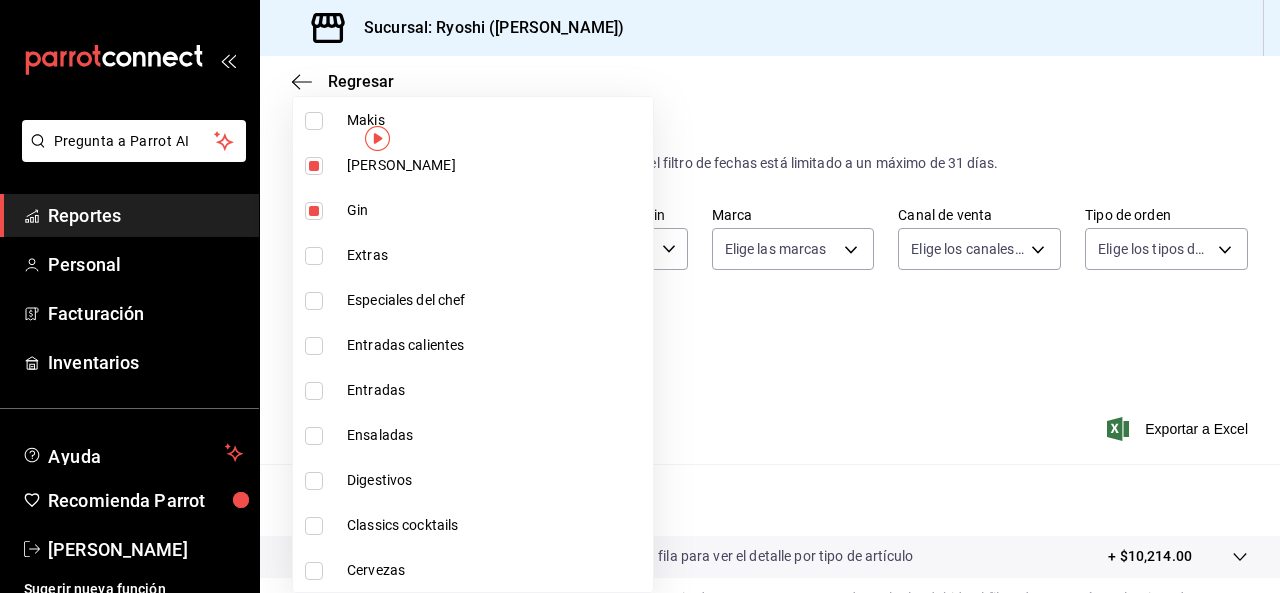 scroll, scrollTop: 2098, scrollLeft: 0, axis: vertical 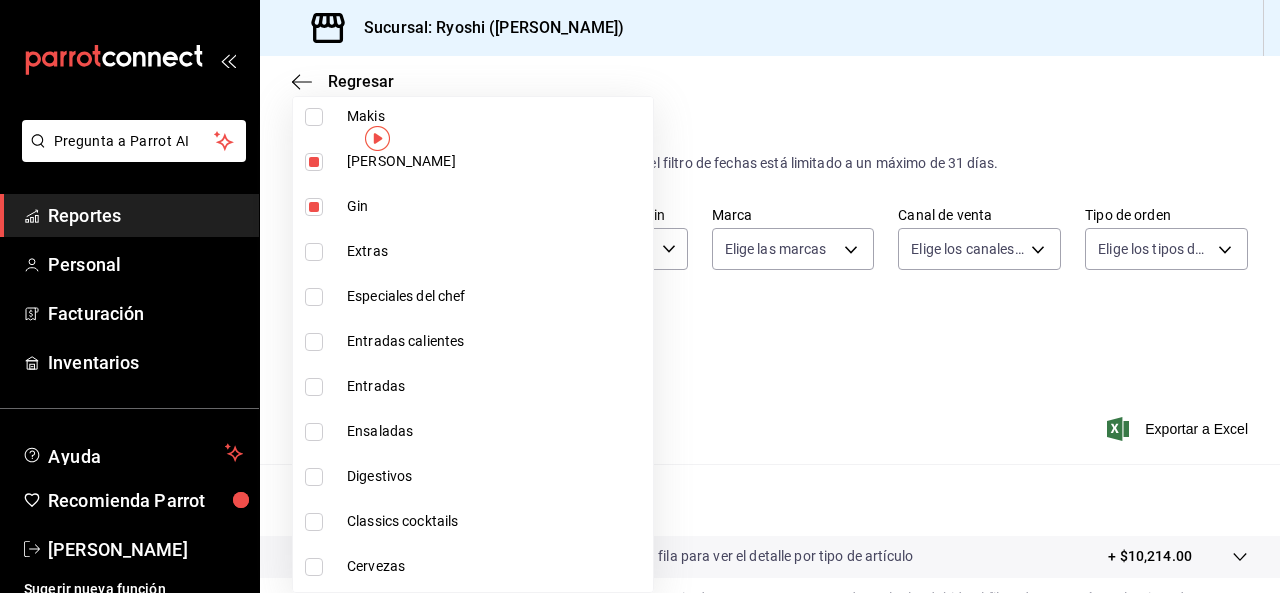 click at bounding box center (314, 477) 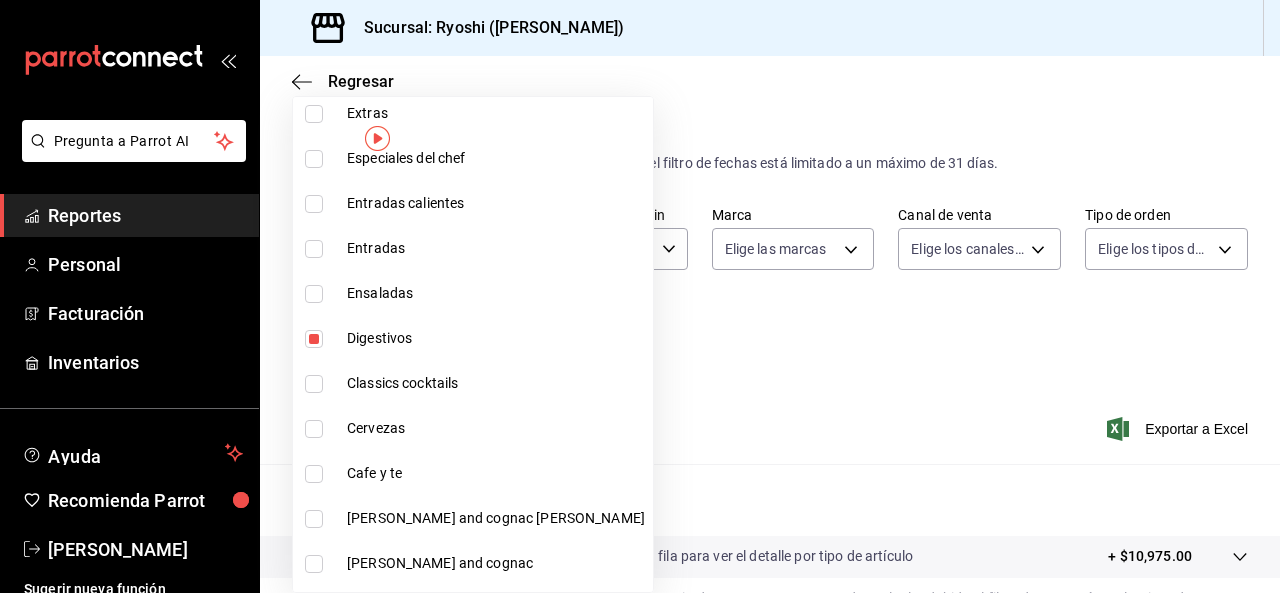 scroll, scrollTop: 2237, scrollLeft: 0, axis: vertical 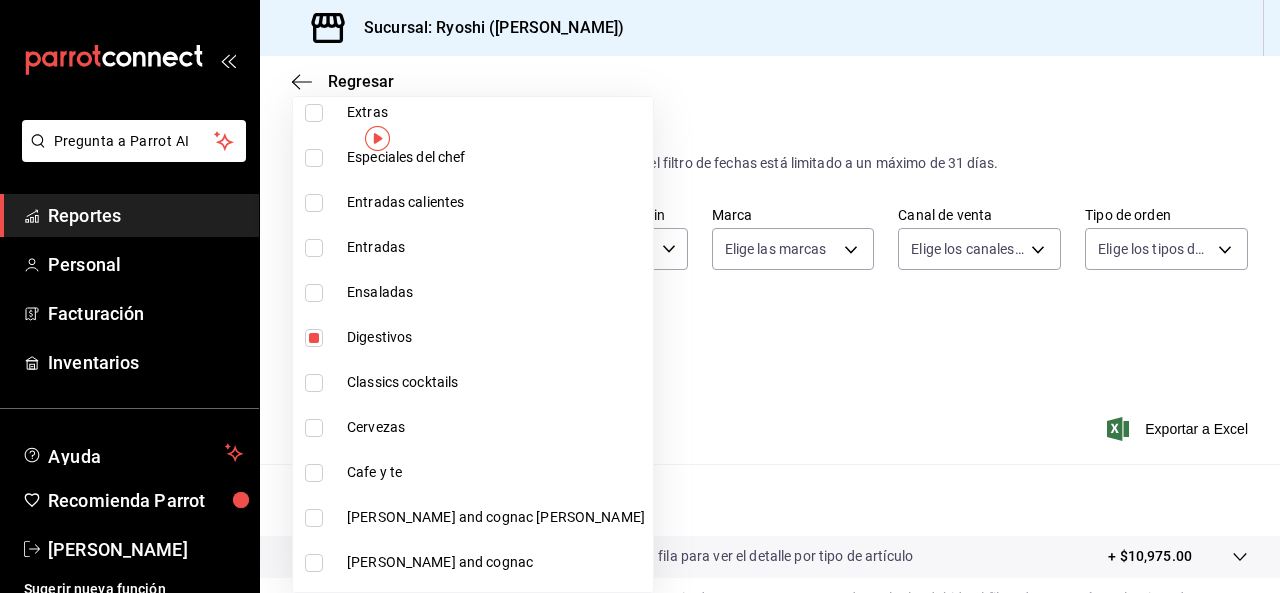 click at bounding box center (314, 428) 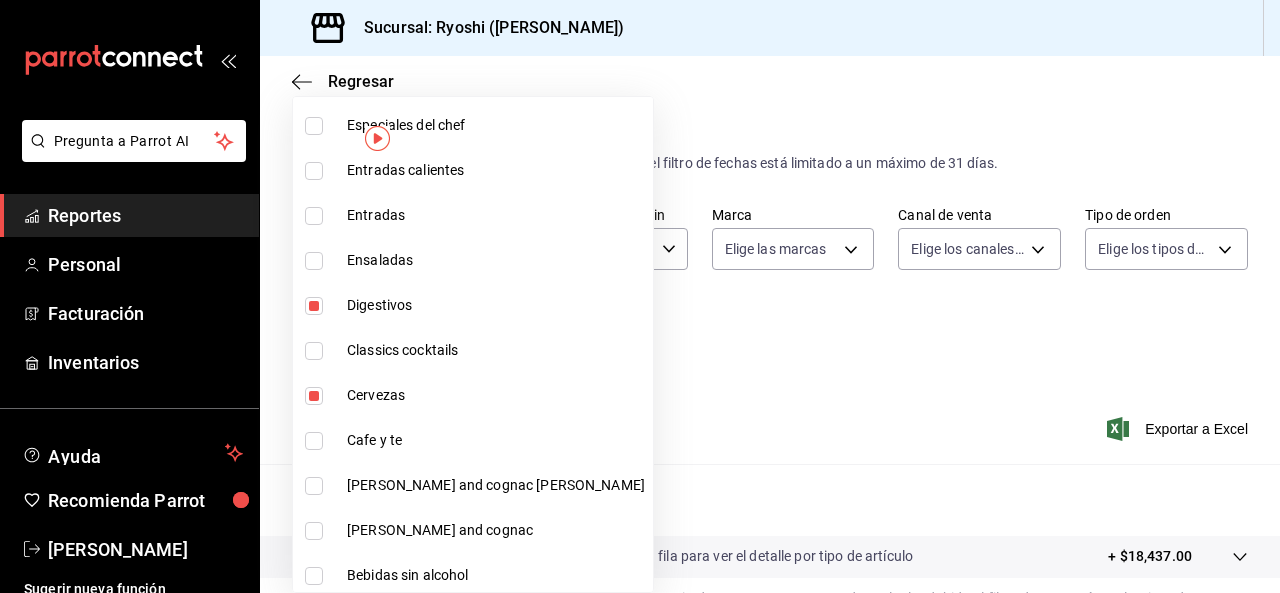 scroll, scrollTop: 2282, scrollLeft: 0, axis: vertical 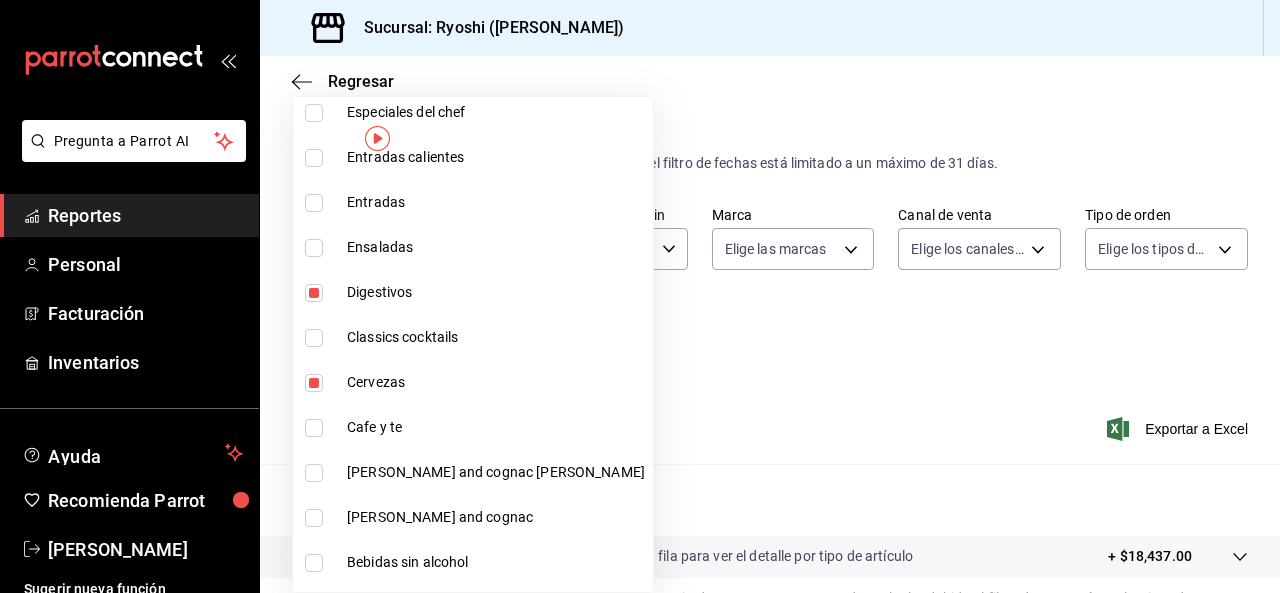 drag, startPoint x: 311, startPoint y: 469, endPoint x: 315, endPoint y: 519, distance: 50.159744 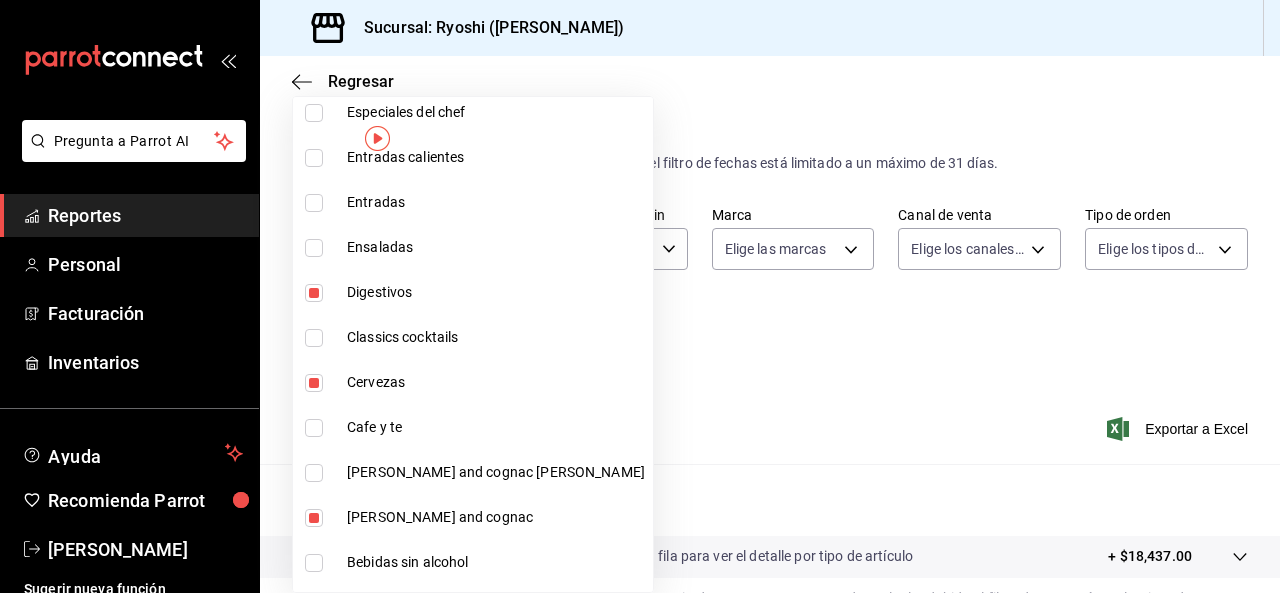 click at bounding box center (314, 473) 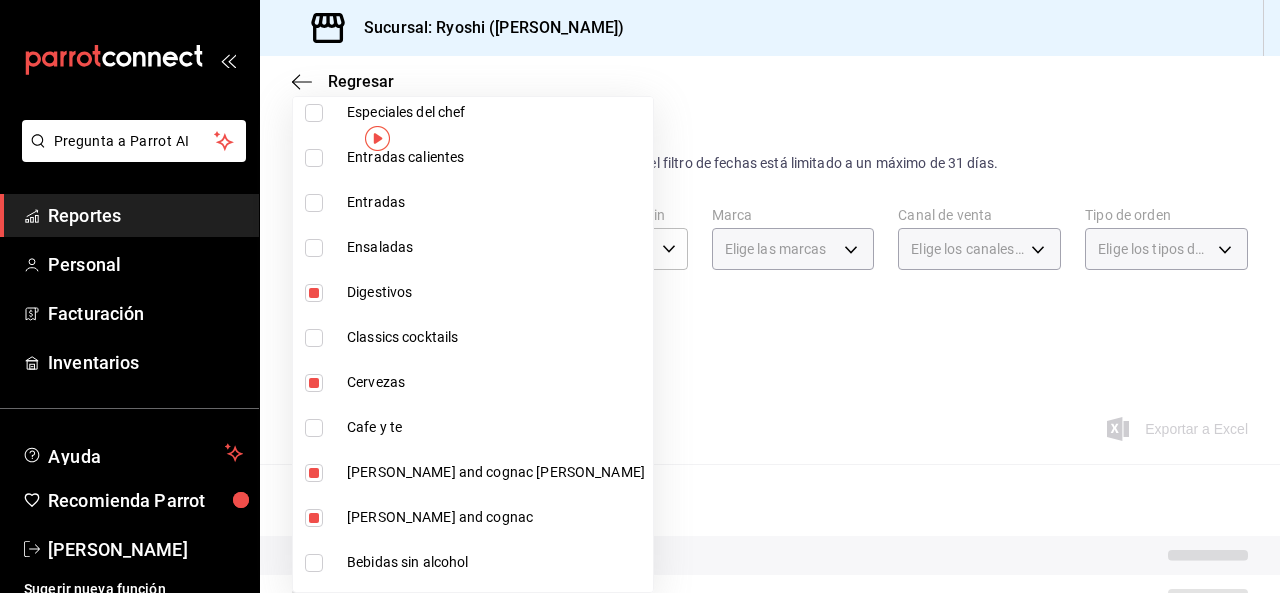 scroll, scrollTop: 2318, scrollLeft: 0, axis: vertical 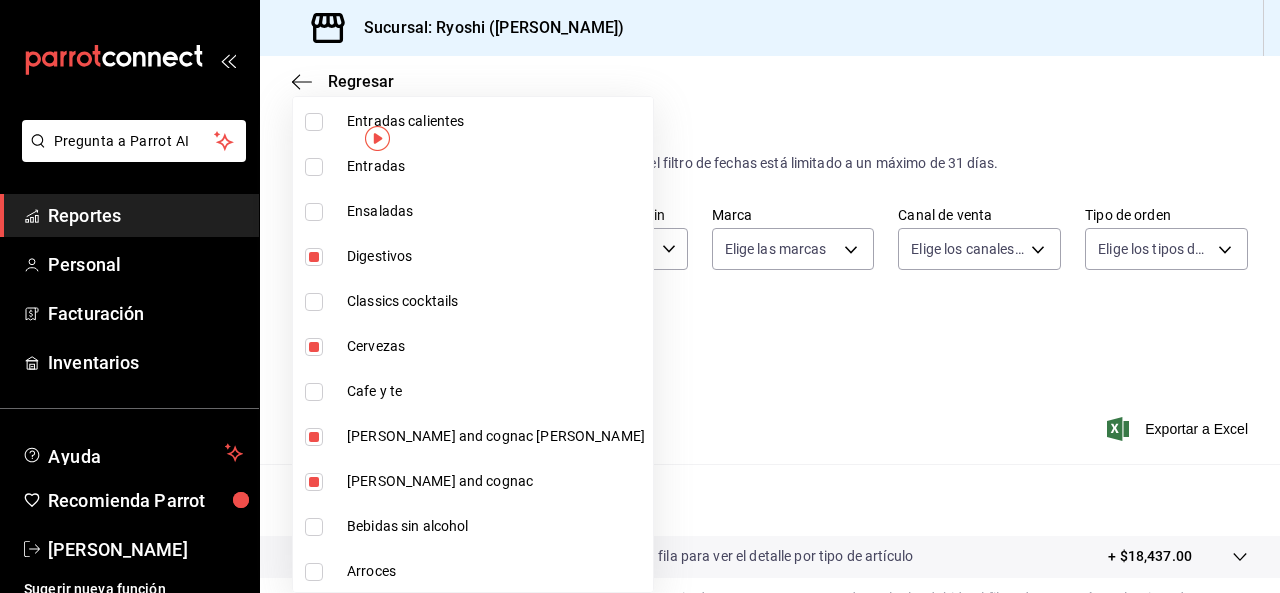 click at bounding box center (640, 296) 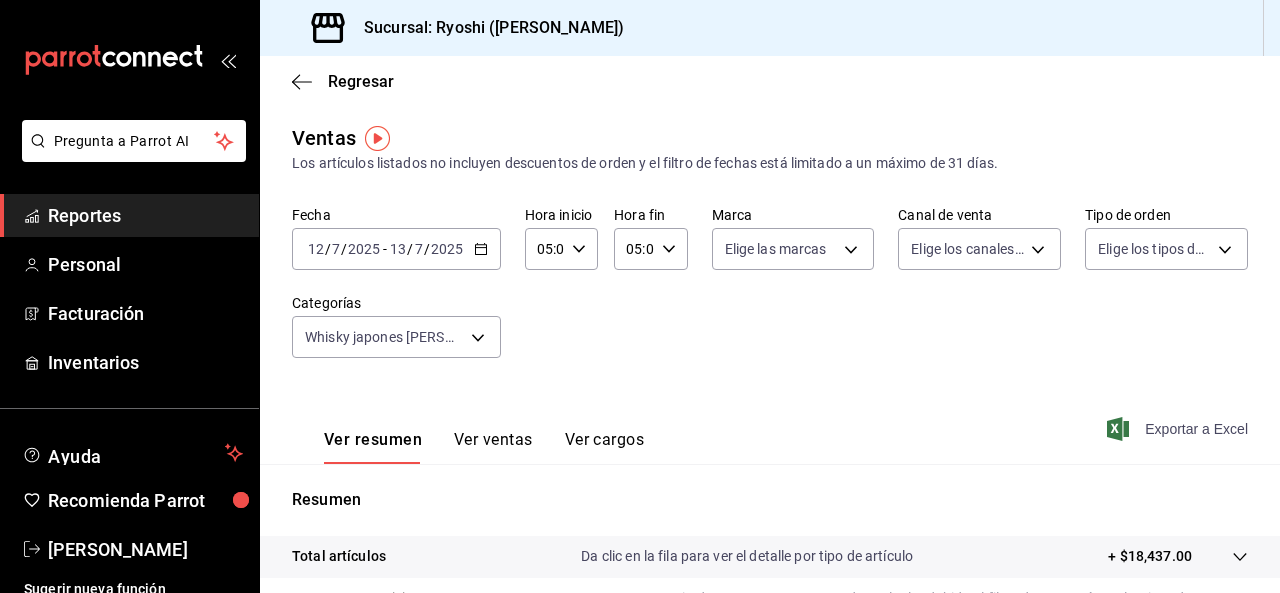 click on "Exportar a Excel" at bounding box center (1179, 429) 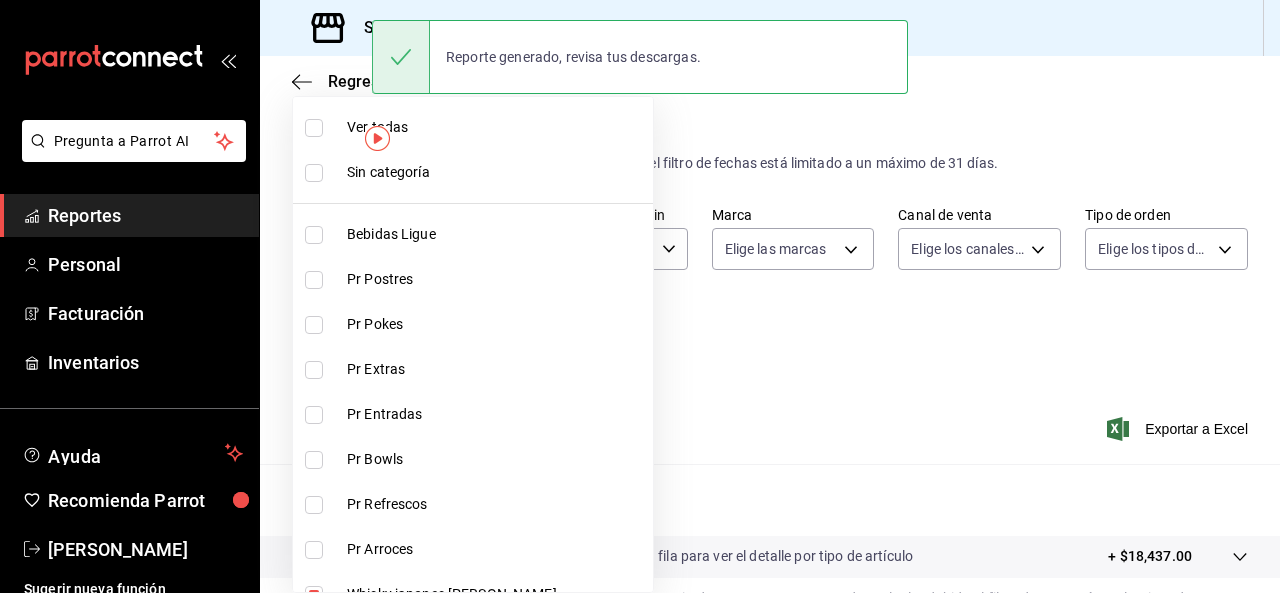 click on "Pregunta a Parrot AI Reportes   Personal   Facturación   Inventarios   Ayuda Recomienda Parrot   Ryoshi Masaryk   Sugerir nueva función   Sucursal: Ryoshi (Polanco) Regresar Ventas Los artículos listados no incluyen descuentos de orden y el filtro de fechas está limitado a un máximo de 31 días. Fecha 2025-07-12 12 / 7 / 2025 - 2025-07-13 13 / 7 / 2025 Hora inicio 05:00 Hora inicio Hora fin 05:09 Hora fin Marca Elige las marcas Canal de venta Elige los canales de venta Tipo de orden Elige los tipos de orden Categorías Whisky japones copas, Whisky japones, Whisky copas, Whisky, Vodka Botella, Vodka, Tequila copas, Tequila, Ron copas, Ron, Mezcal copas, Mezcal, Gin copas, Gin, Digestivos, Cervezas, Brandy and cognac copas, Brandy and cognac Ver resumen Ver ventas Ver cargos Exportar a Excel Resumen Total artículos Da clic en la fila para ver el detalle por tipo de artículo + $18,437.00 Cargos por servicio  Sin datos por que no se pueden calcular debido al filtro de categorías seleccionado Venta bruta" at bounding box center [640, 296] 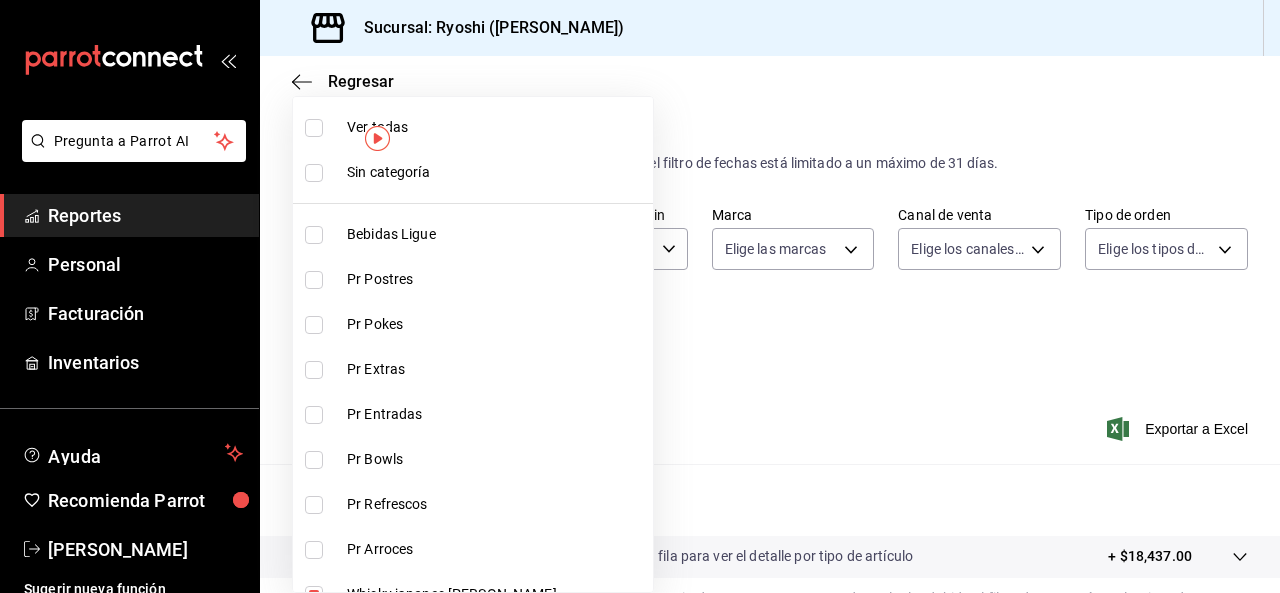 click at bounding box center (314, 128) 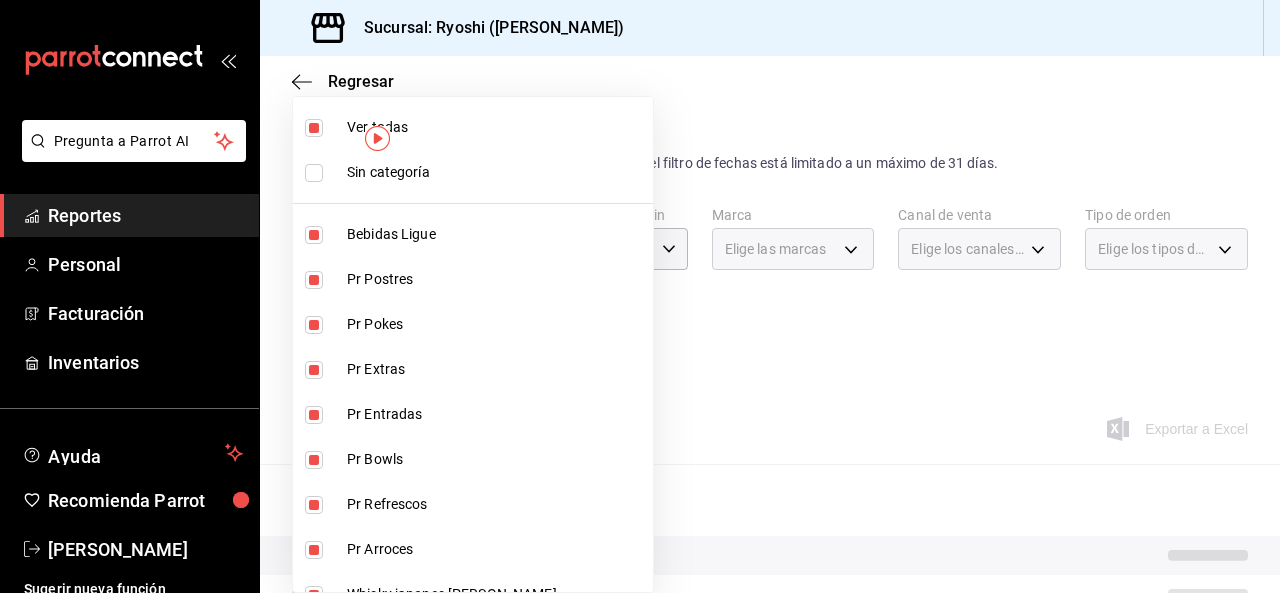 click at bounding box center (314, 128) 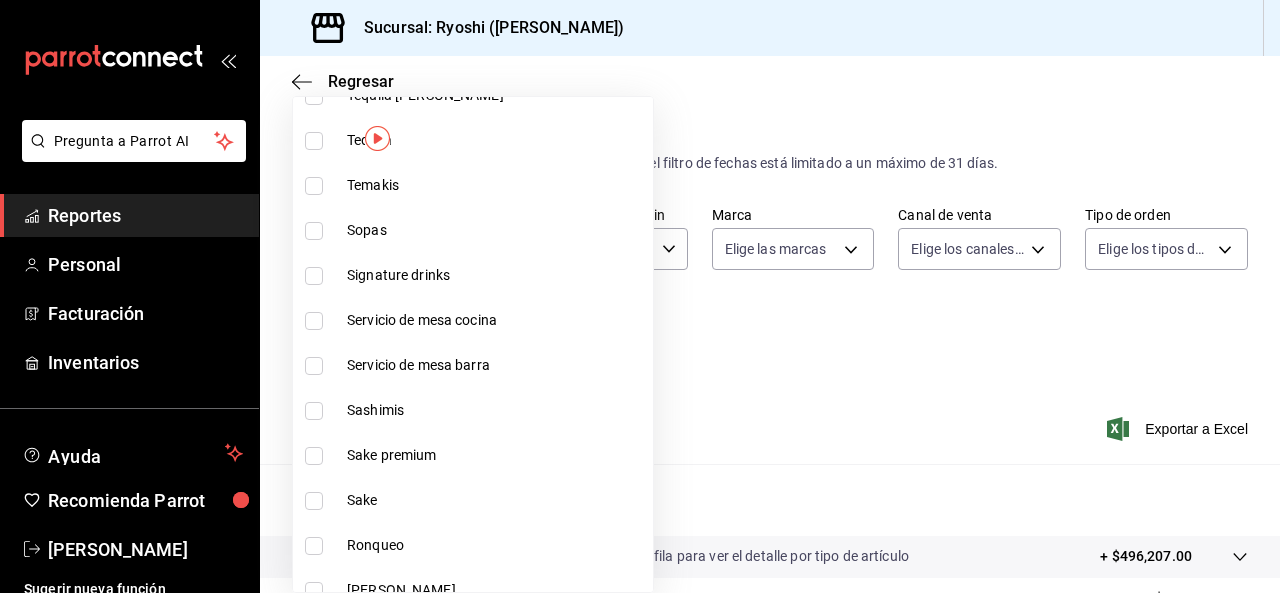 scroll, scrollTop: 1088, scrollLeft: 0, axis: vertical 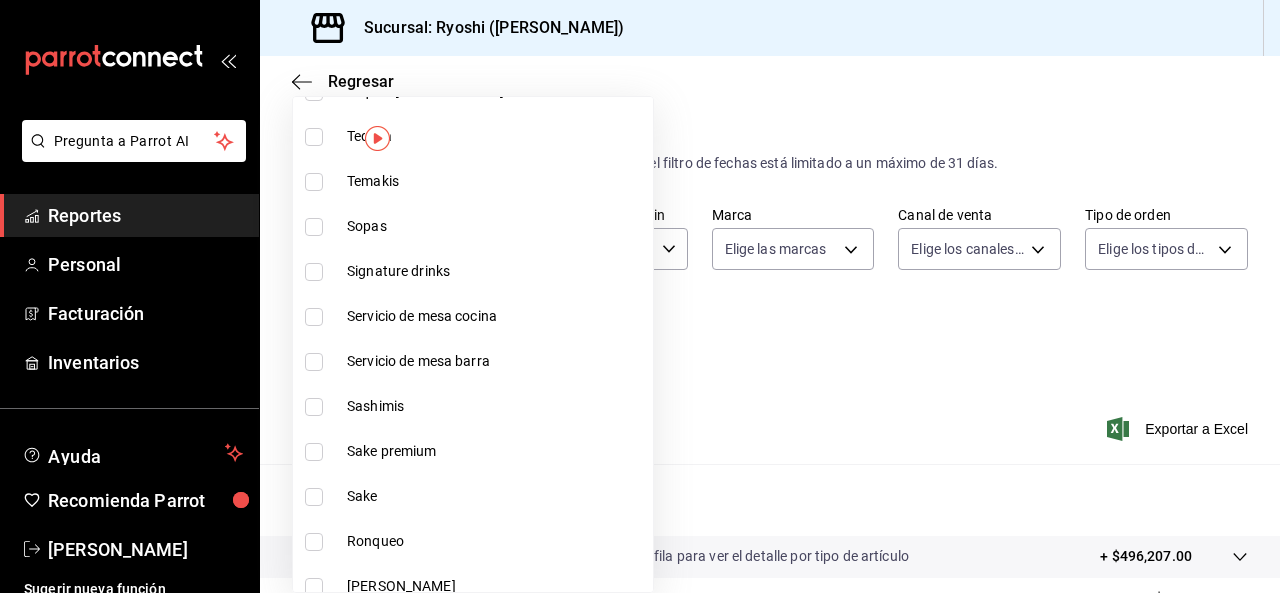 click at bounding box center (314, 452) 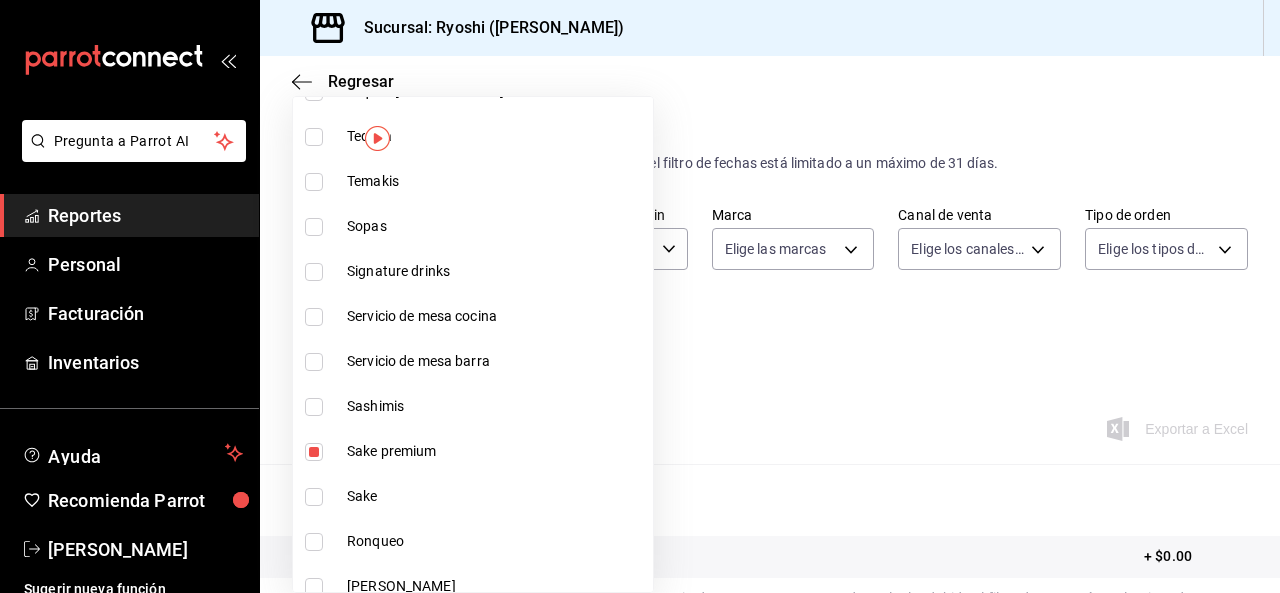 click at bounding box center [314, 497] 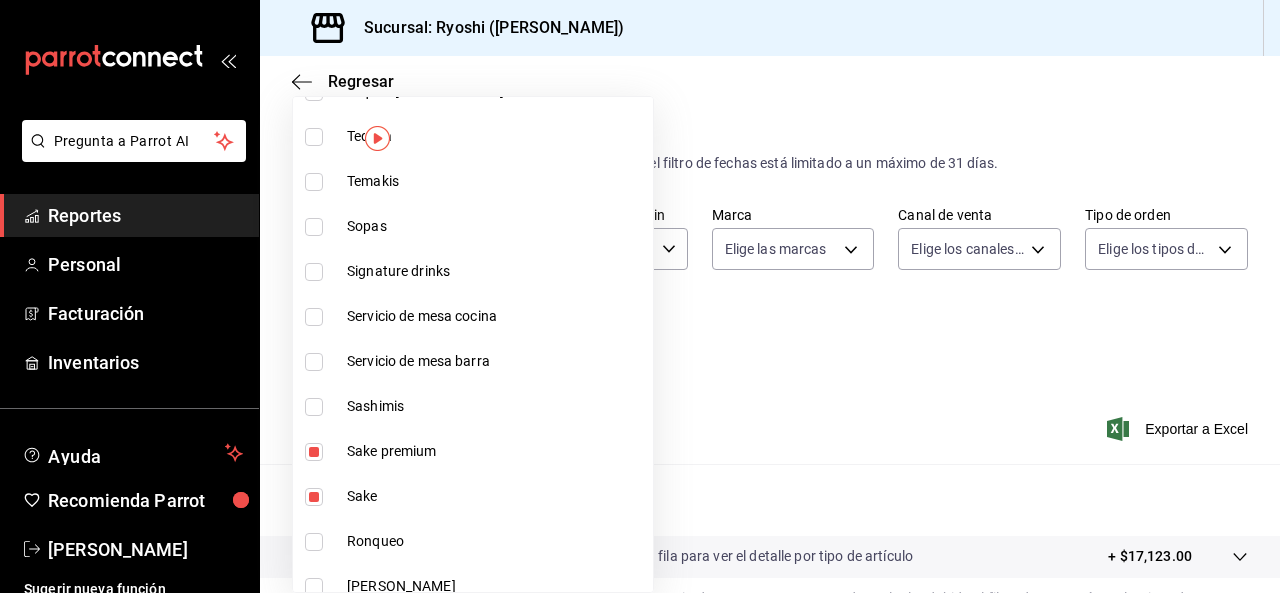 click at bounding box center [640, 296] 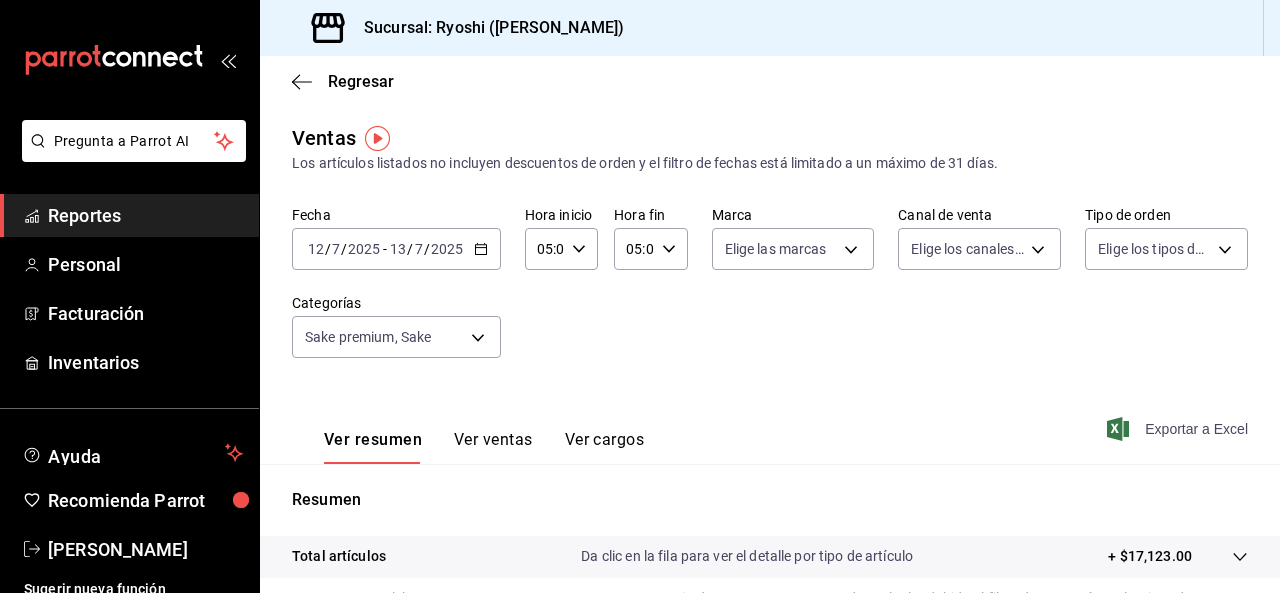 click on "Exportar a Excel" at bounding box center [1179, 429] 